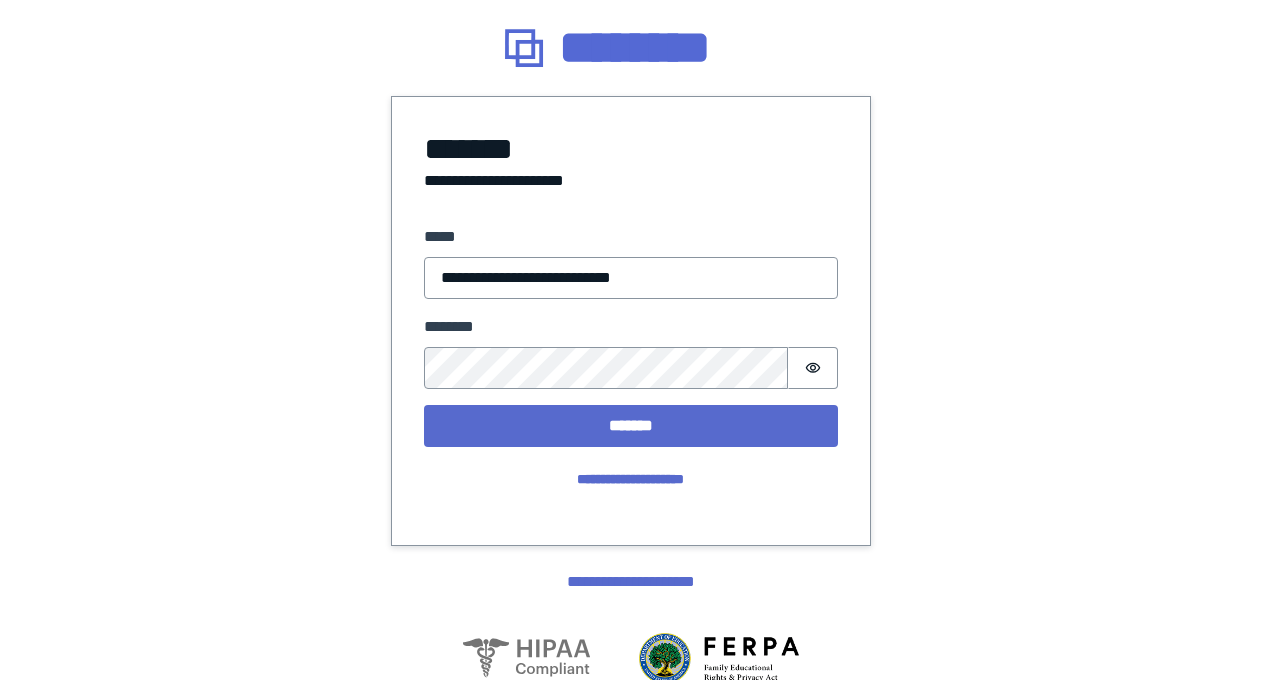 scroll, scrollTop: 0, scrollLeft: 0, axis: both 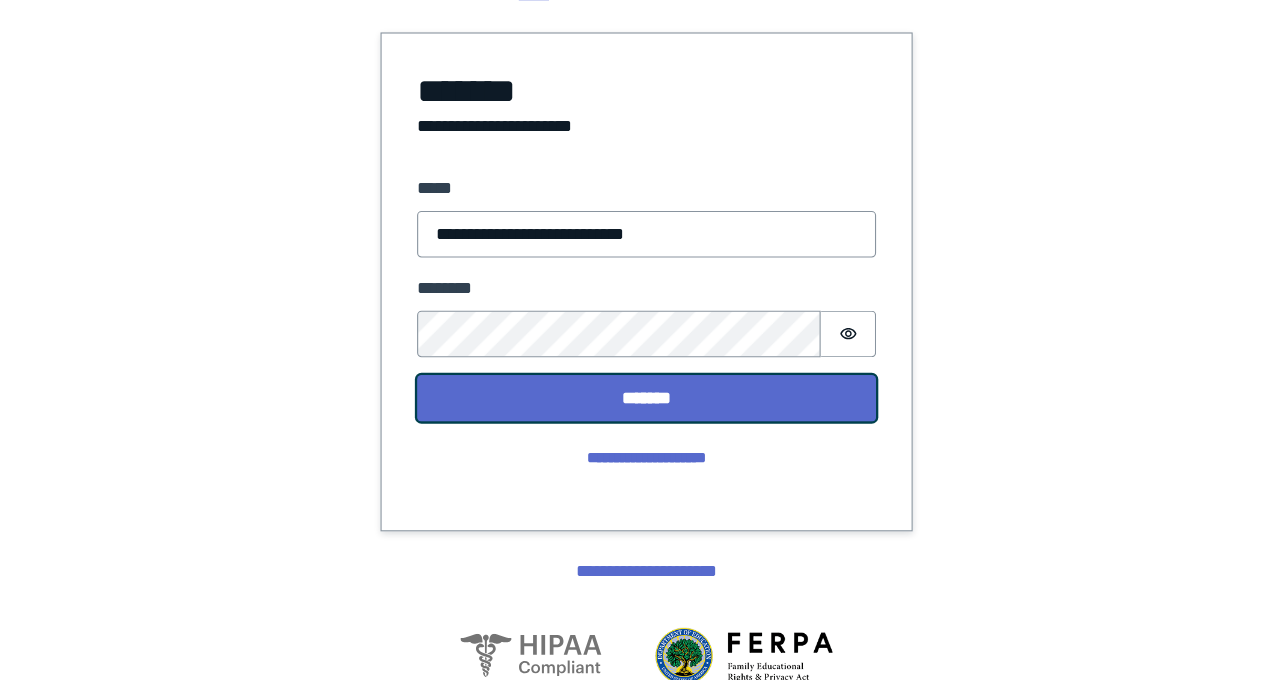 click on "*******" at bounding box center (631, 426) 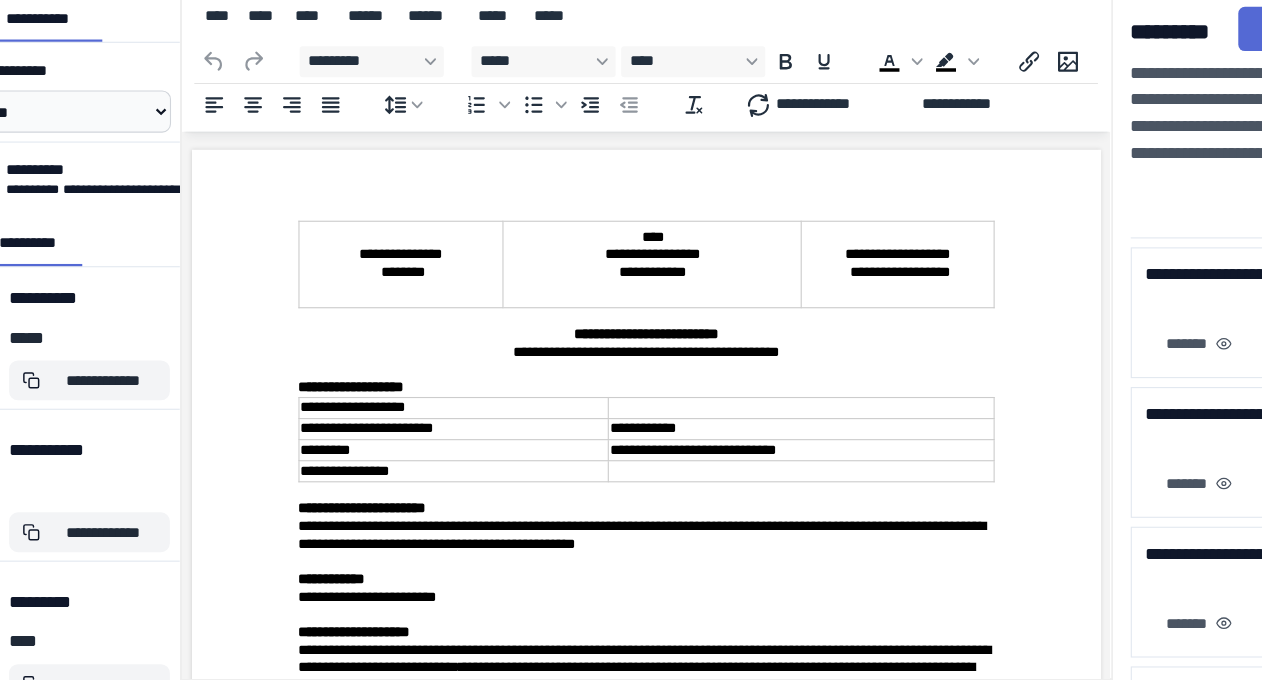 scroll, scrollTop: 0, scrollLeft: 0, axis: both 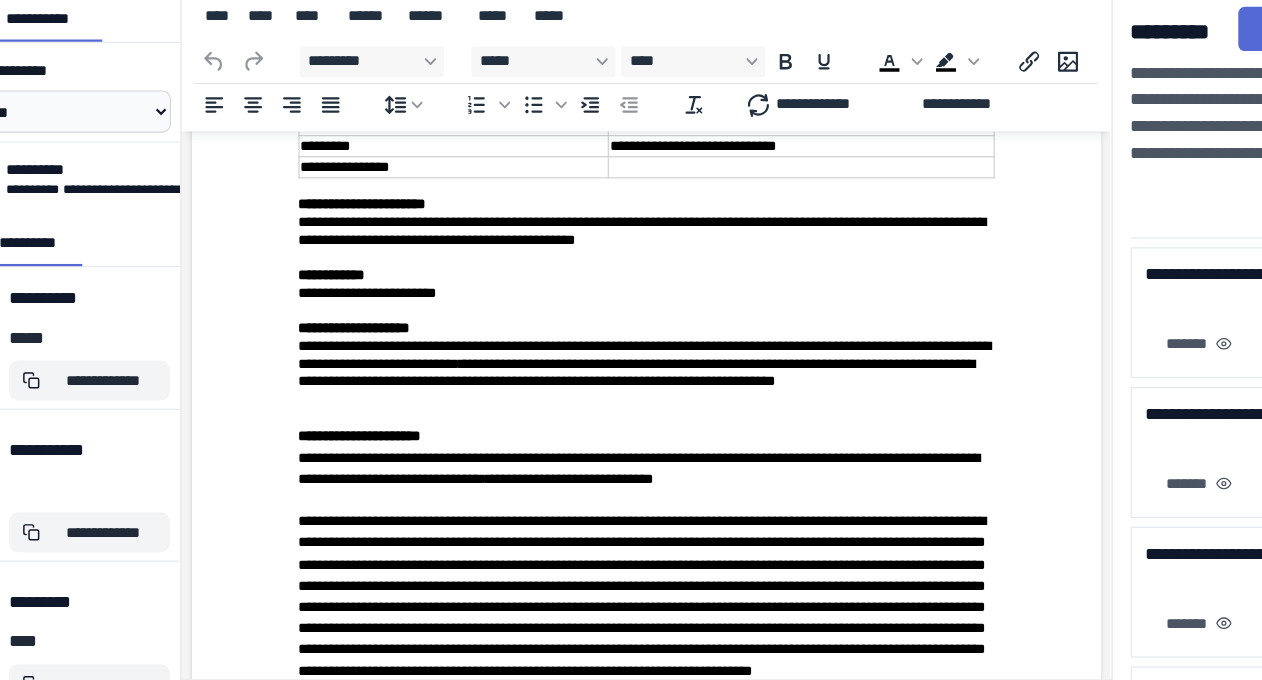 click on "**********" at bounding box center [349, 276] 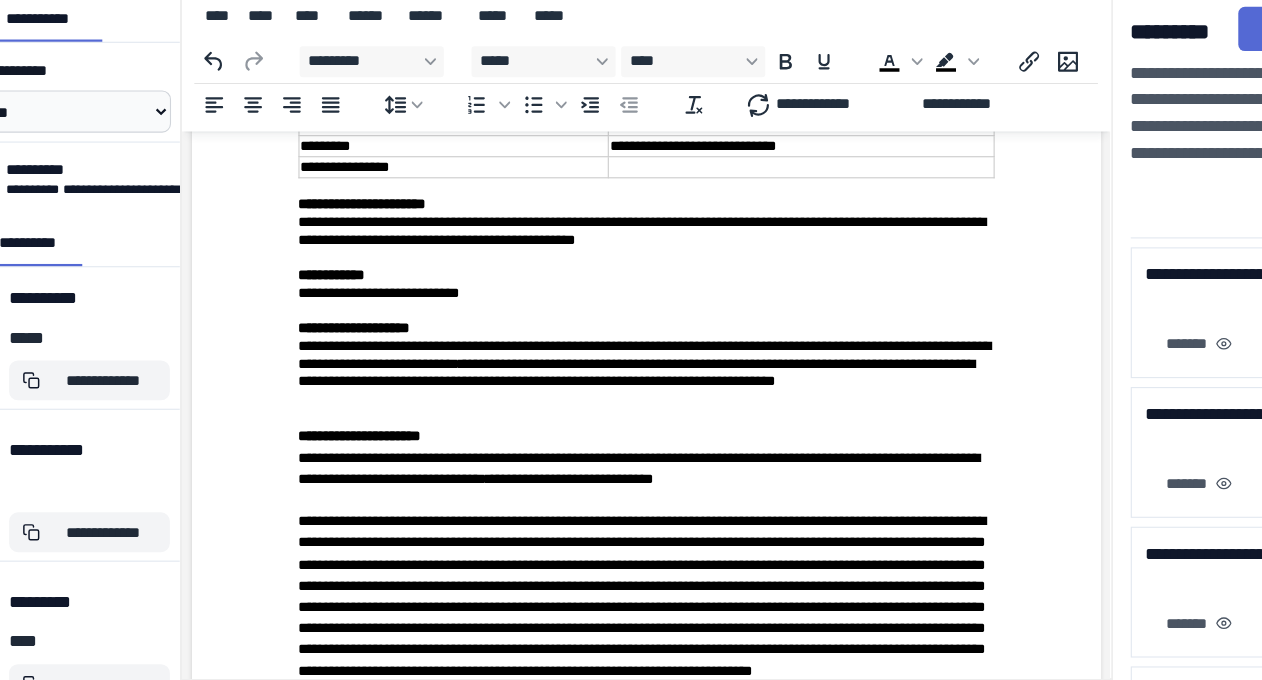 click on "**********" at bounding box center [601, 349] 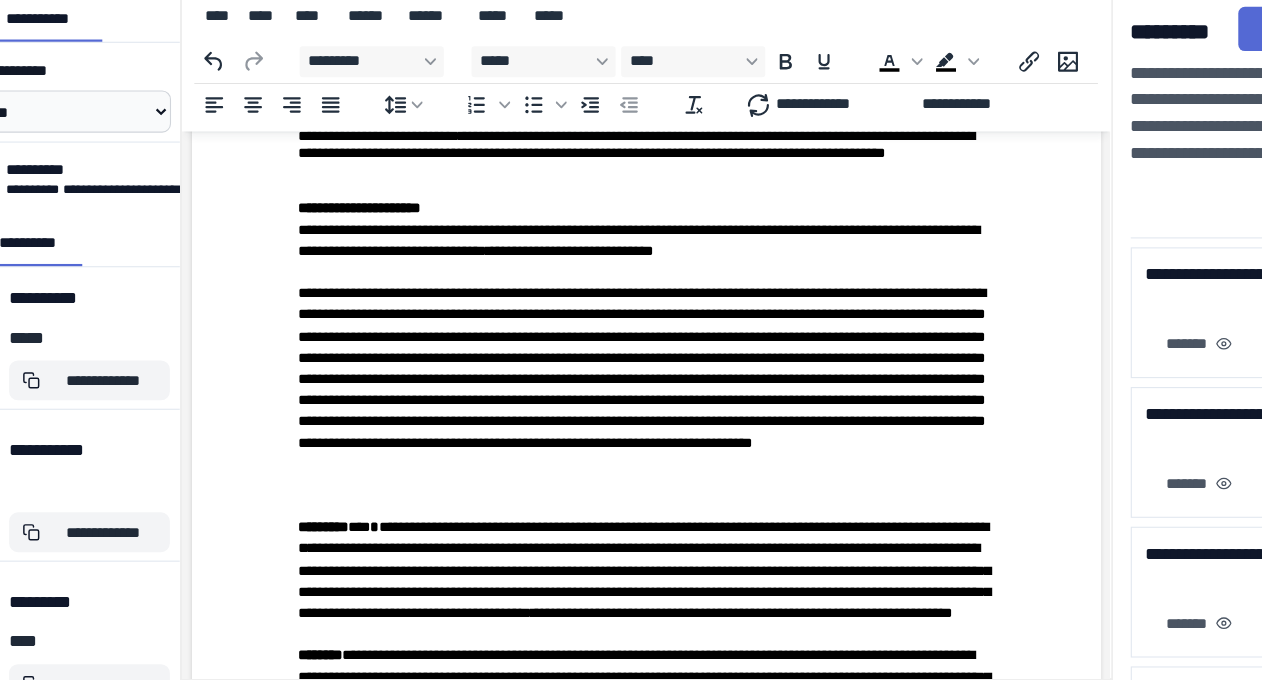 scroll, scrollTop: 483, scrollLeft: 0, axis: vertical 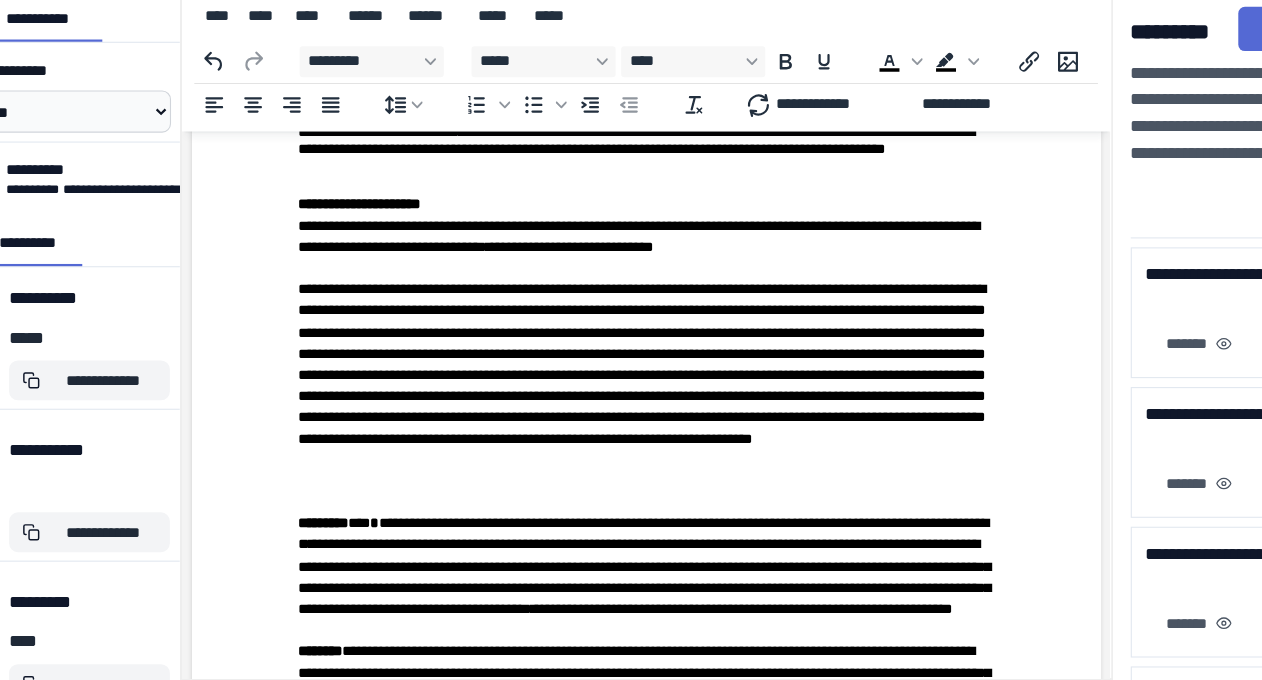 click on "**********" at bounding box center (729, 216) 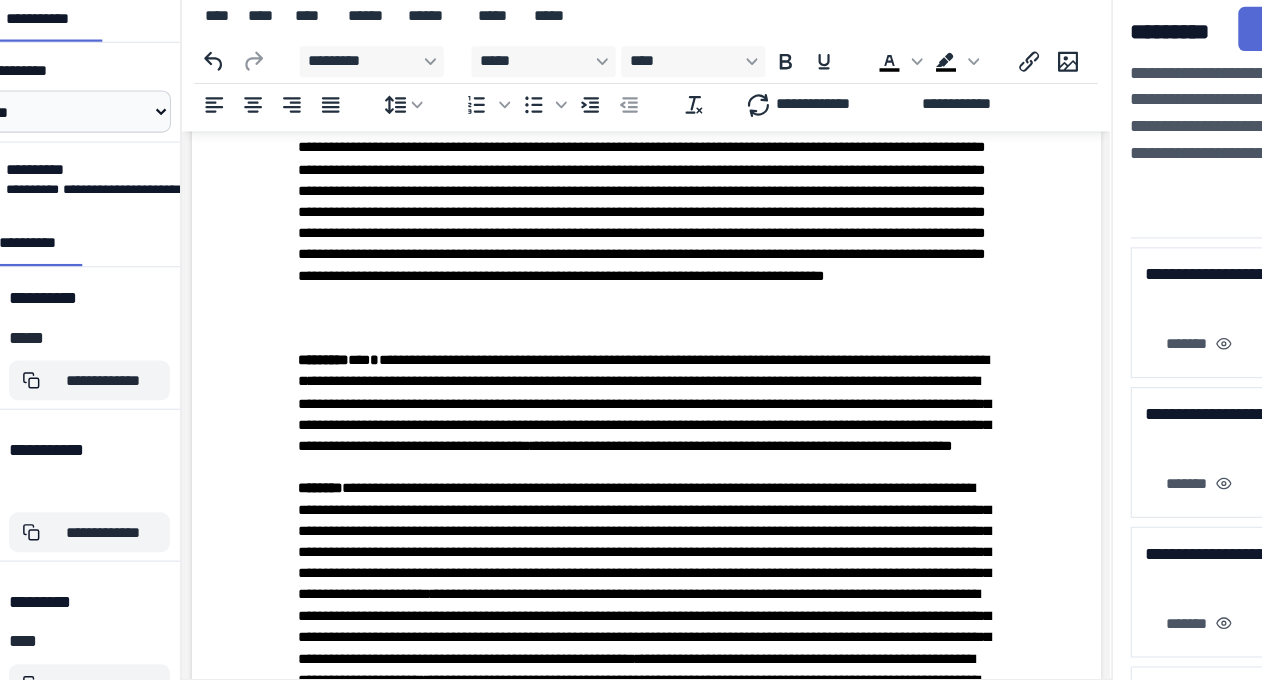 scroll, scrollTop: 633, scrollLeft: 0, axis: vertical 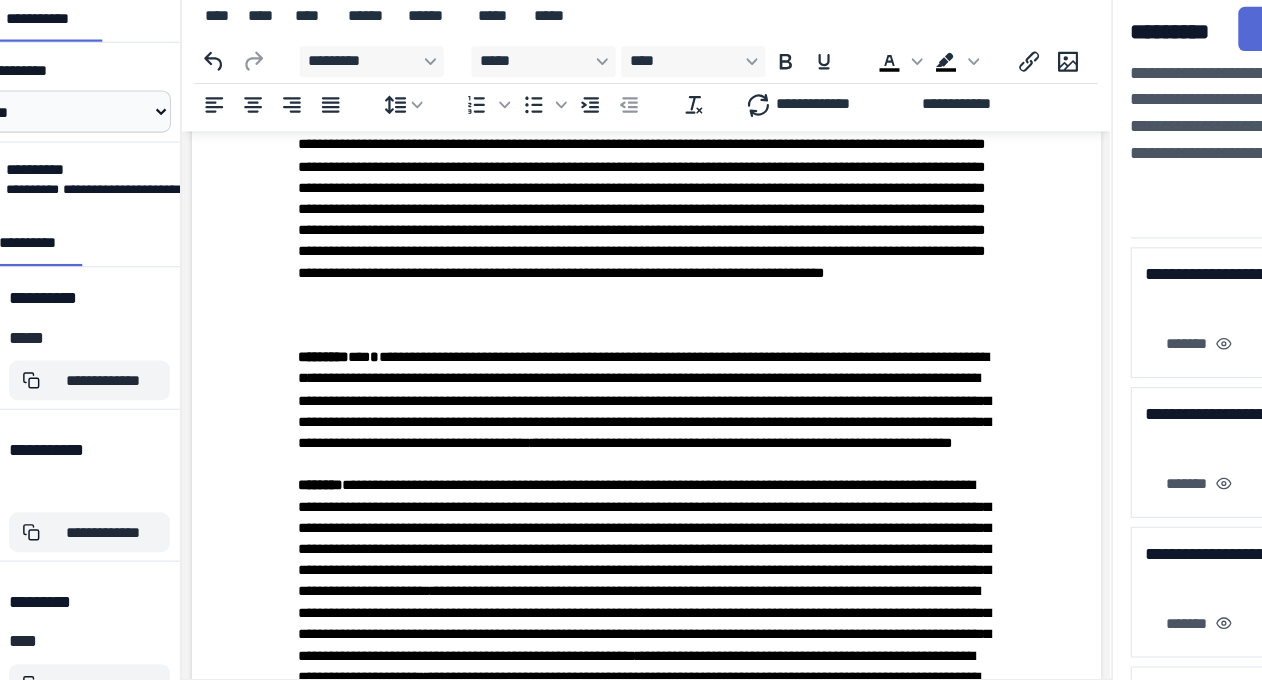 click on "**********" at bounding box center (601, 210) 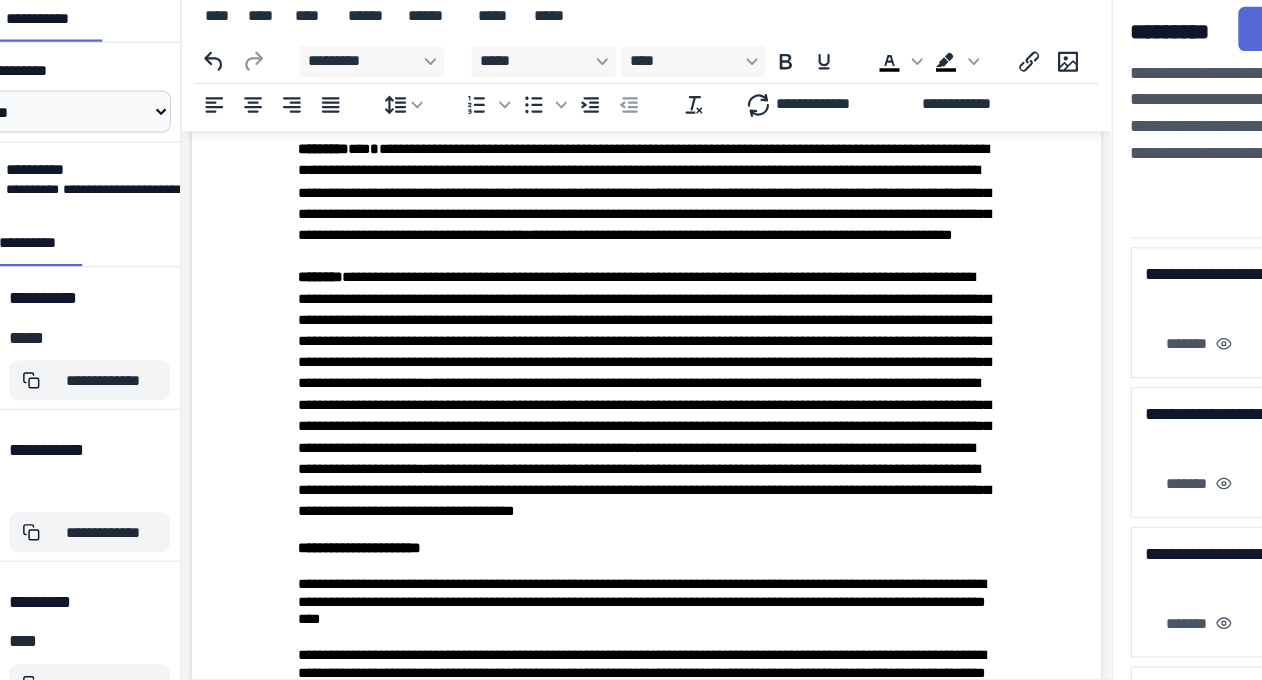 scroll, scrollTop: 820, scrollLeft: 0, axis: vertical 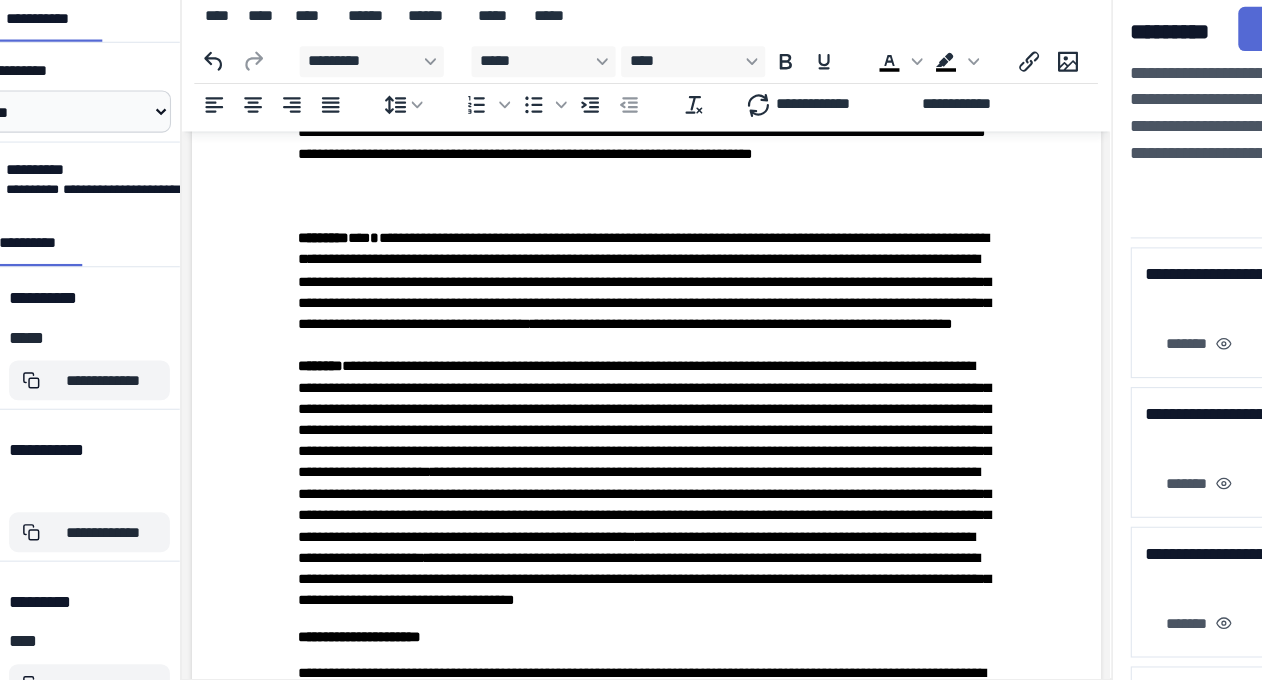 click on "*********" at bounding box center (524, 304) 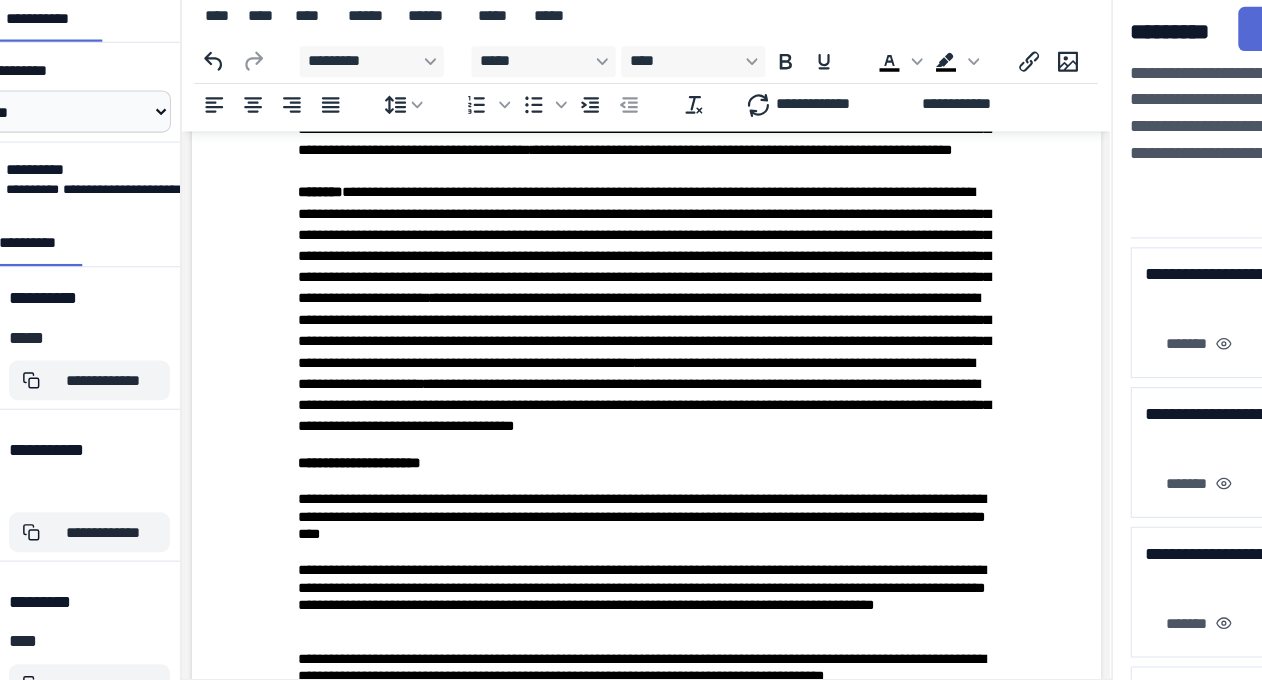 scroll, scrollTop: 896, scrollLeft: 0, axis: vertical 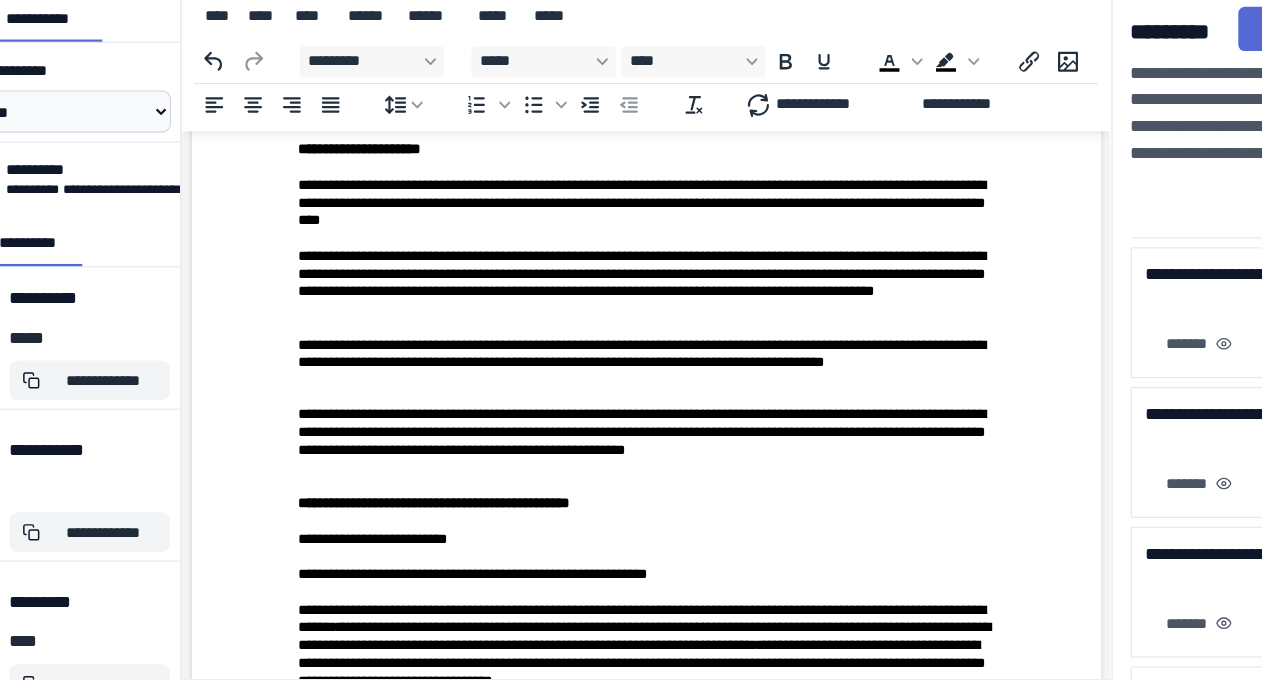 click on "**********" at bounding box center (601, 196) 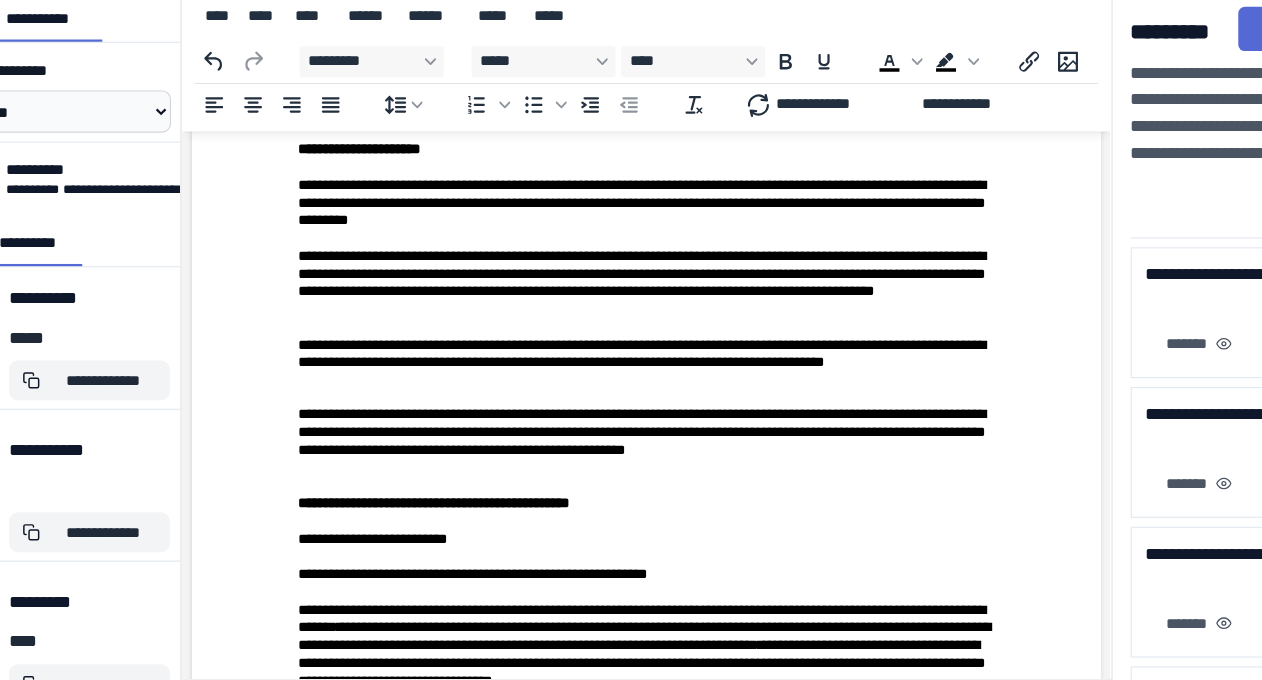 click on "**********" at bounding box center [601, 268] 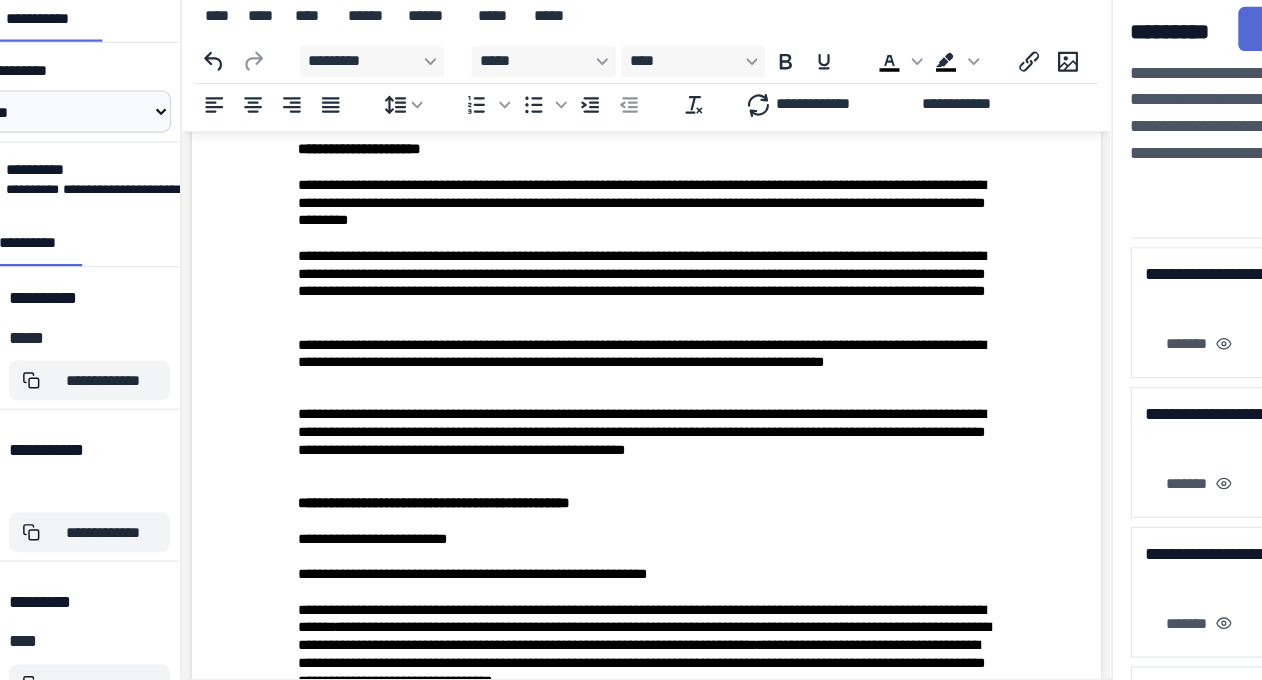 click on "**********" at bounding box center [601, 268] 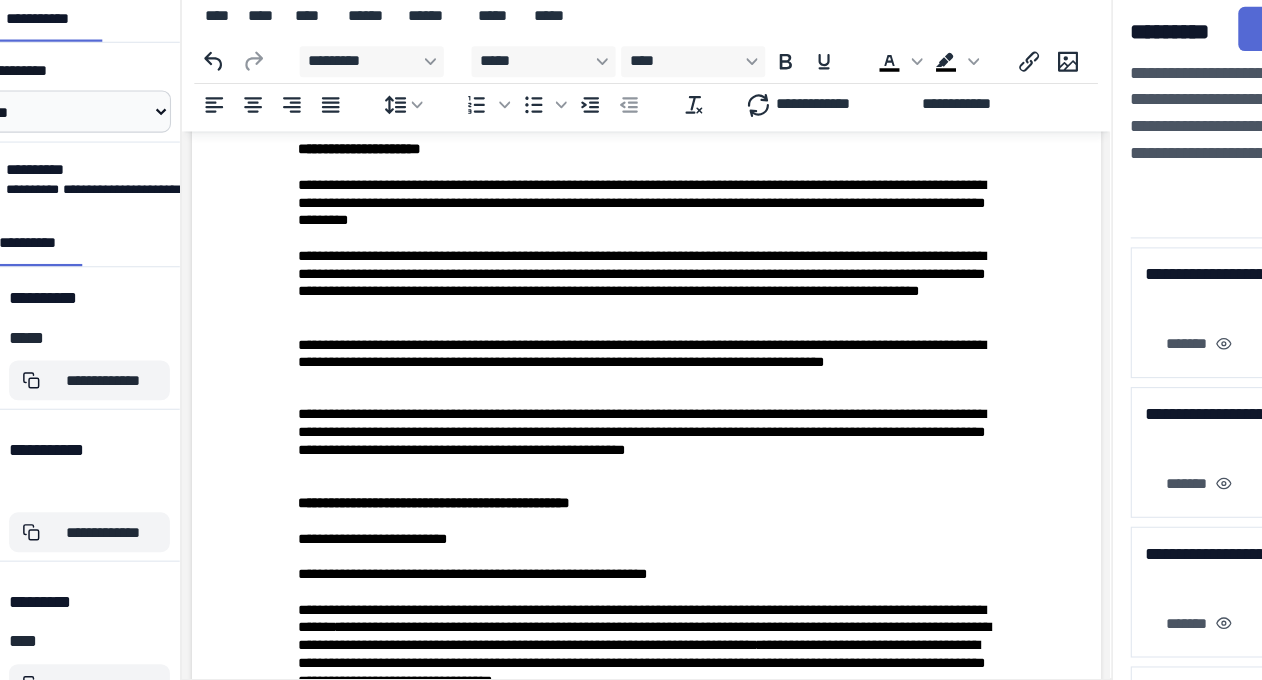 click on "**********" at bounding box center [601, 340] 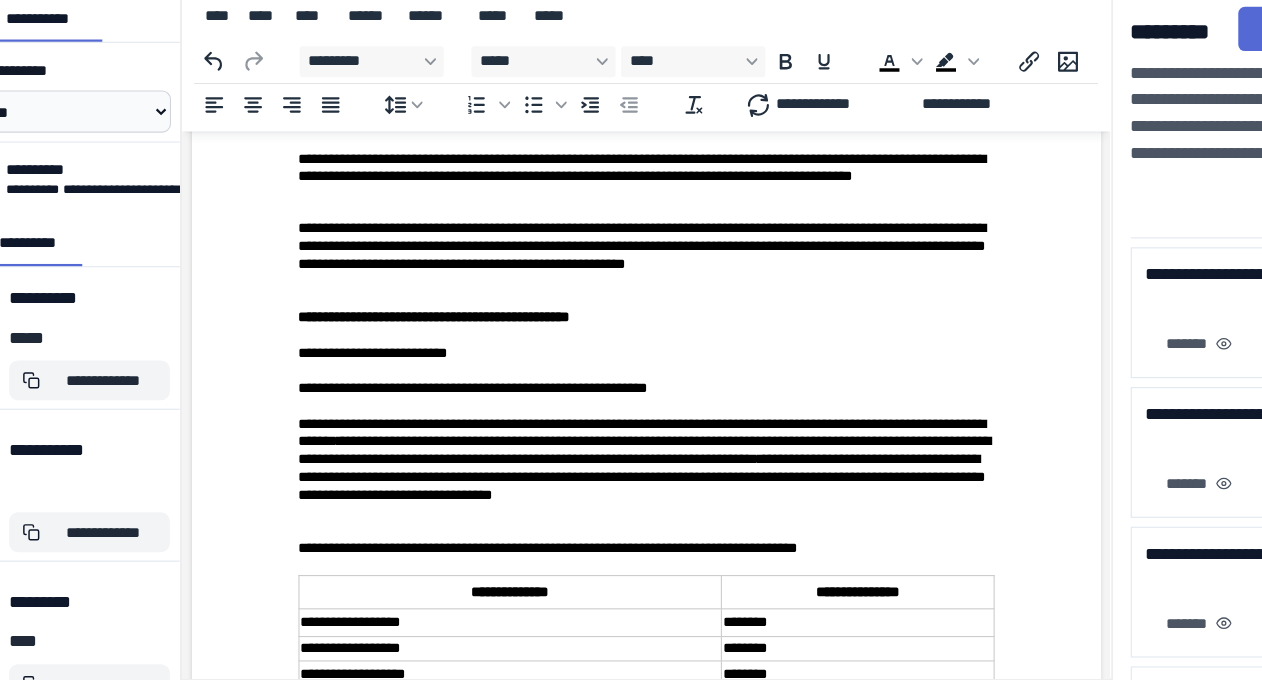 scroll, scrollTop: 1359, scrollLeft: 0, axis: vertical 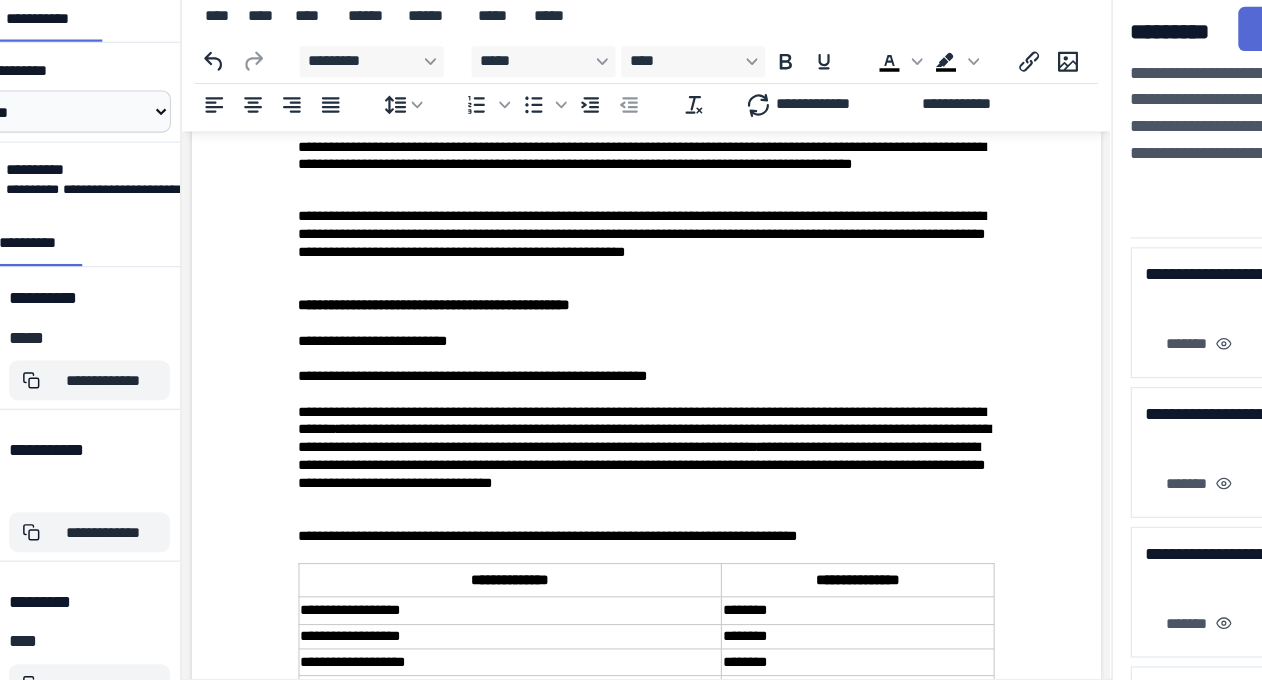 click on "**********" at bounding box center [601, 232] 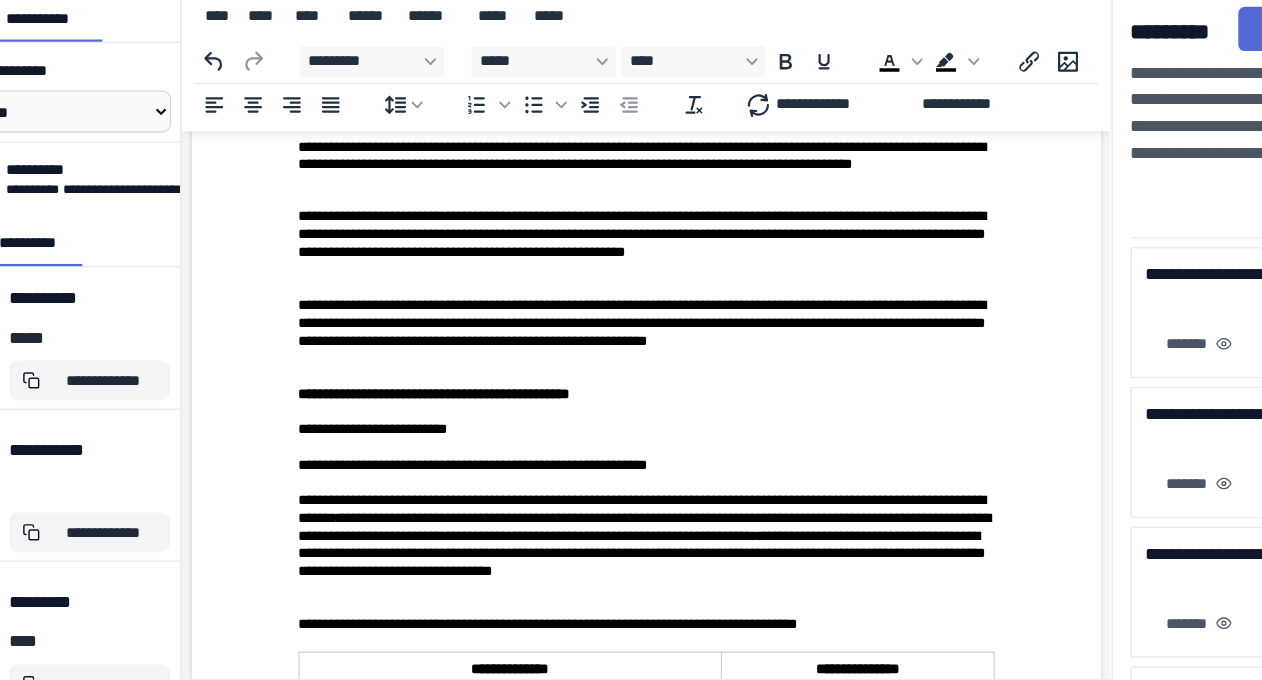 click on "**********" at bounding box center [601, 312] 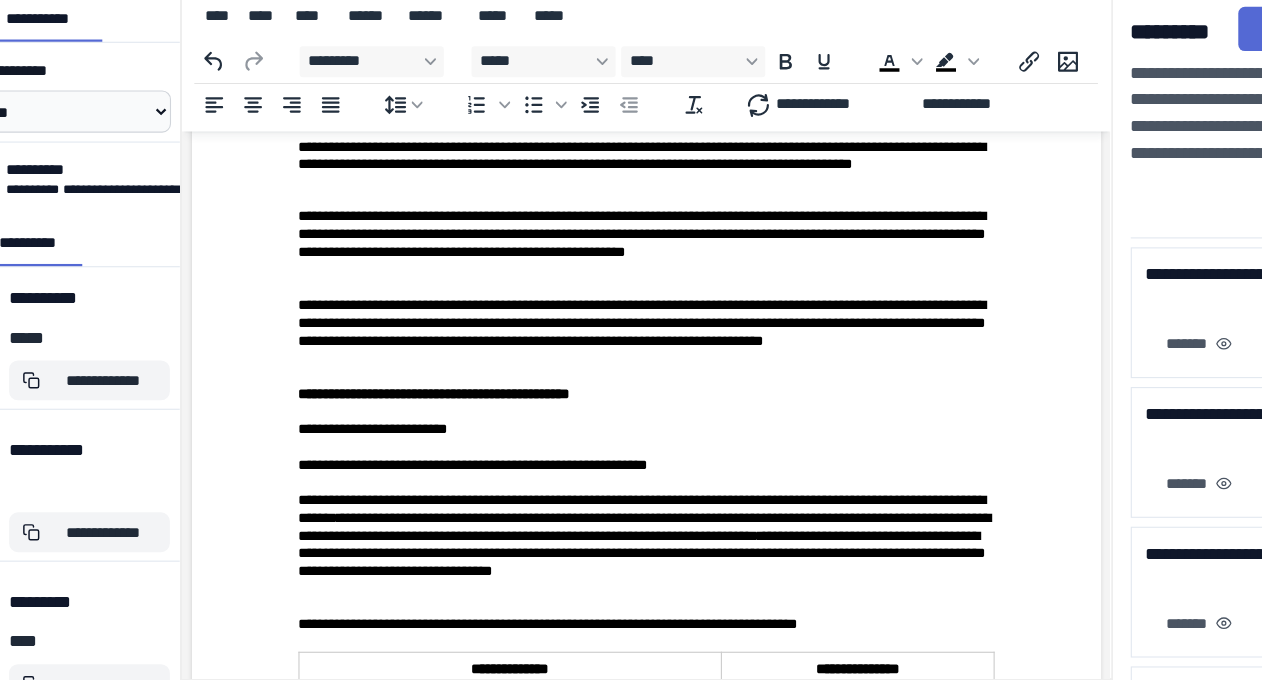 click on "**********" at bounding box center [601, 312] 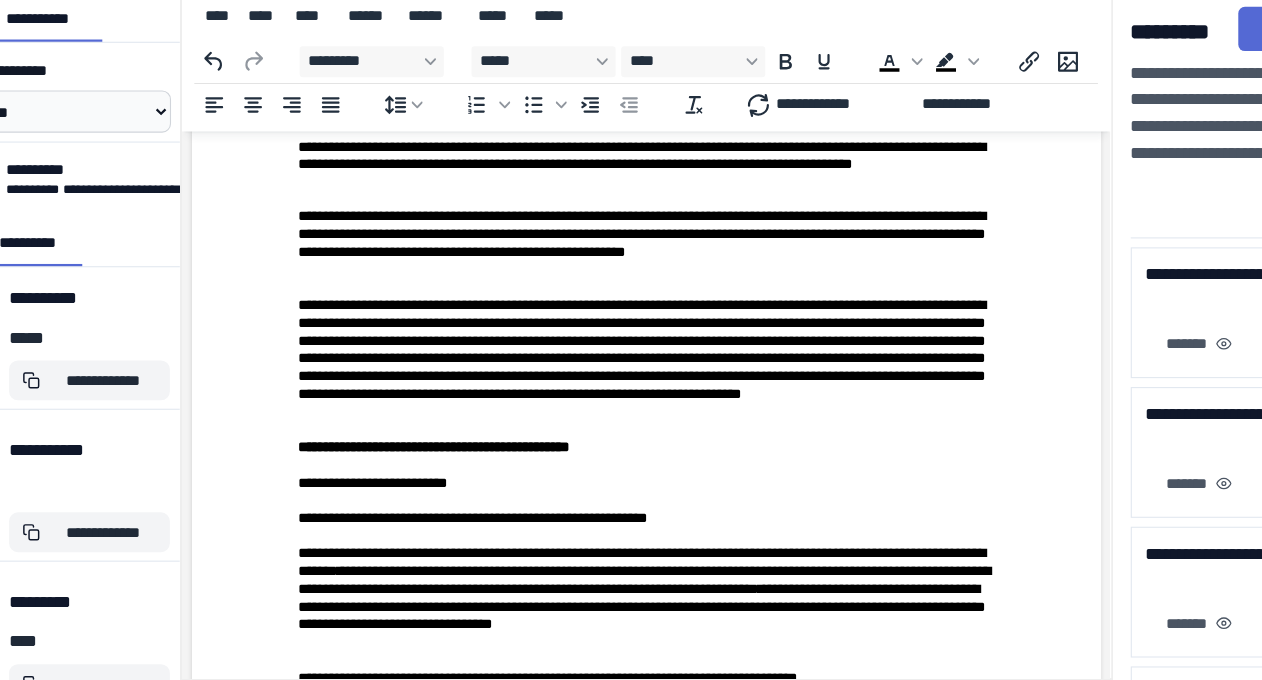 click on "**********" at bounding box center [601, 336] 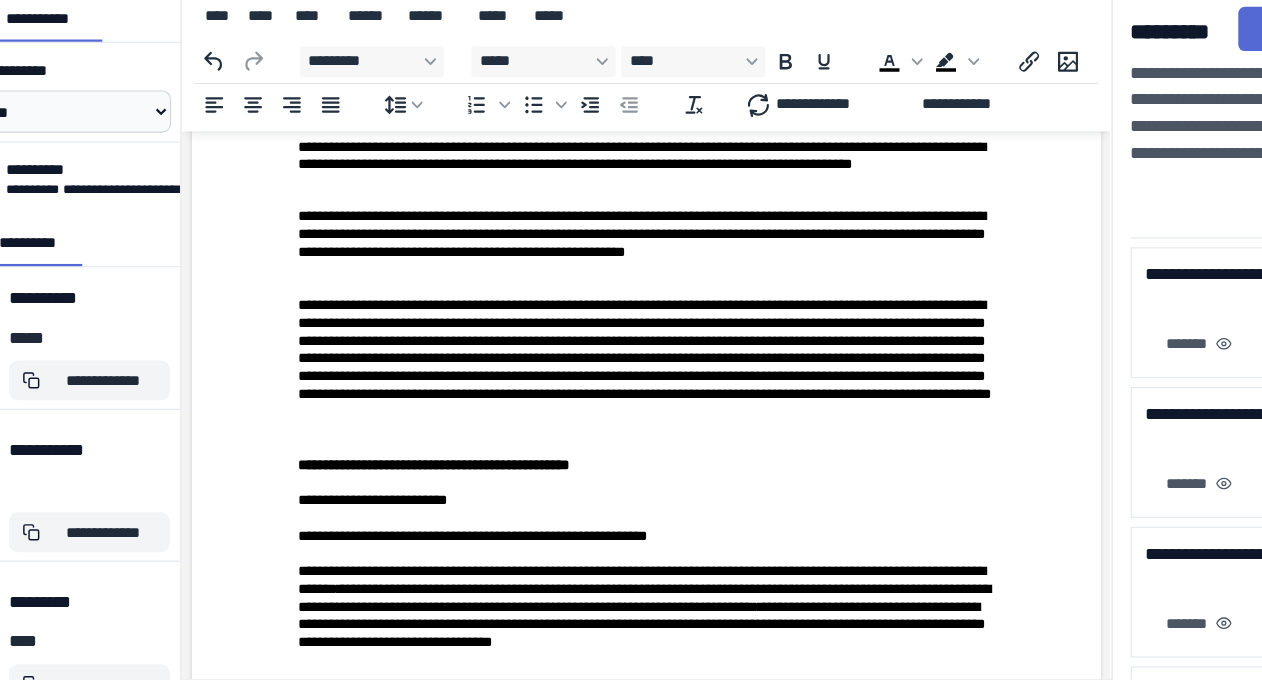 click on "**********" at bounding box center [601, 344] 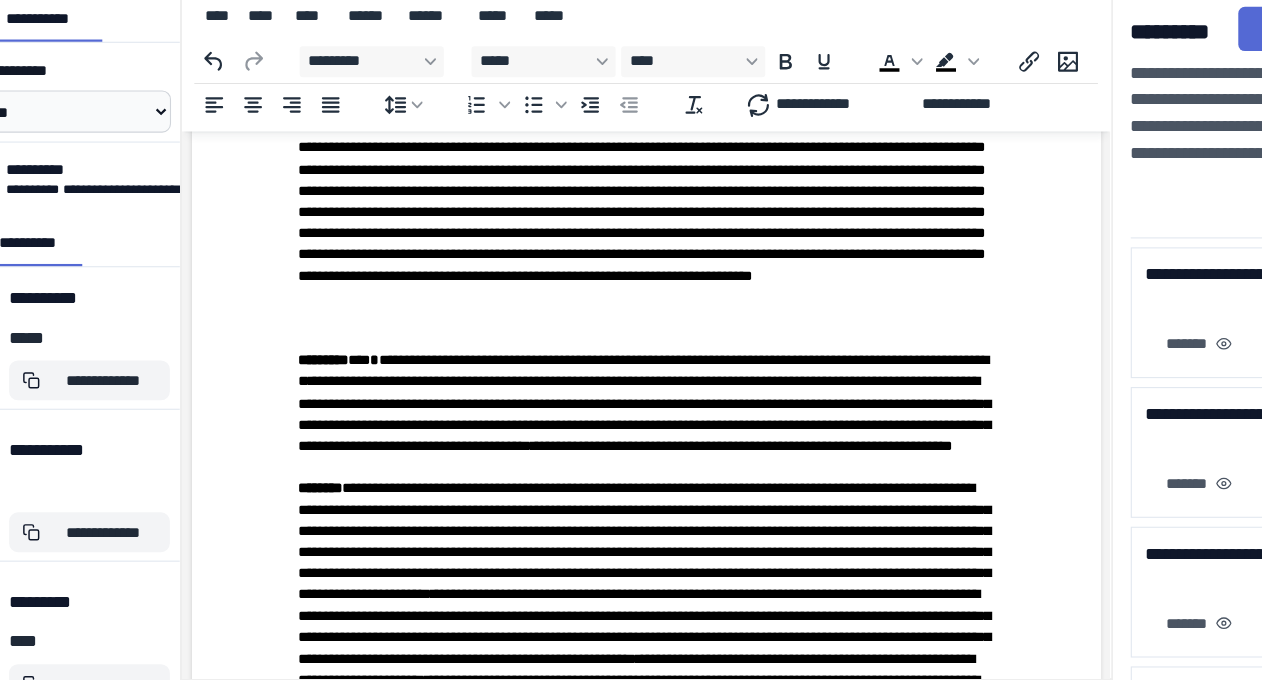 scroll, scrollTop: 615, scrollLeft: 0, axis: vertical 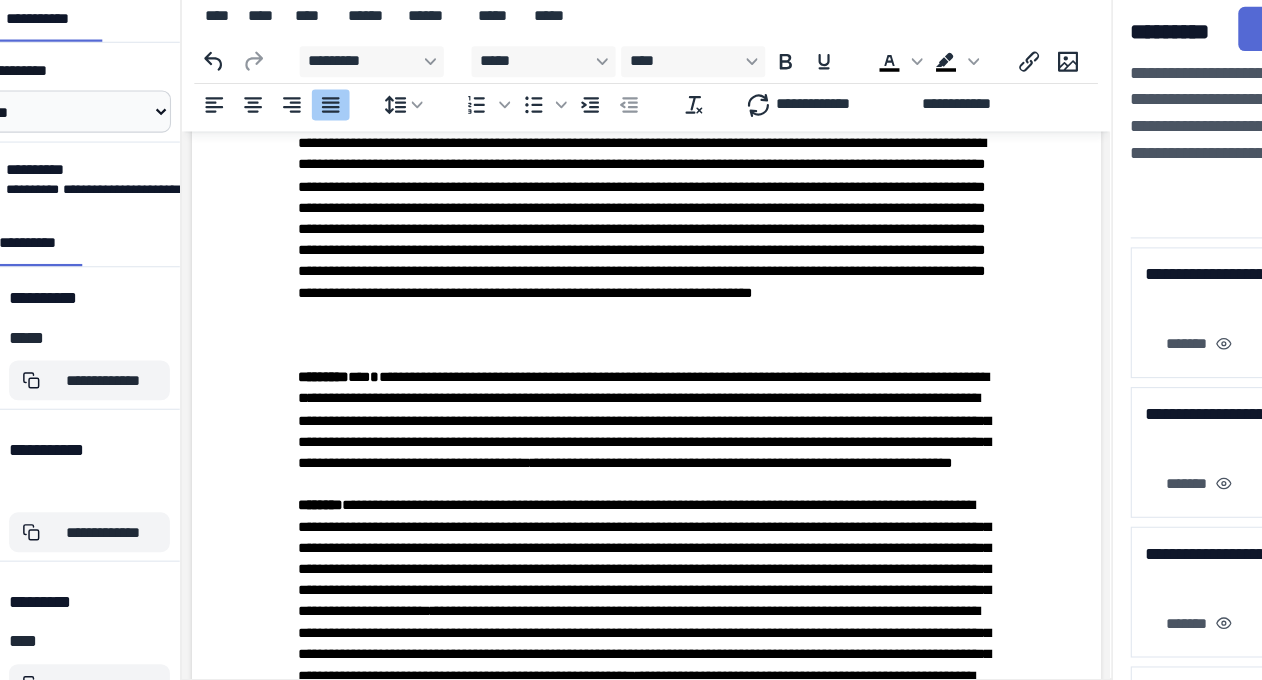 click at bounding box center [601, 448] 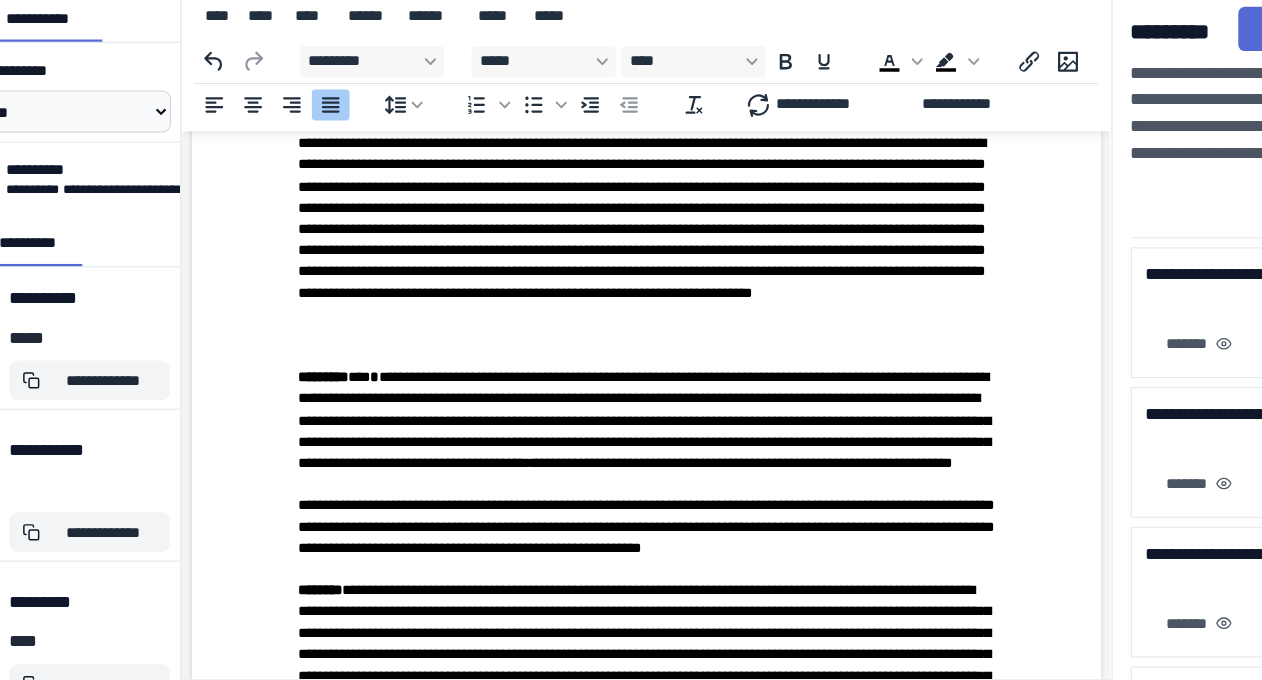 click on "**********" at bounding box center (601, 487) 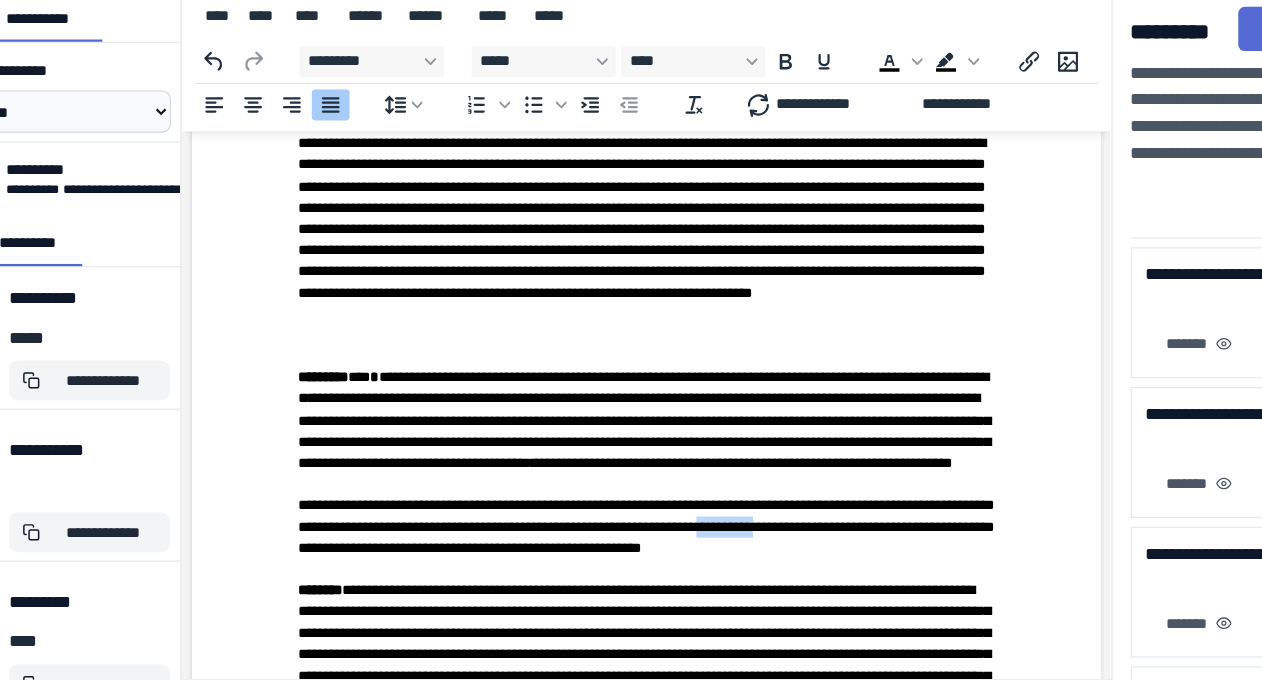 click on "**********" at bounding box center (601, 487) 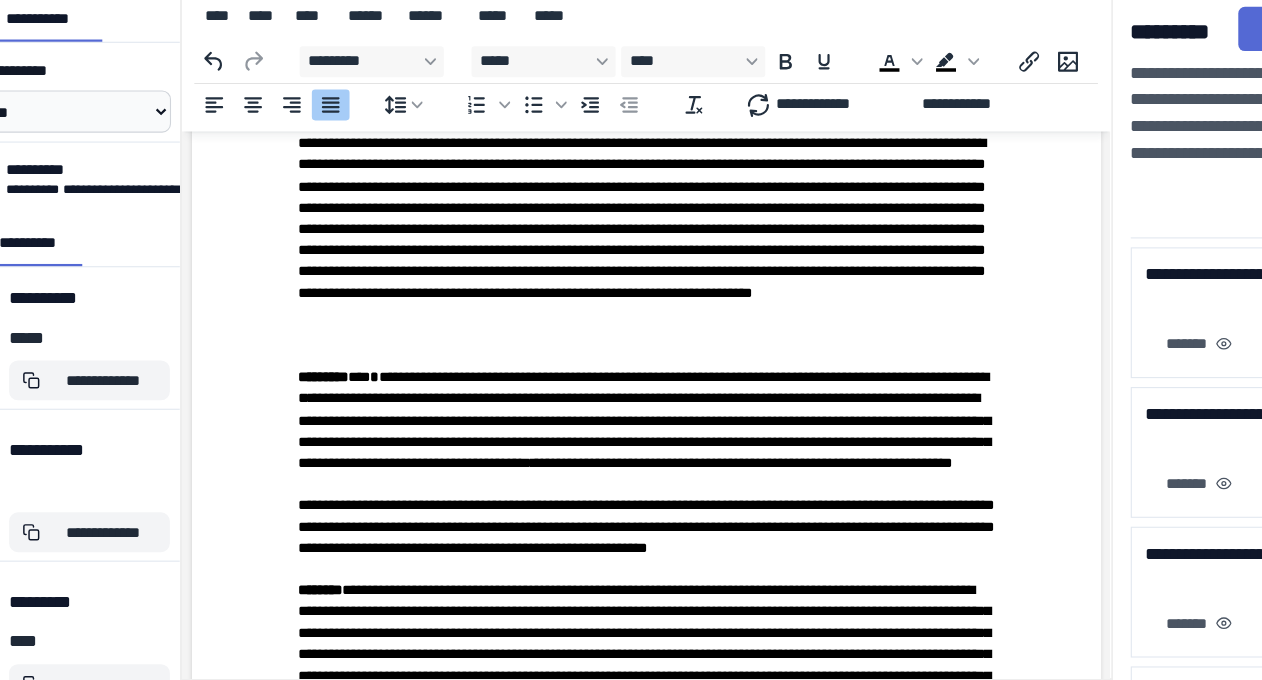 click on "**********" at bounding box center (601, 4183) 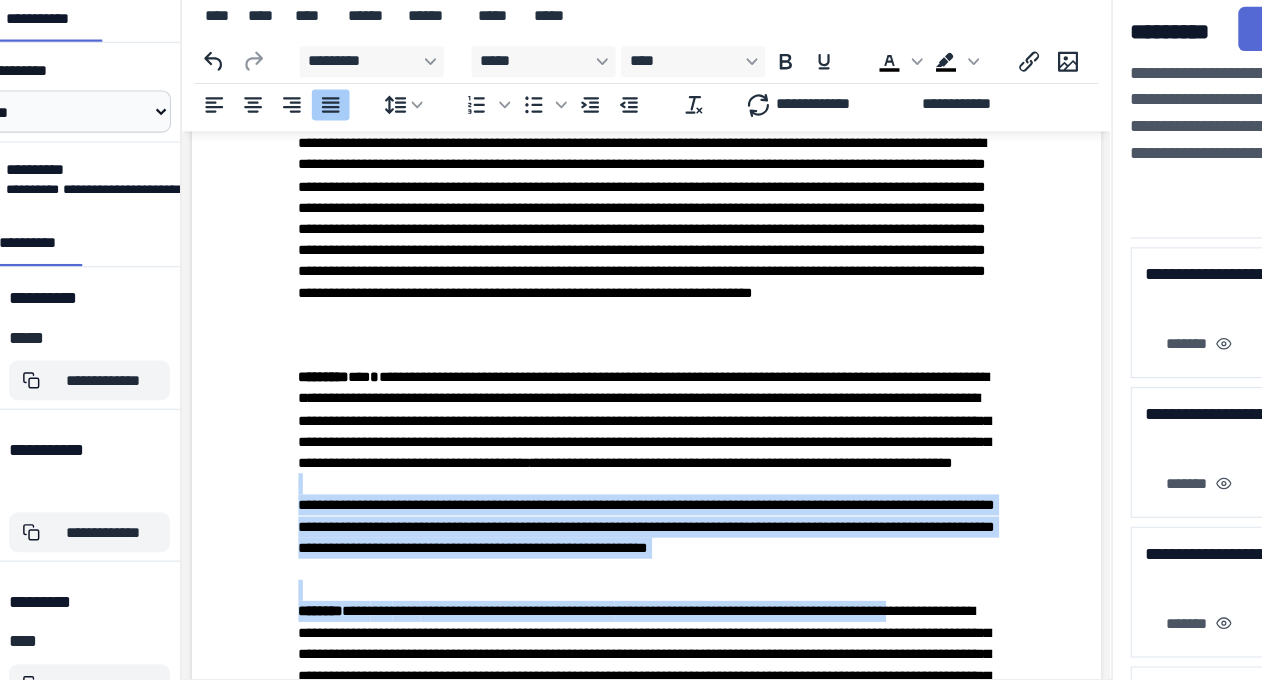 drag, startPoint x: 284, startPoint y: 457, endPoint x: 303, endPoint y: 595, distance: 139.30183 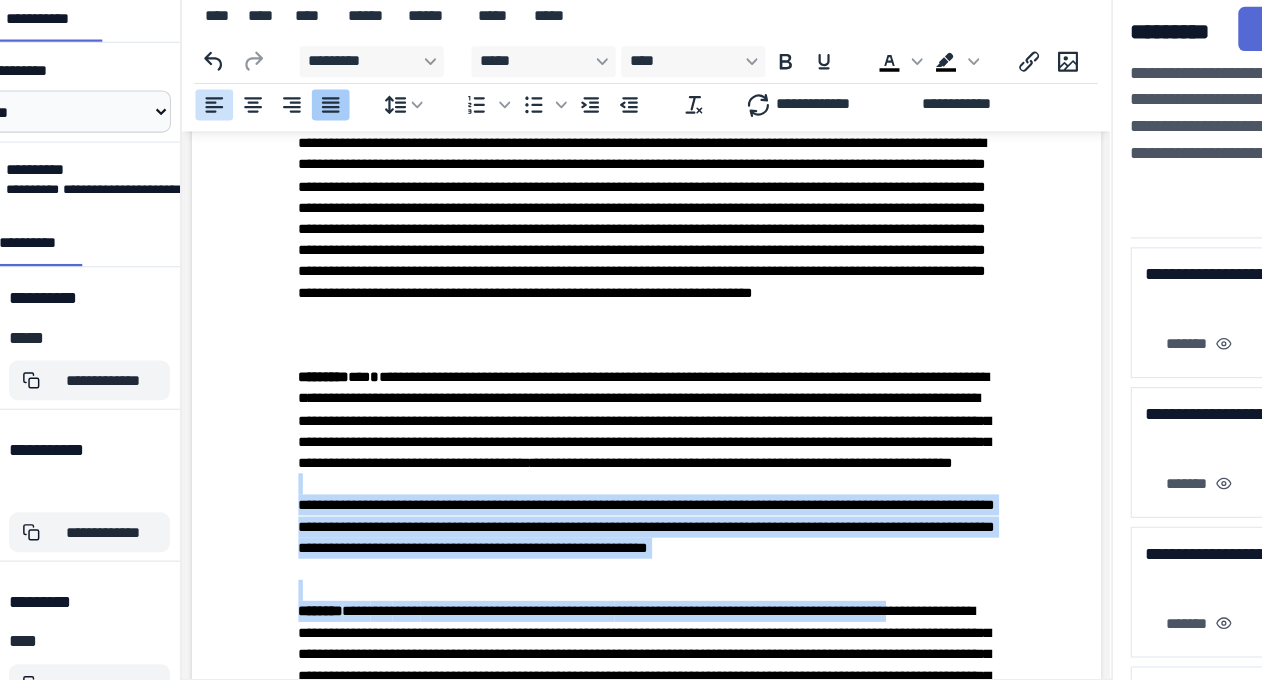 click 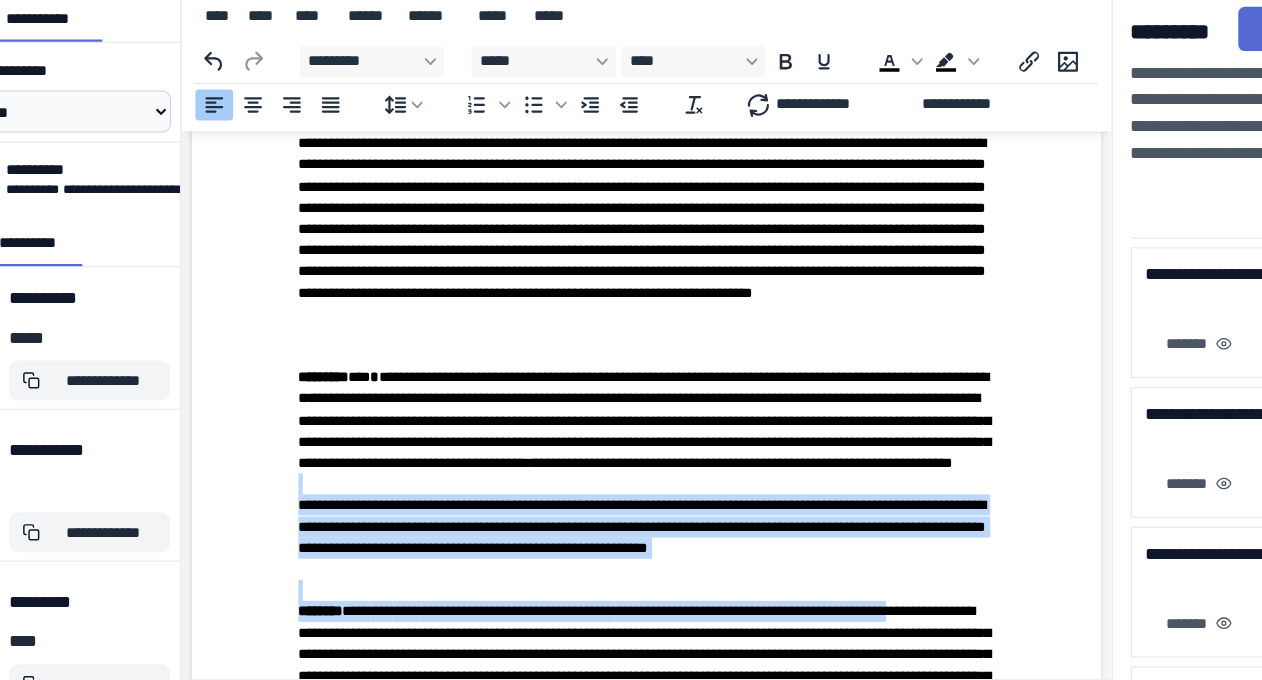 click on "**********" at bounding box center (601, 496) 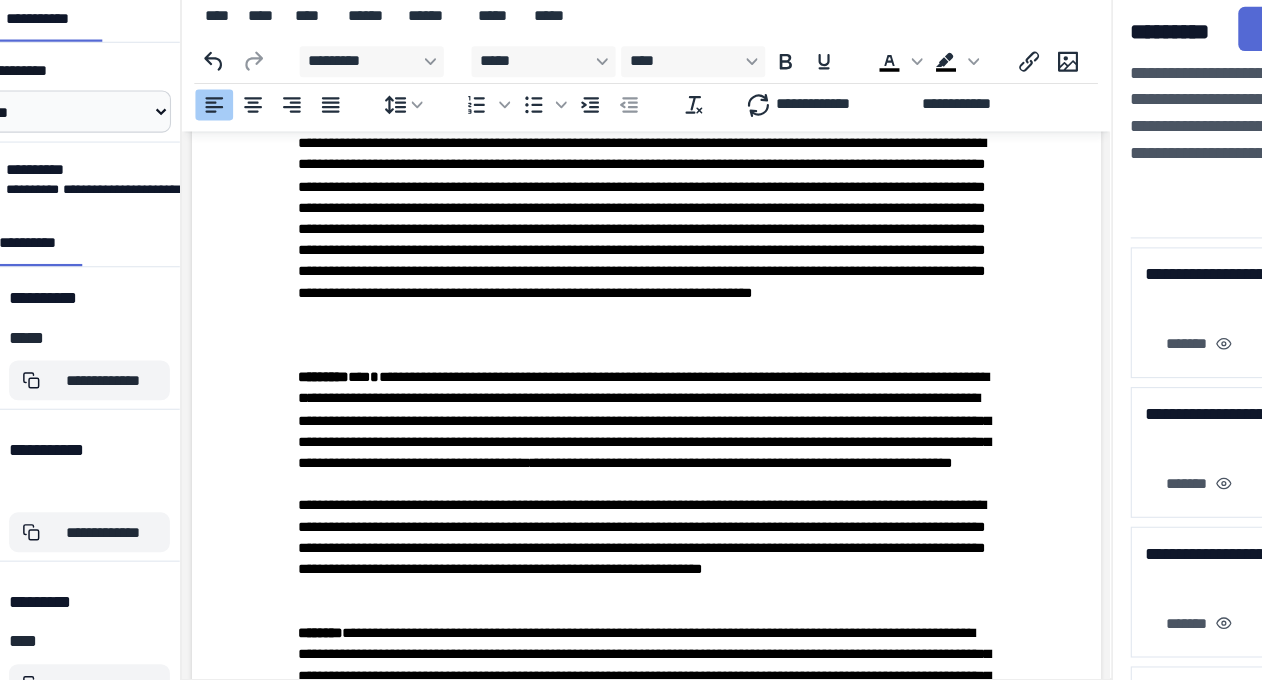 click on "**********" at bounding box center (601, 506) 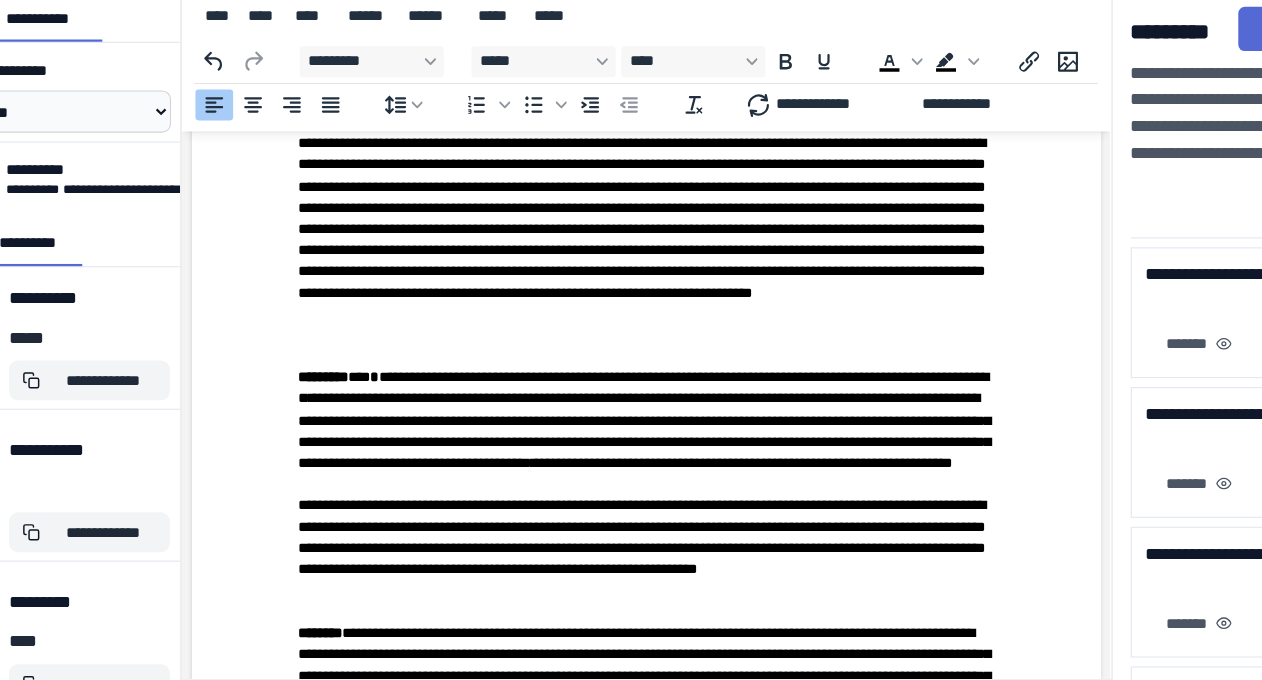 click on "**********" at bounding box center [601, 506] 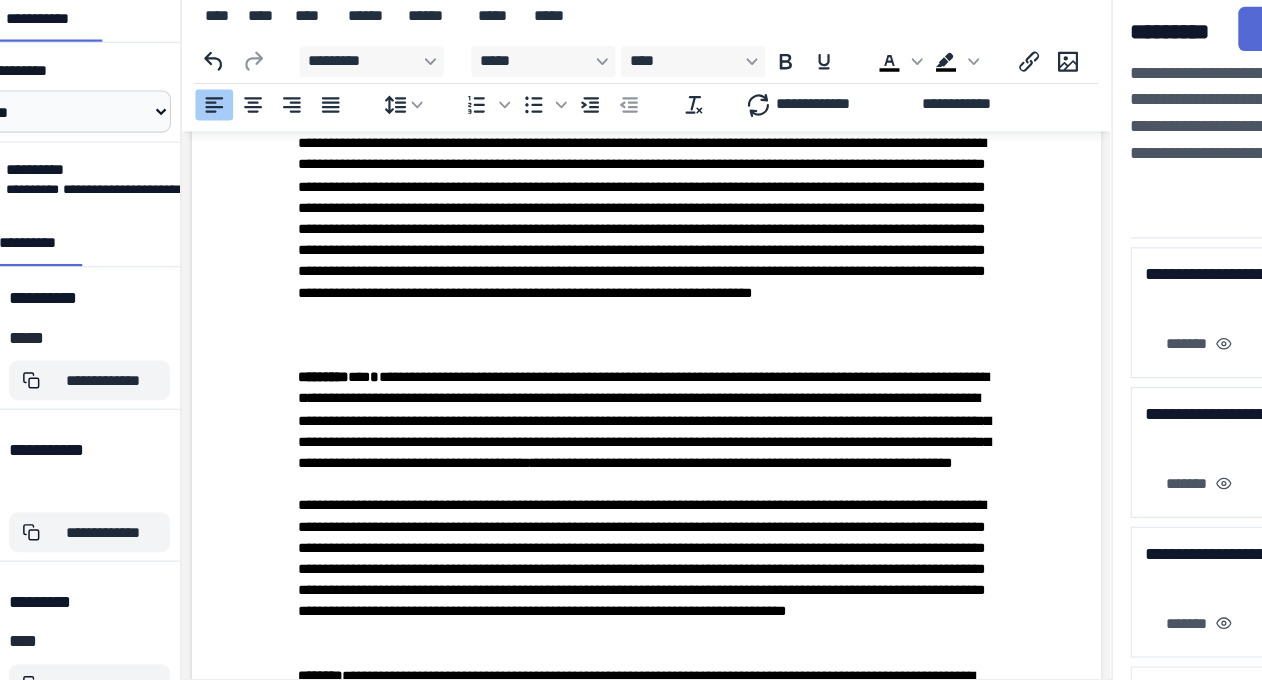 click on "**********" at bounding box center [601, 525] 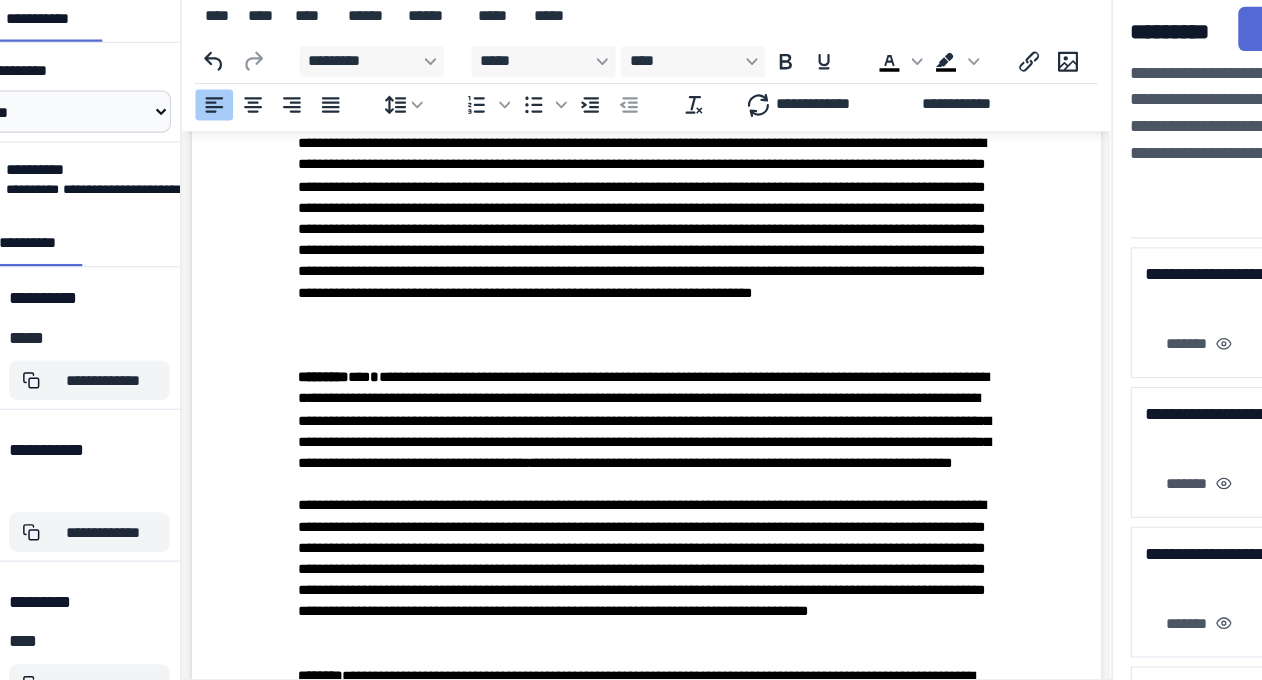 click on "**********" at bounding box center [601, 525] 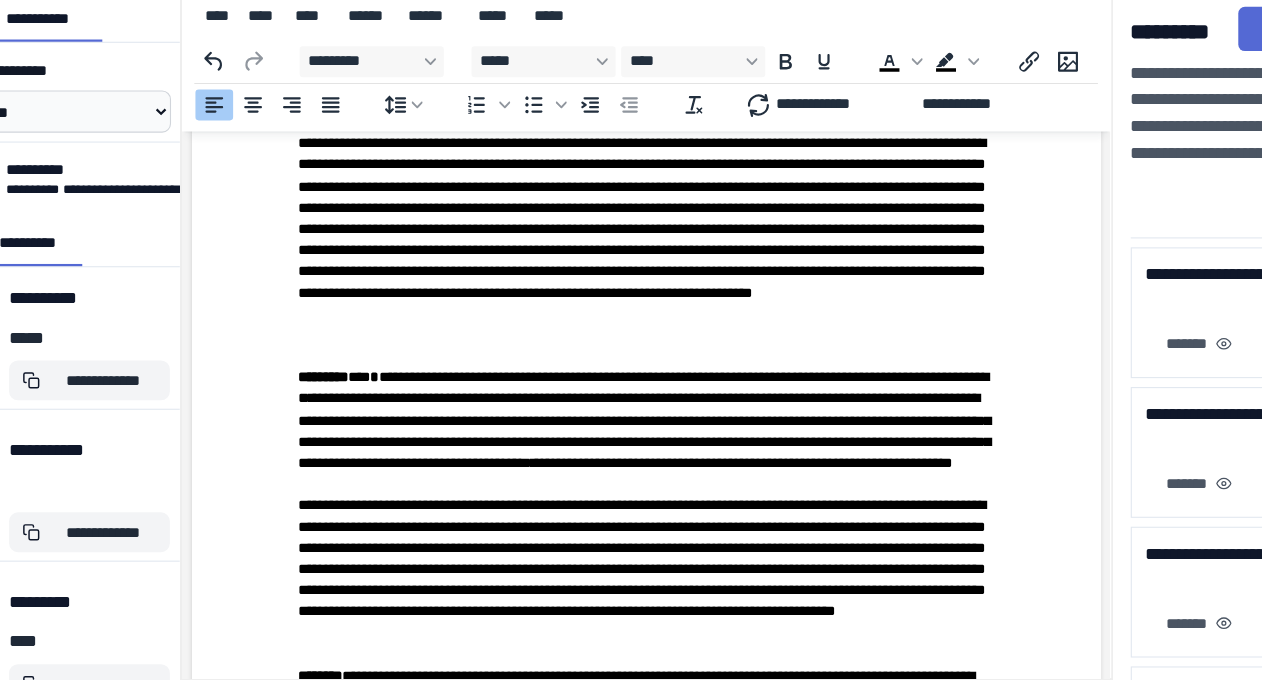 click on "**********" at bounding box center (601, 525) 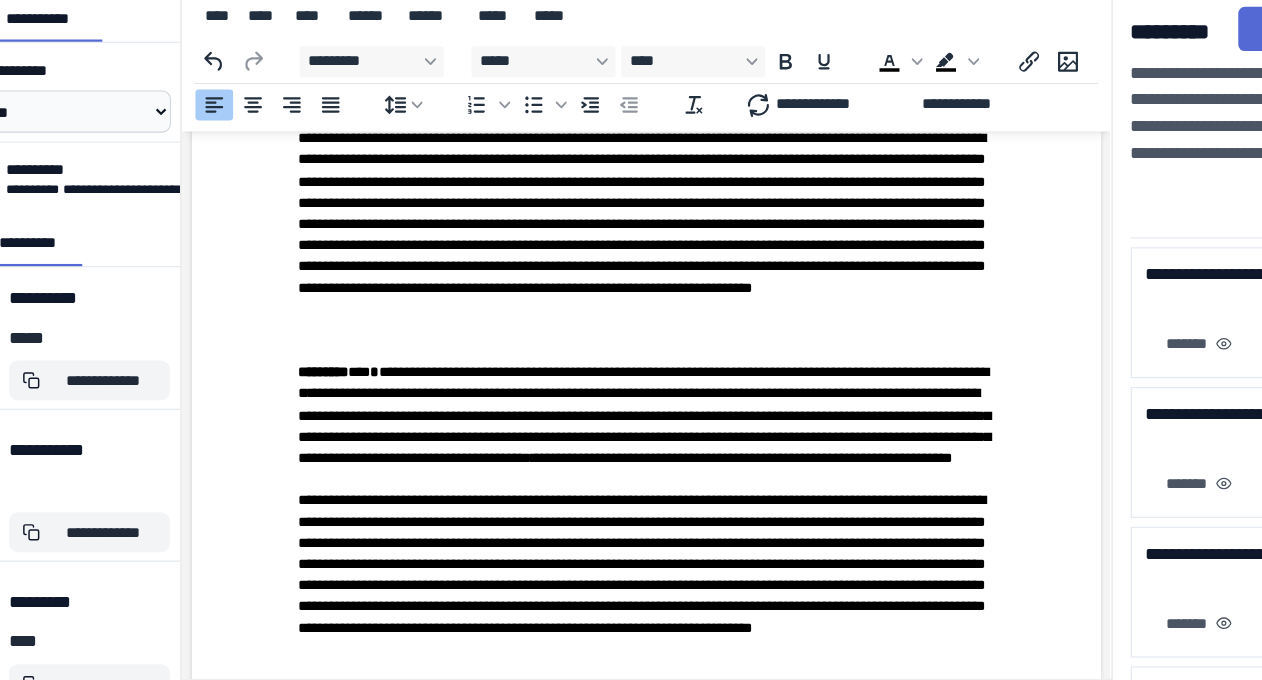 scroll, scrollTop: 638, scrollLeft: 0, axis: vertical 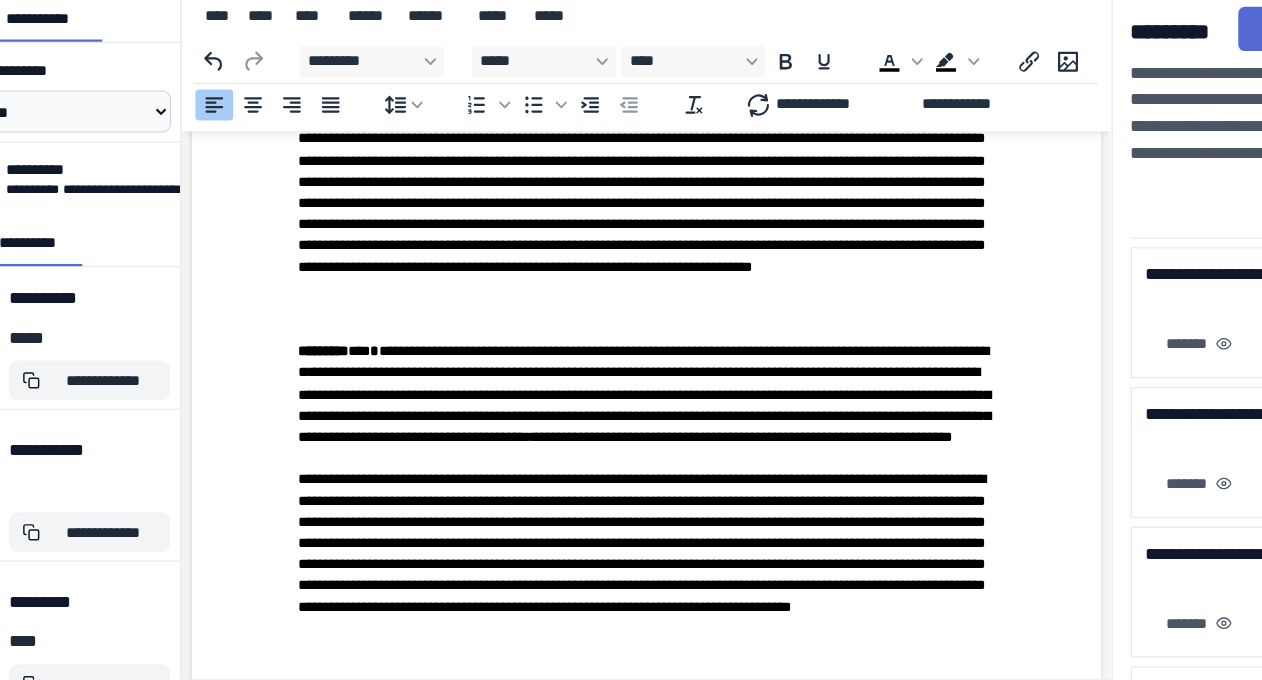 click on "**********" at bounding box center [601, 521] 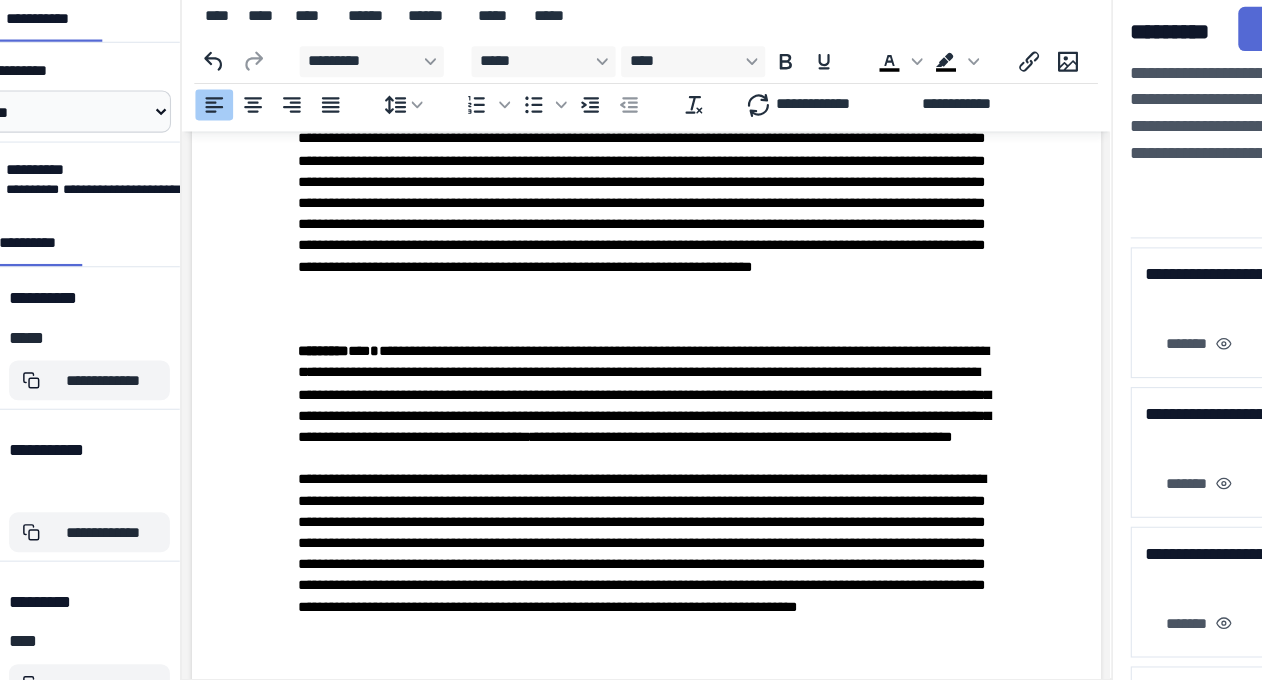 click on "**********" at bounding box center (601, 521) 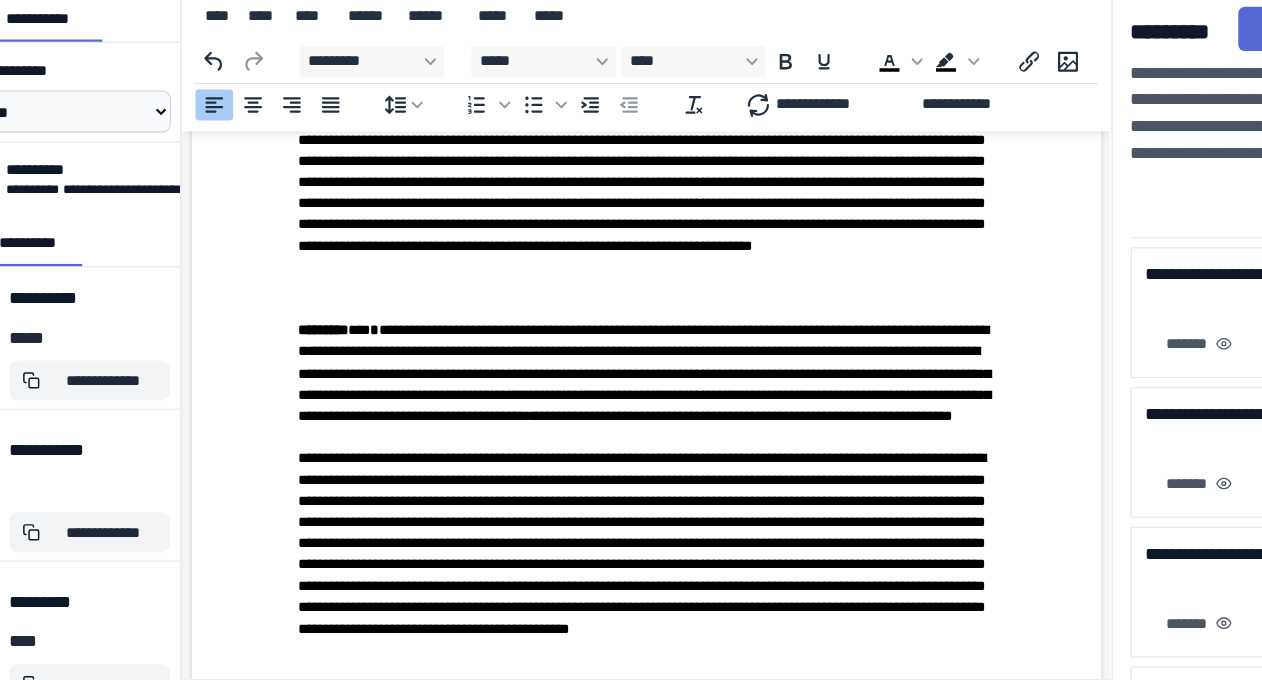 scroll, scrollTop: 676, scrollLeft: 0, axis: vertical 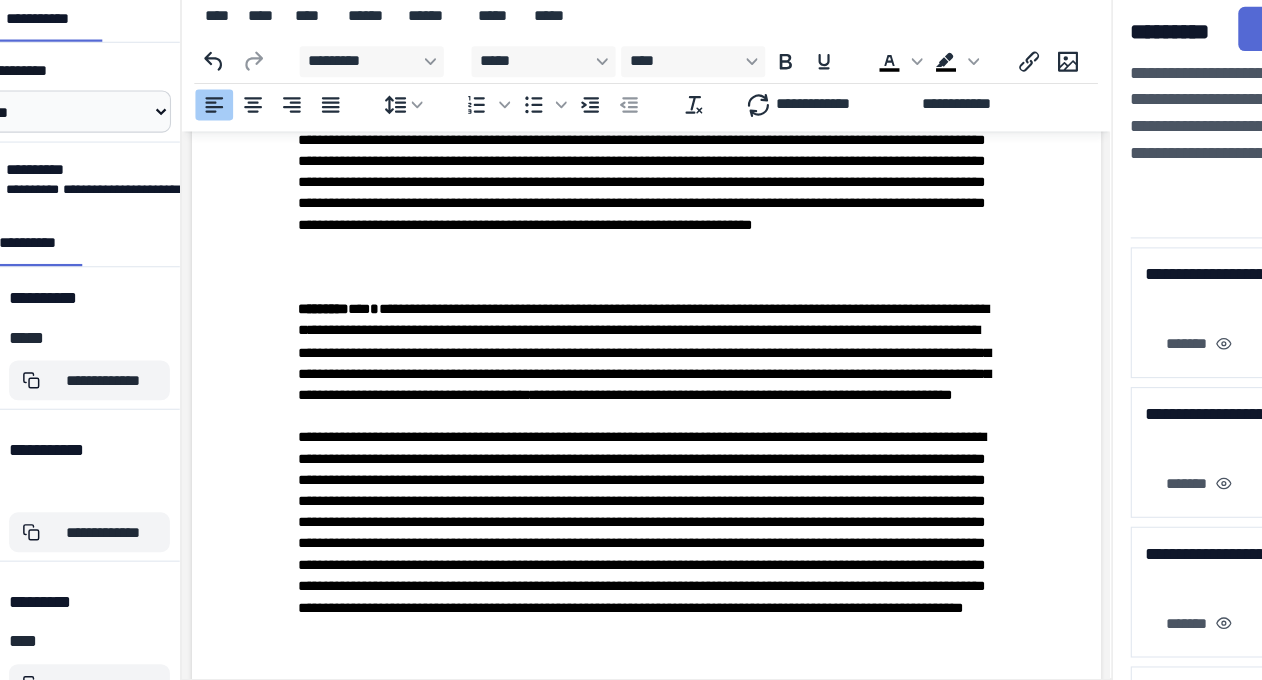 click at bounding box center [601, 502] 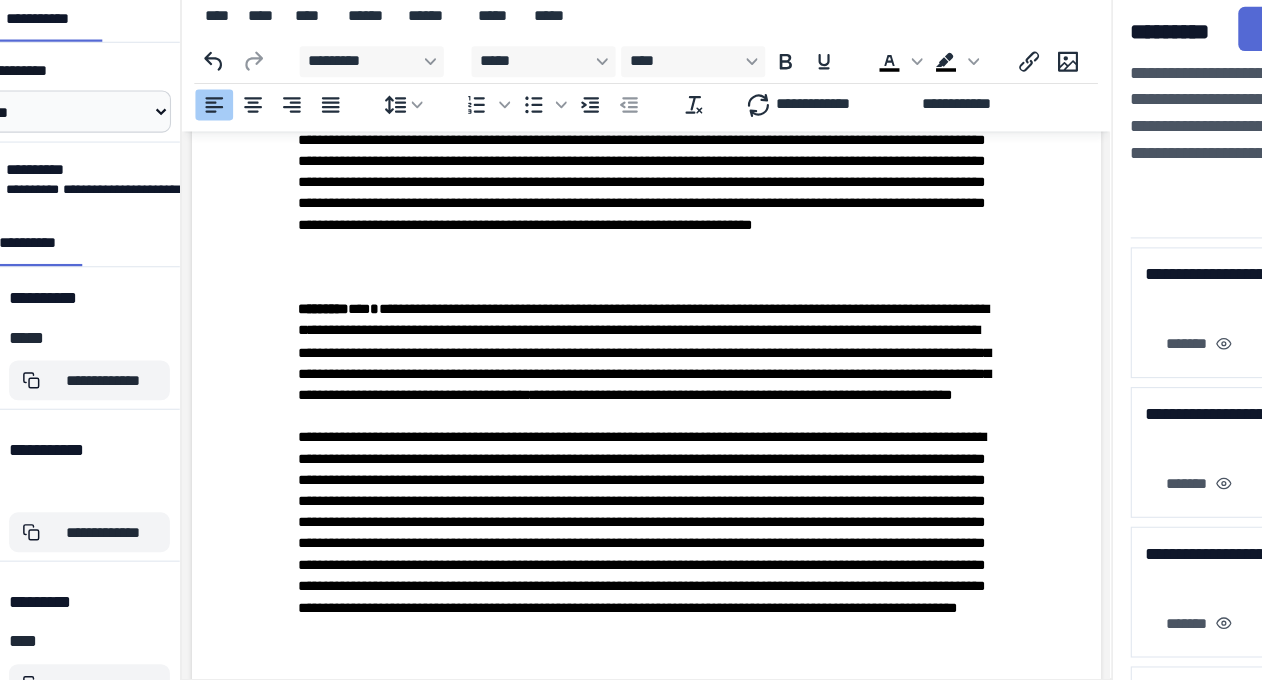 click at bounding box center [601, 502] 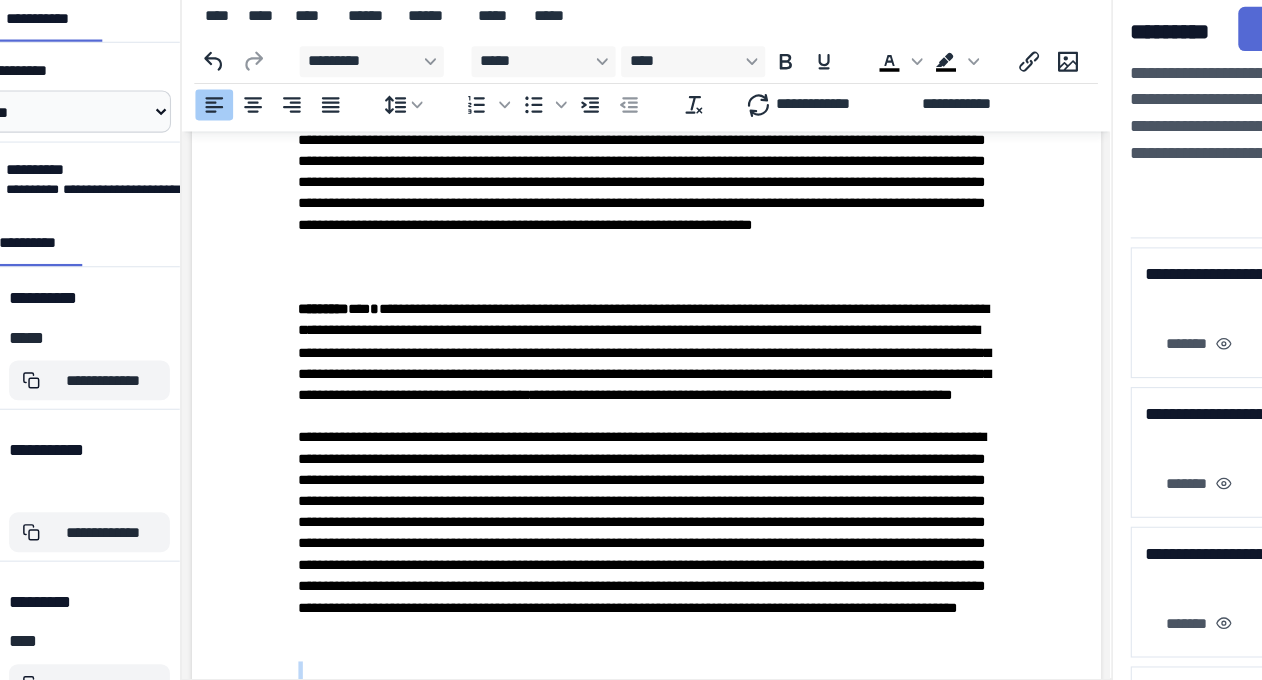 click at bounding box center [601, 502] 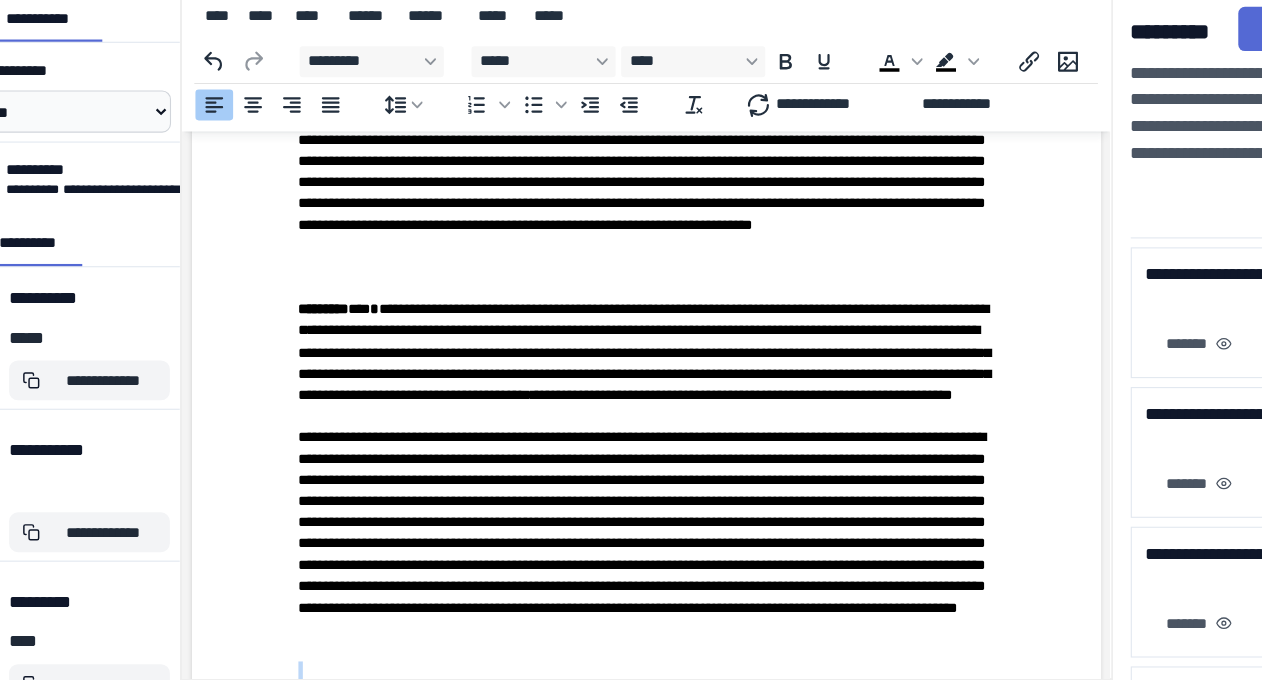 click at bounding box center (601, 502) 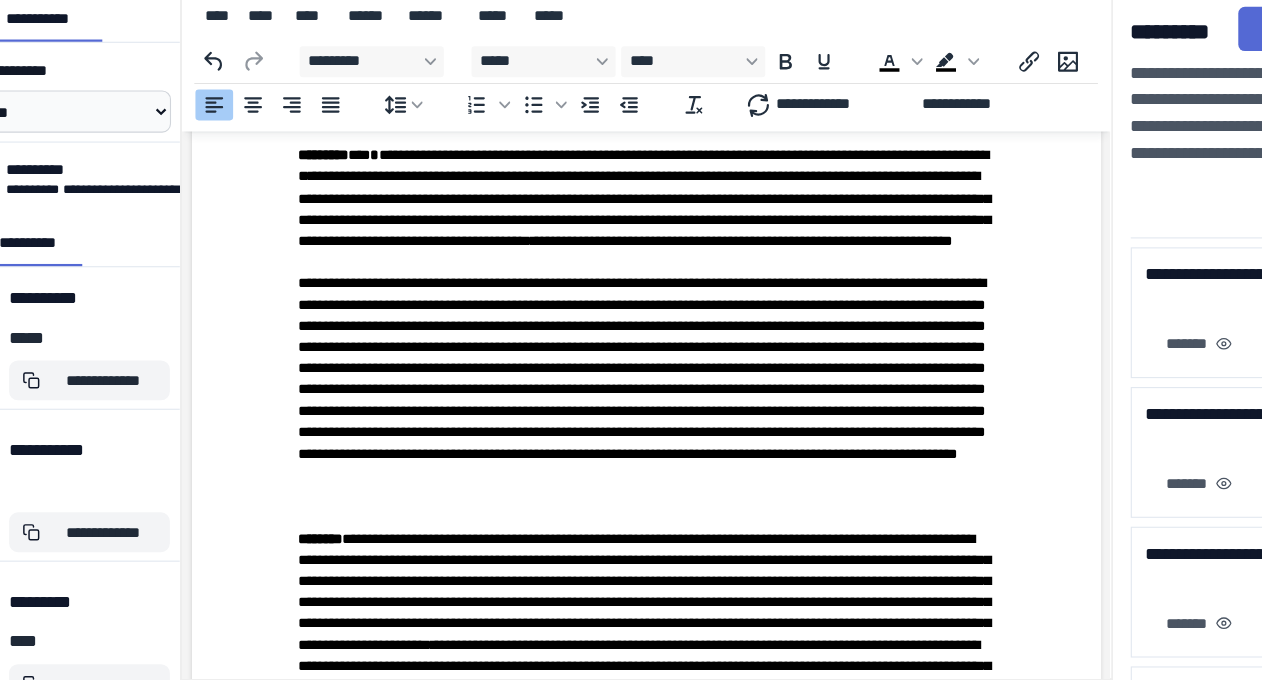 scroll, scrollTop: 822, scrollLeft: 0, axis: vertical 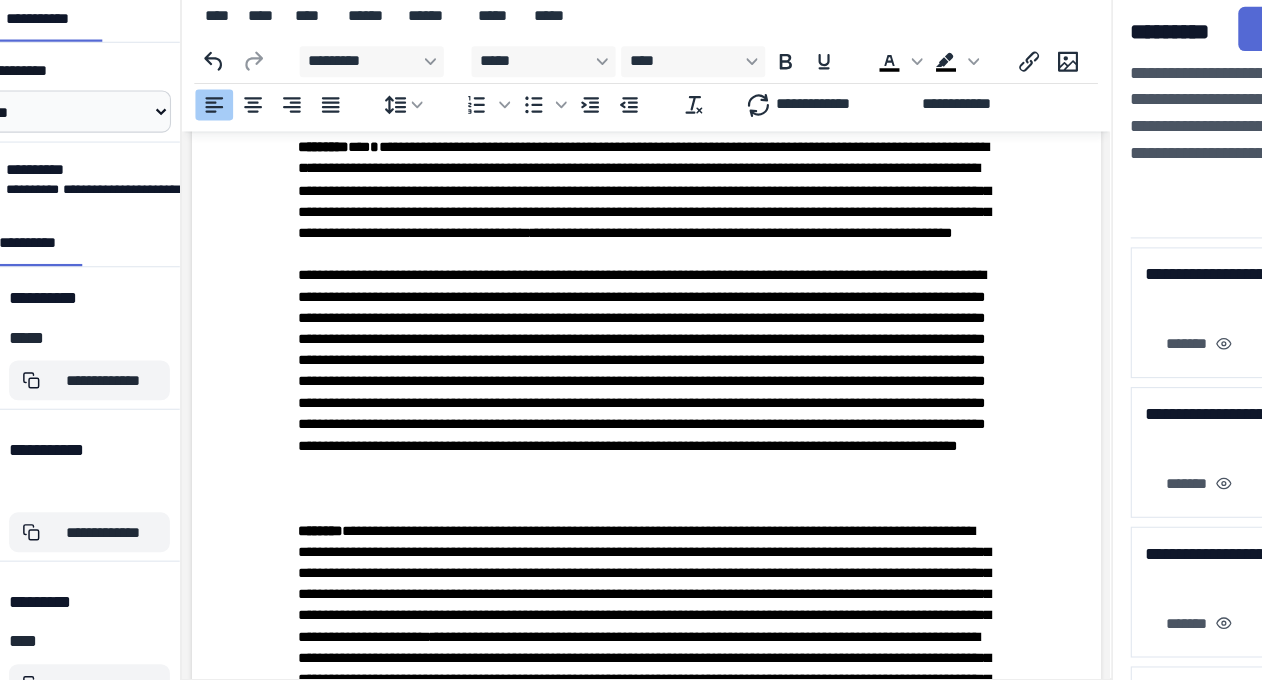 click at bounding box center (601, 356) 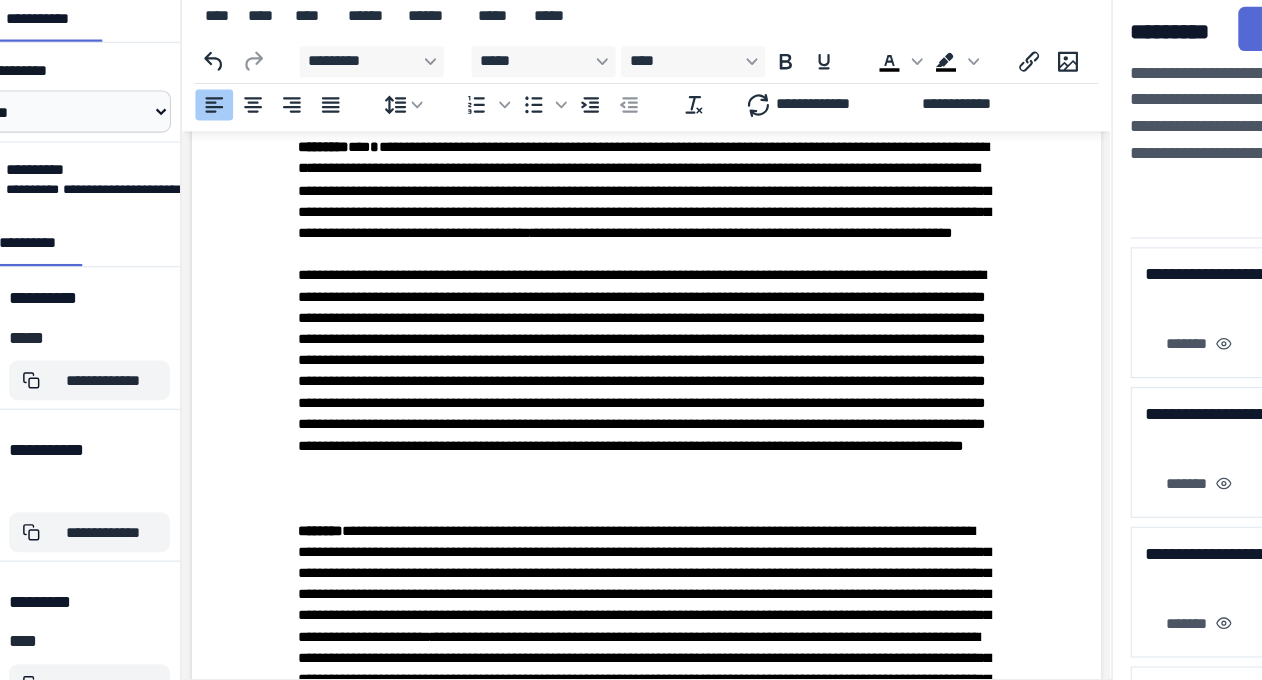 click at bounding box center (601, 356) 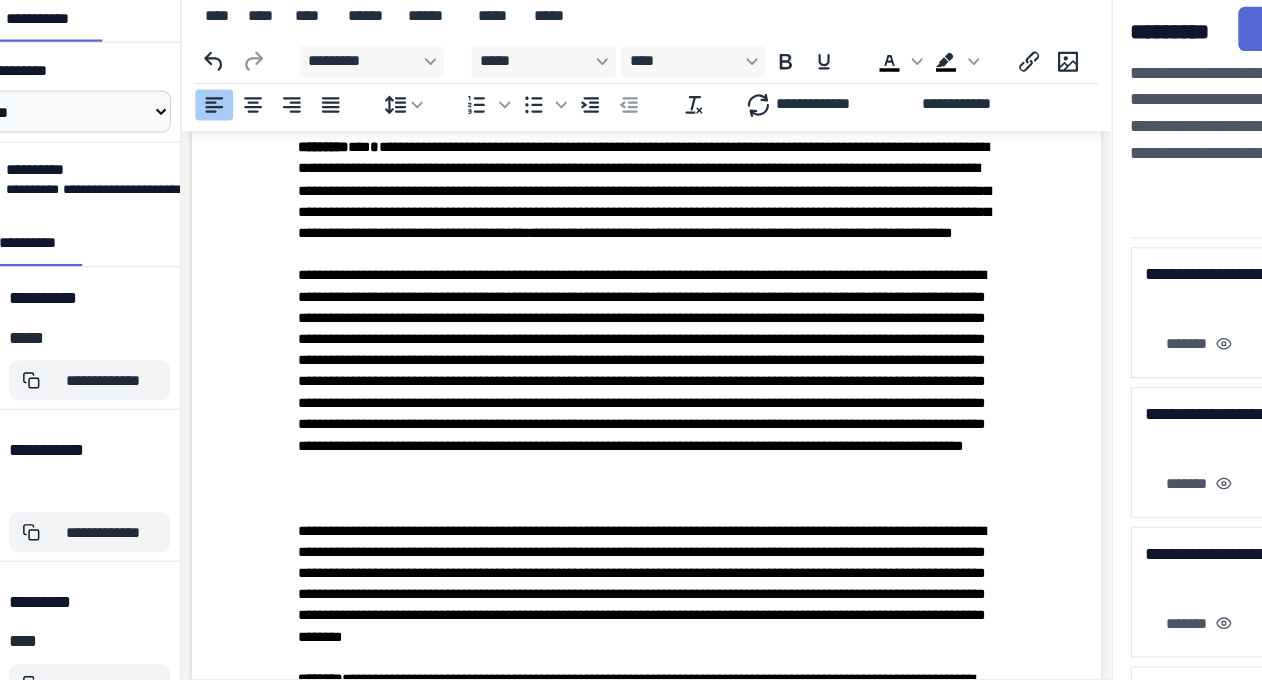 scroll, scrollTop: 830, scrollLeft: 0, axis: vertical 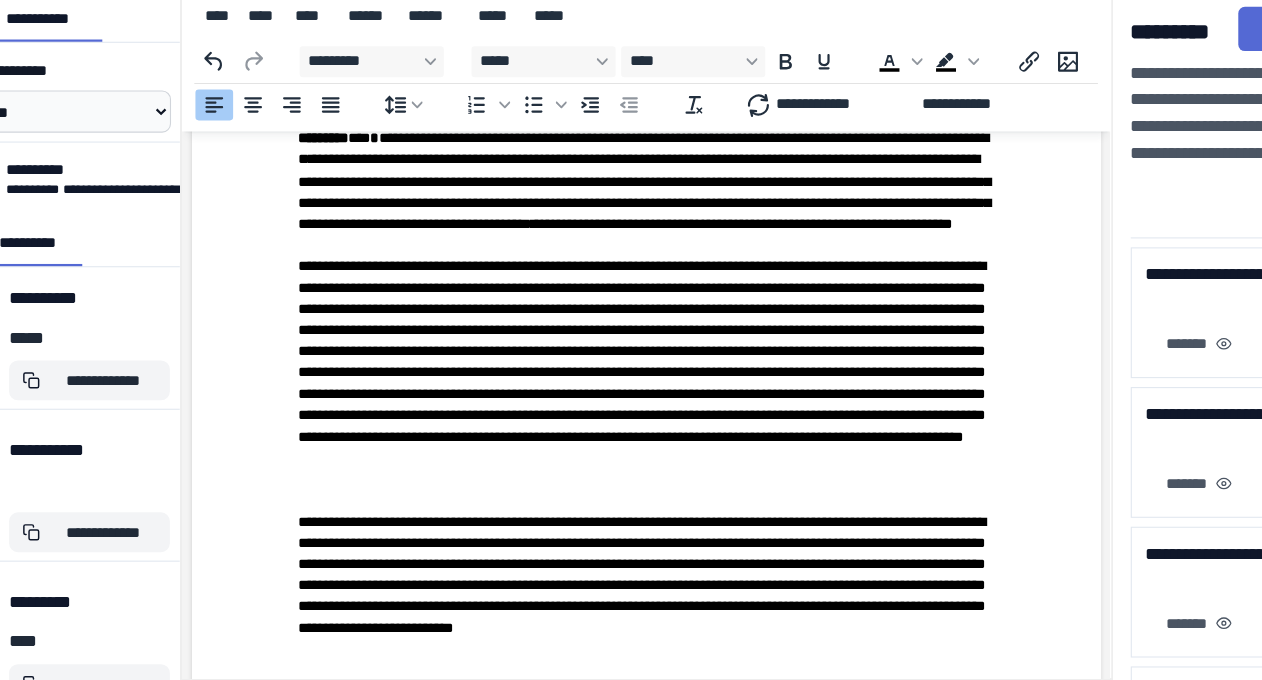 click on "**********" at bounding box center [601, 541] 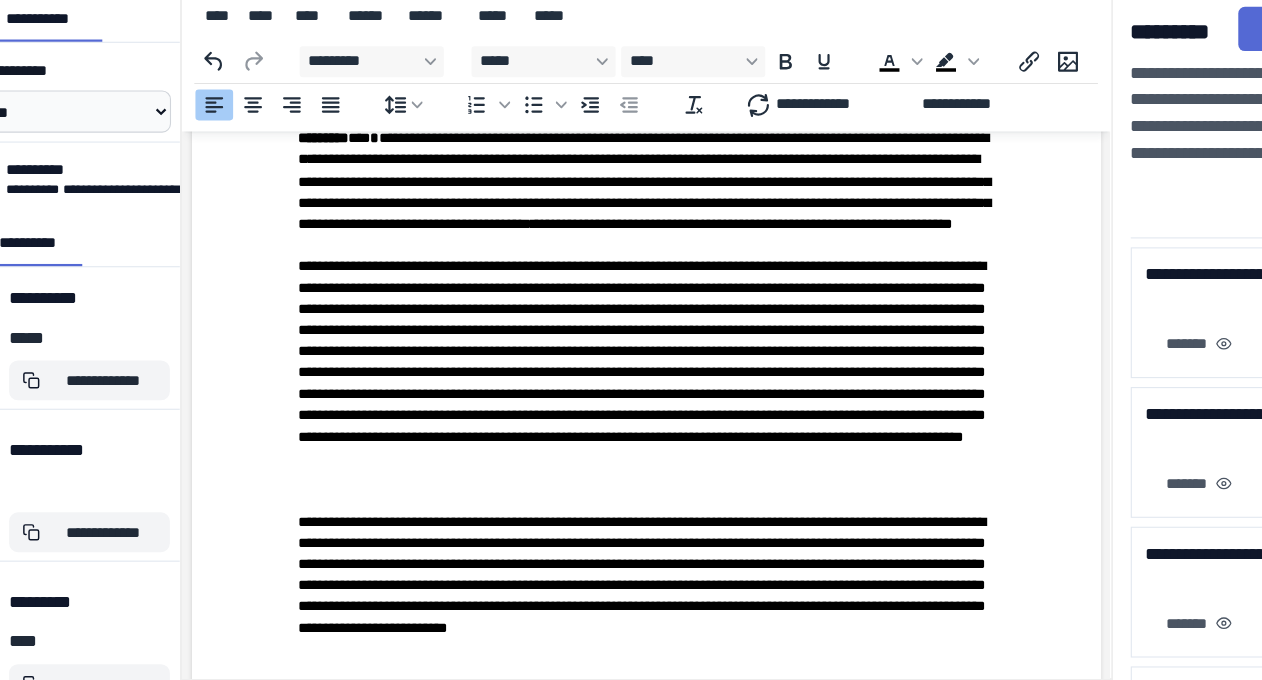 click on "**********" at bounding box center [601, 541] 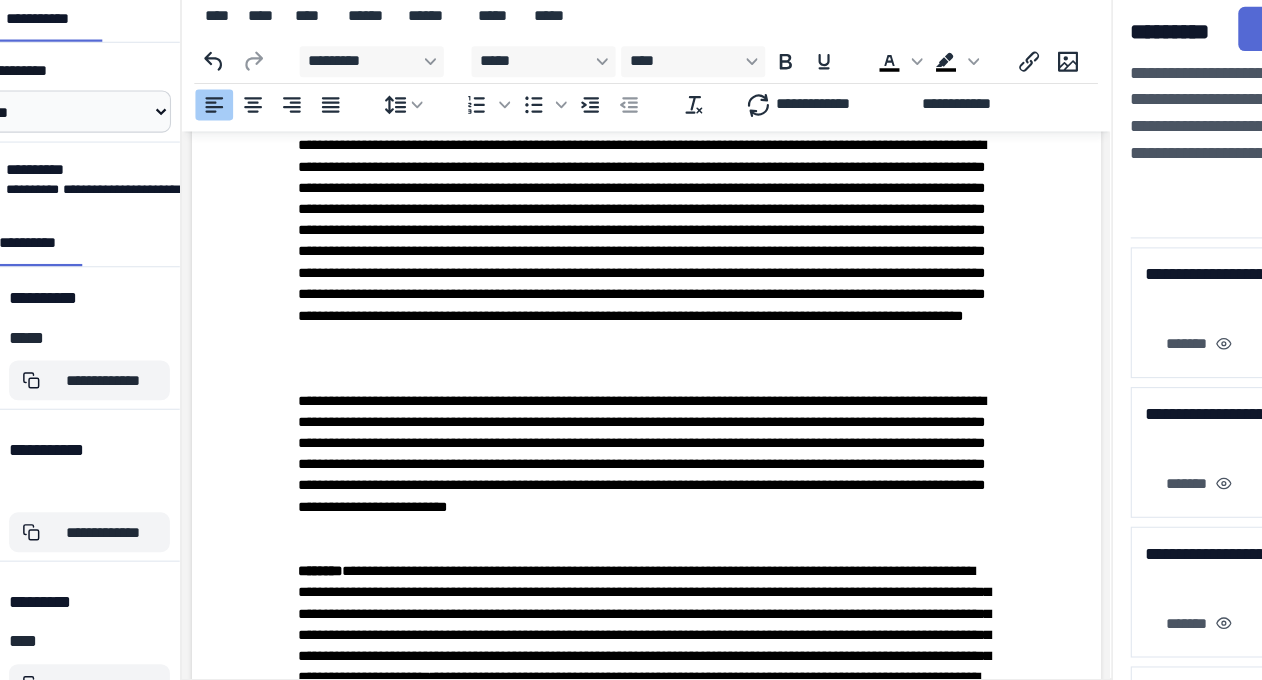 scroll, scrollTop: 940, scrollLeft: 0, axis: vertical 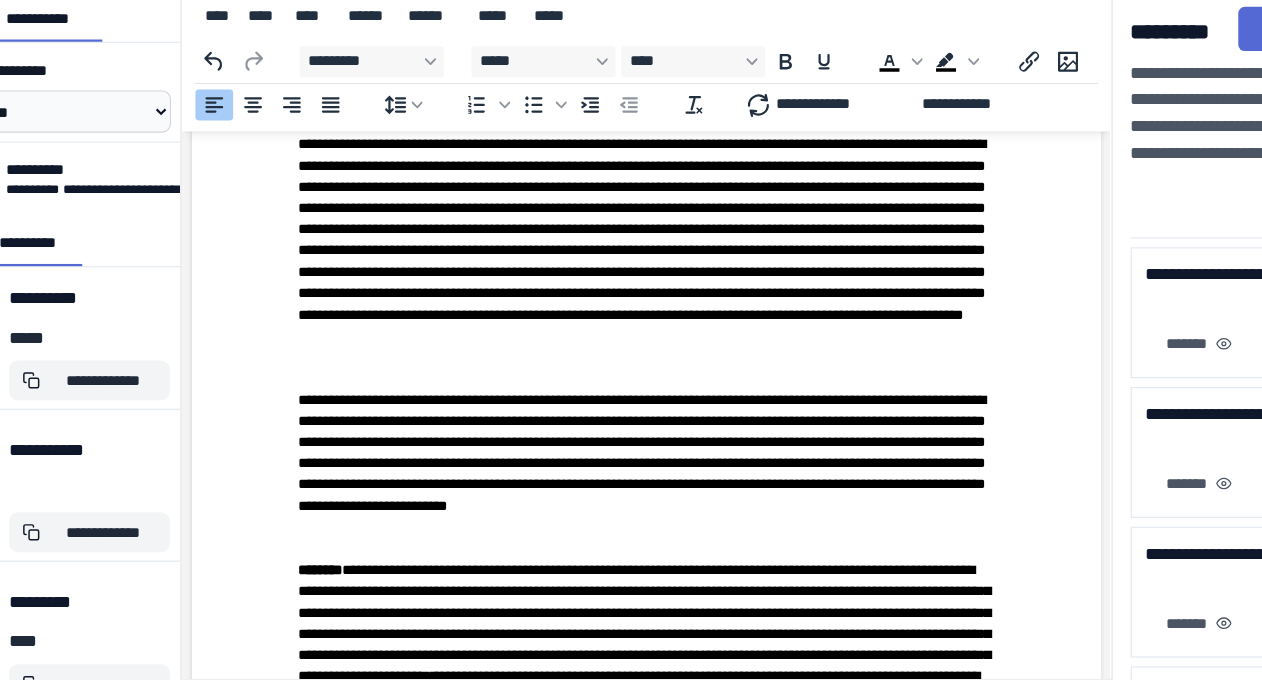 click on "**********" at bounding box center [601, 431] 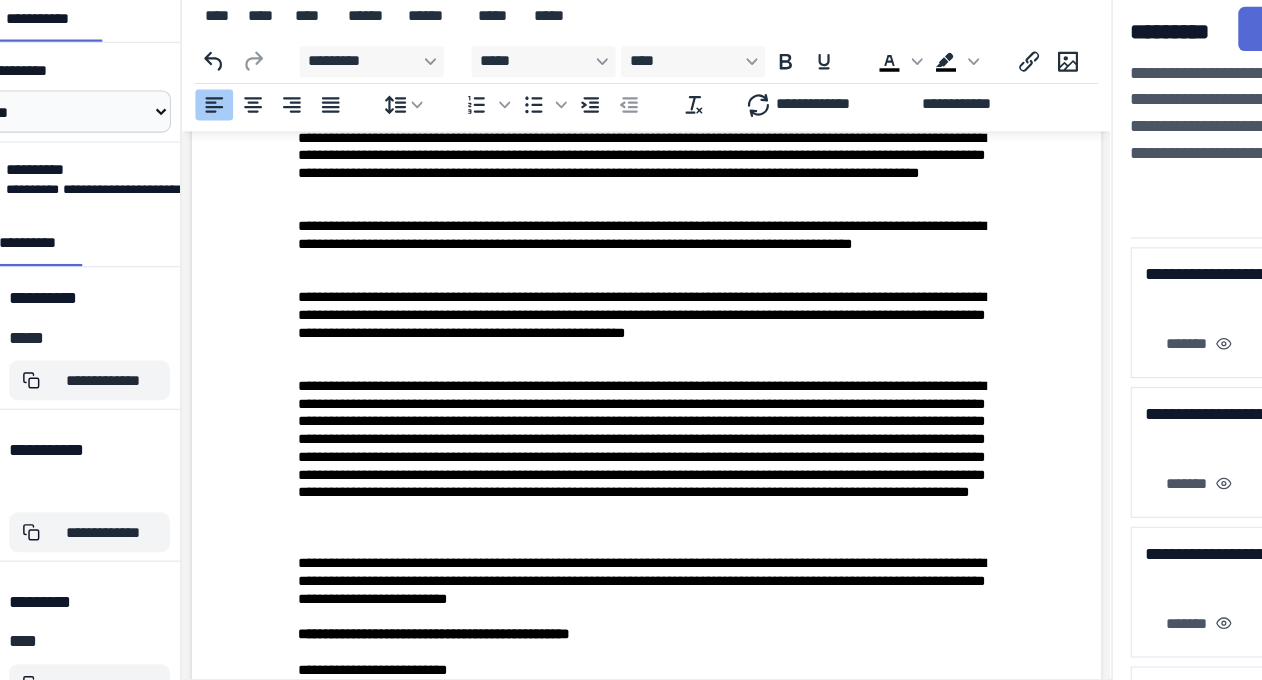 scroll, scrollTop: 1673, scrollLeft: 0, axis: vertical 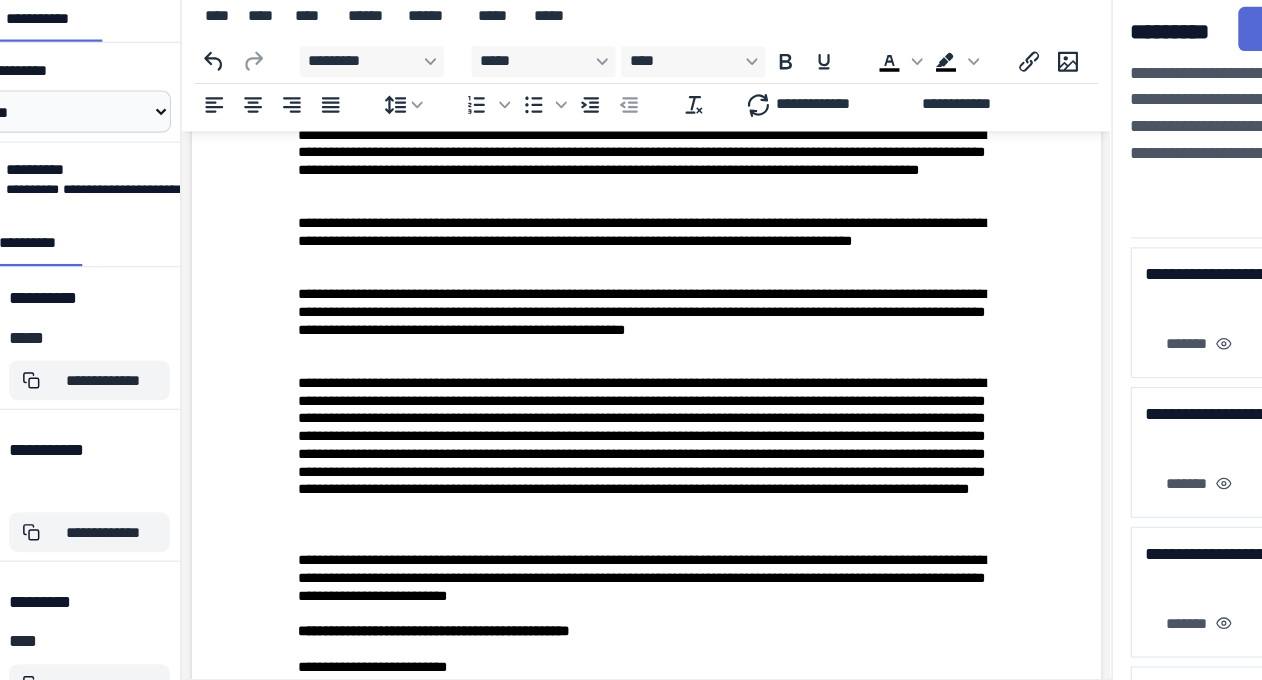 click on "**********" at bounding box center (601, 422) 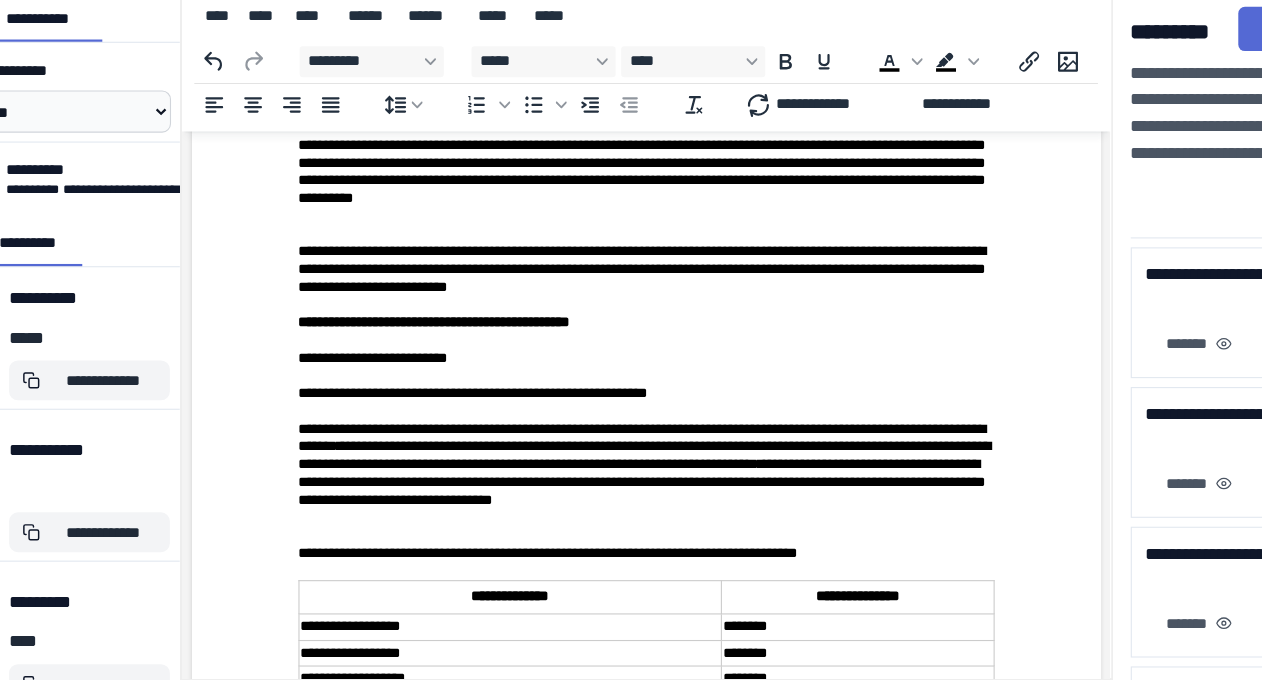 scroll, scrollTop: 1953, scrollLeft: 0, axis: vertical 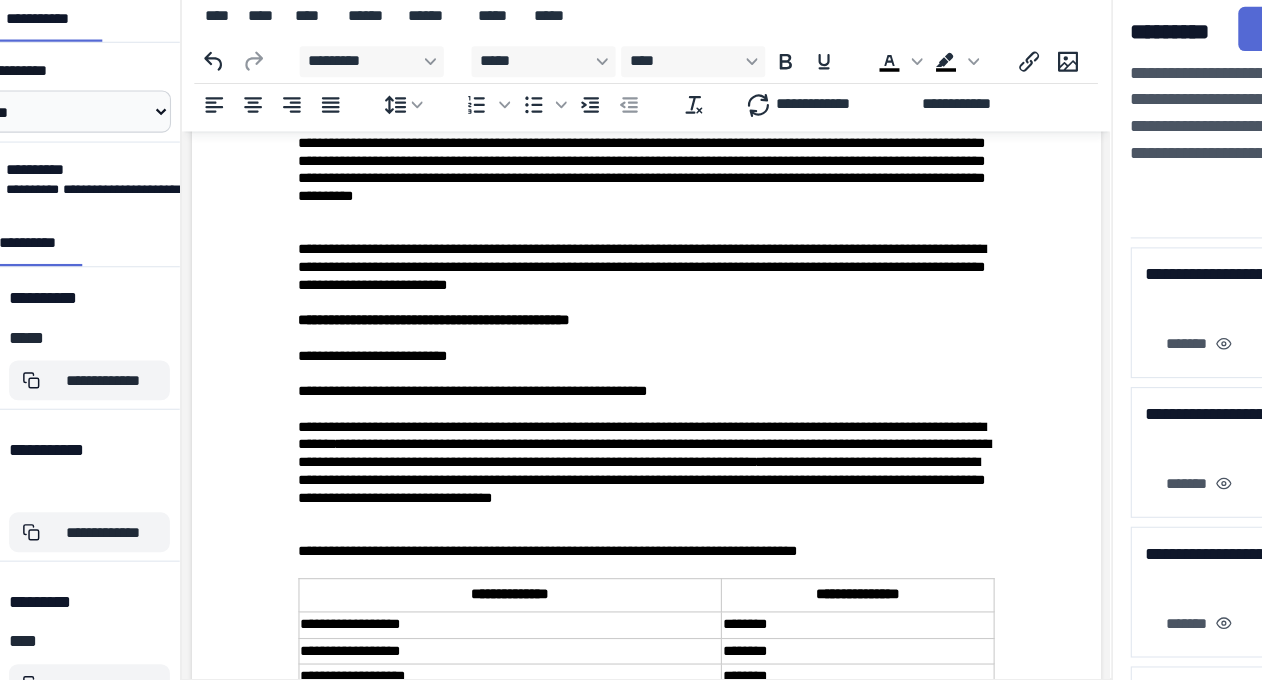 click on "**********" at bounding box center [601, 142] 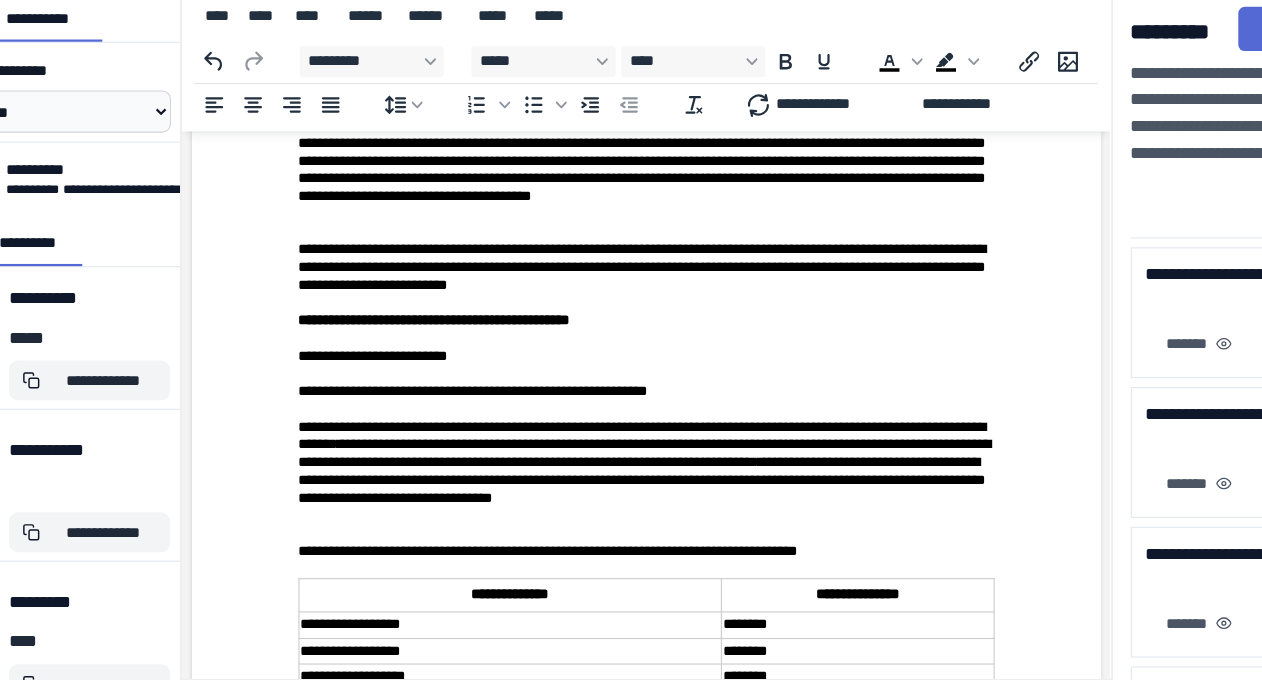 click on "**********" at bounding box center [601, 142] 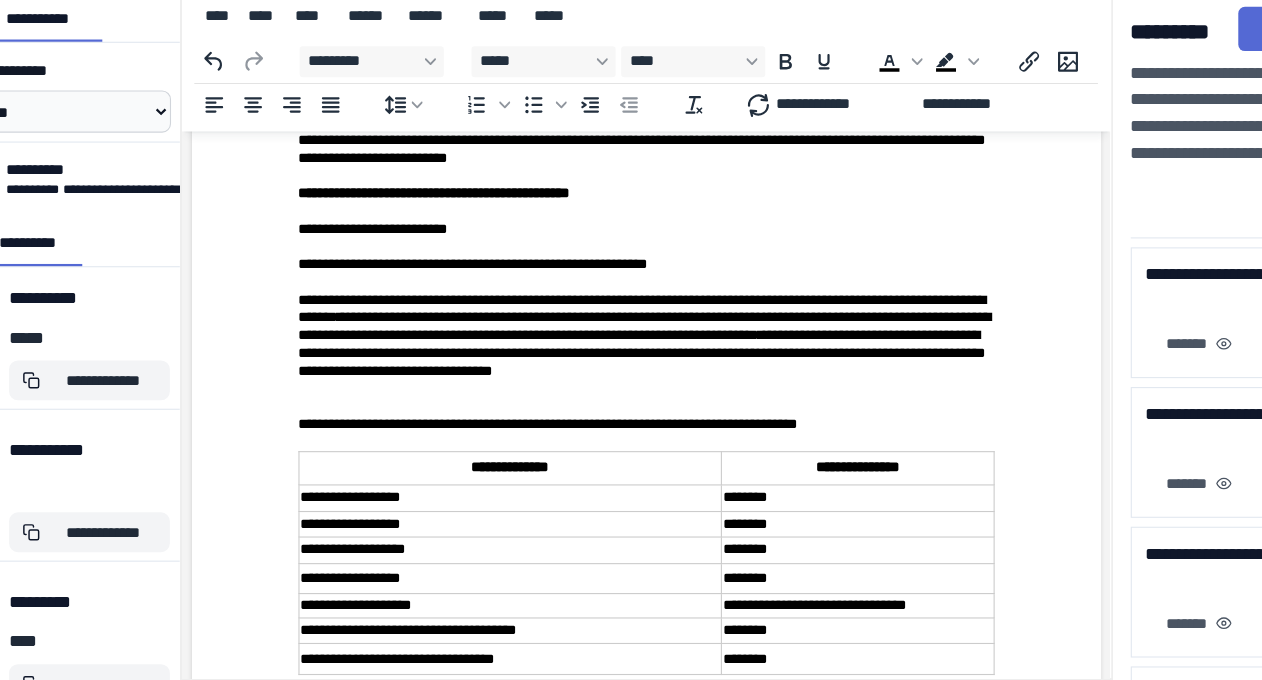 scroll, scrollTop: 2077, scrollLeft: 0, axis: vertical 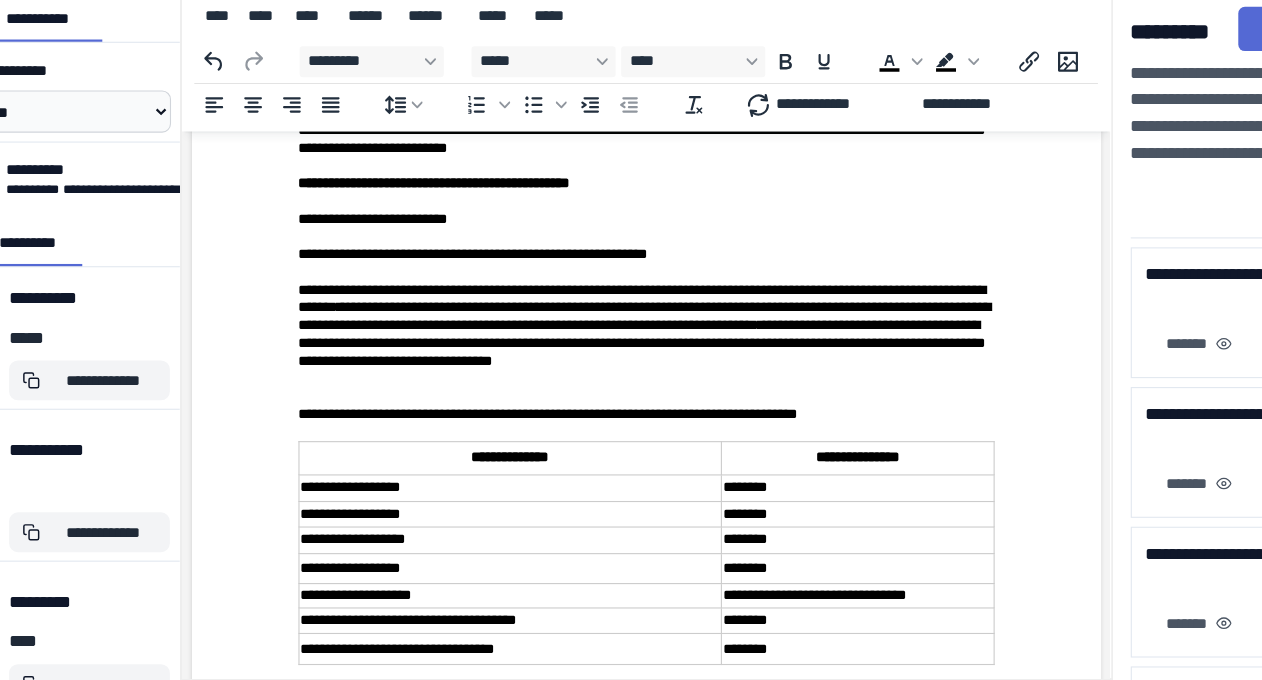 click on "**********" at bounding box center [601, 130] 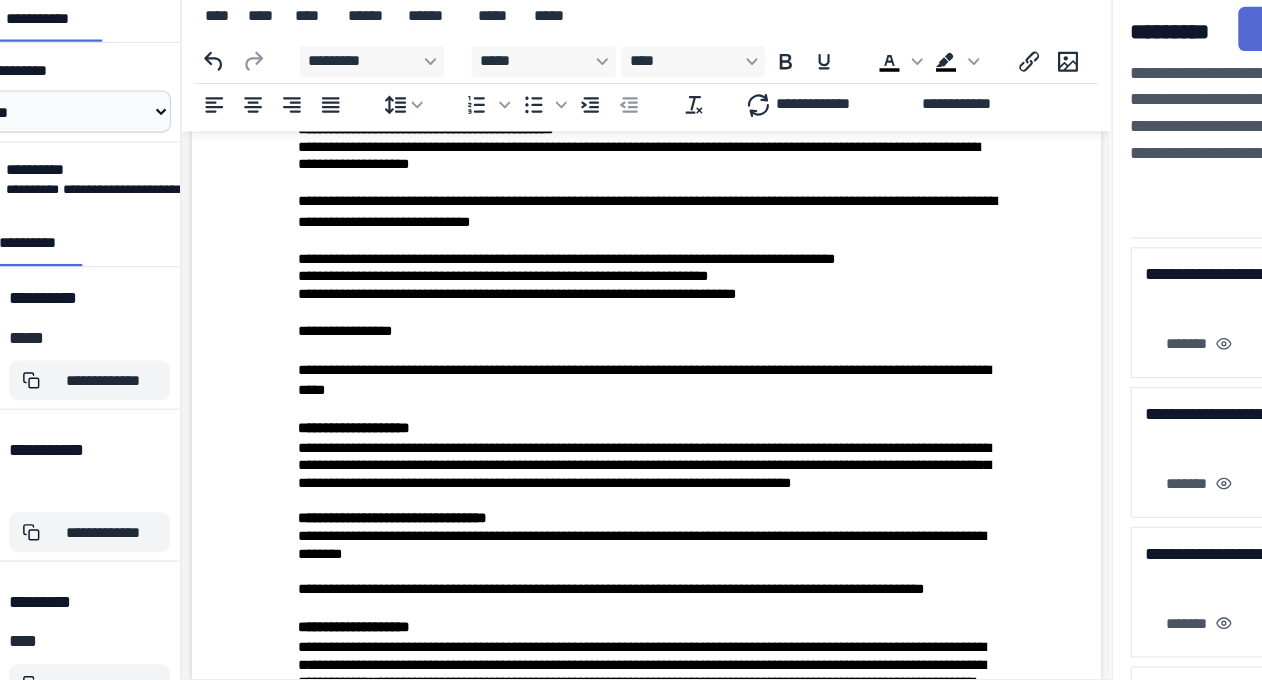 scroll, scrollTop: 2585, scrollLeft: 0, axis: vertical 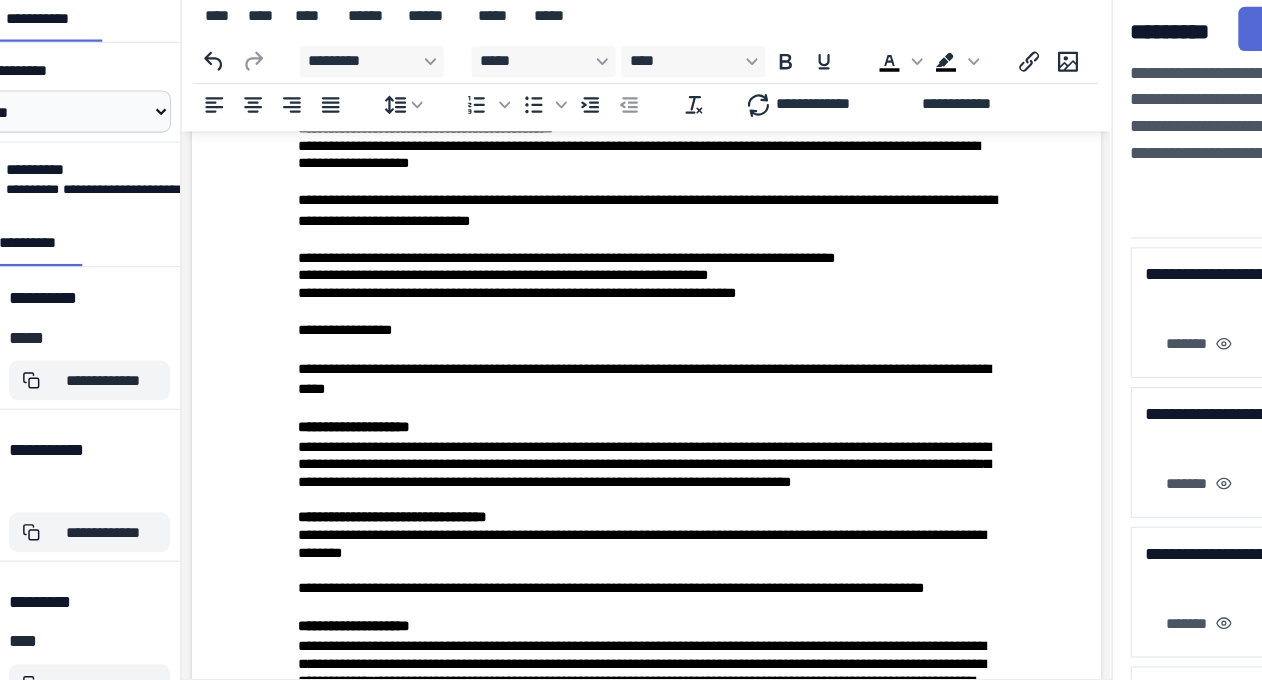 click on "**********" at bounding box center [601, 261] 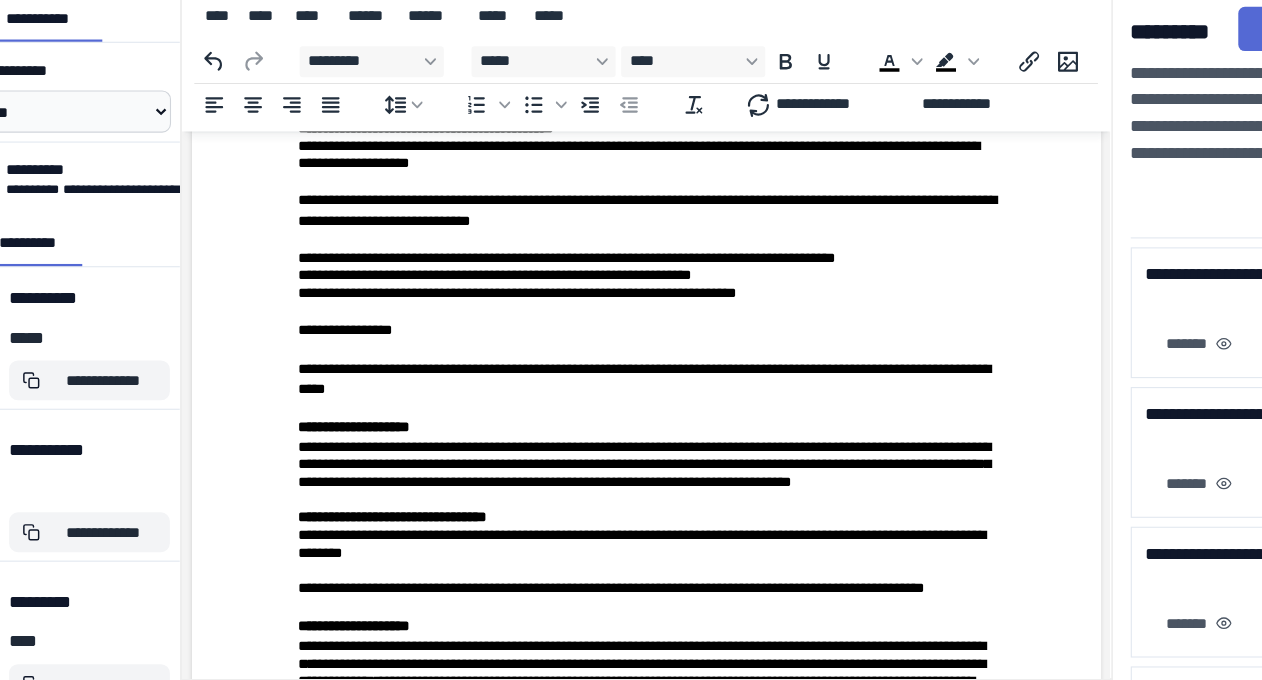 click on "**********" at bounding box center [601, 261] 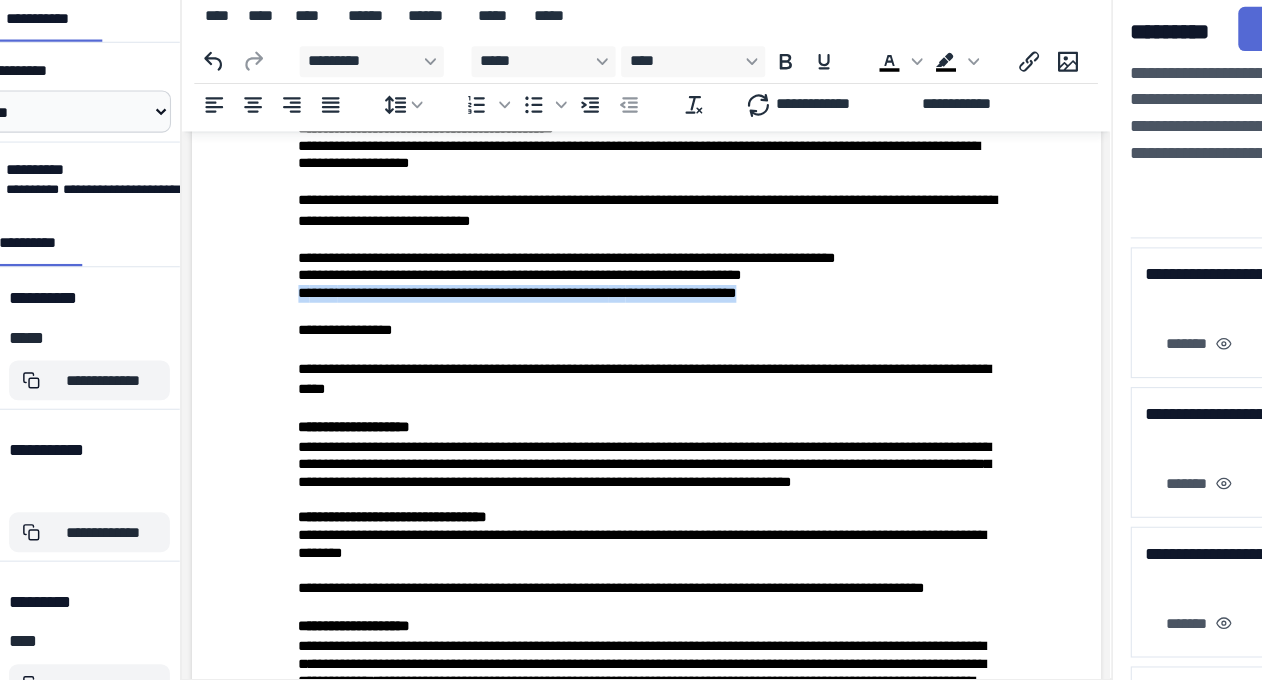 drag, startPoint x: 284, startPoint y: 335, endPoint x: 743, endPoint y: 349, distance: 459.21347 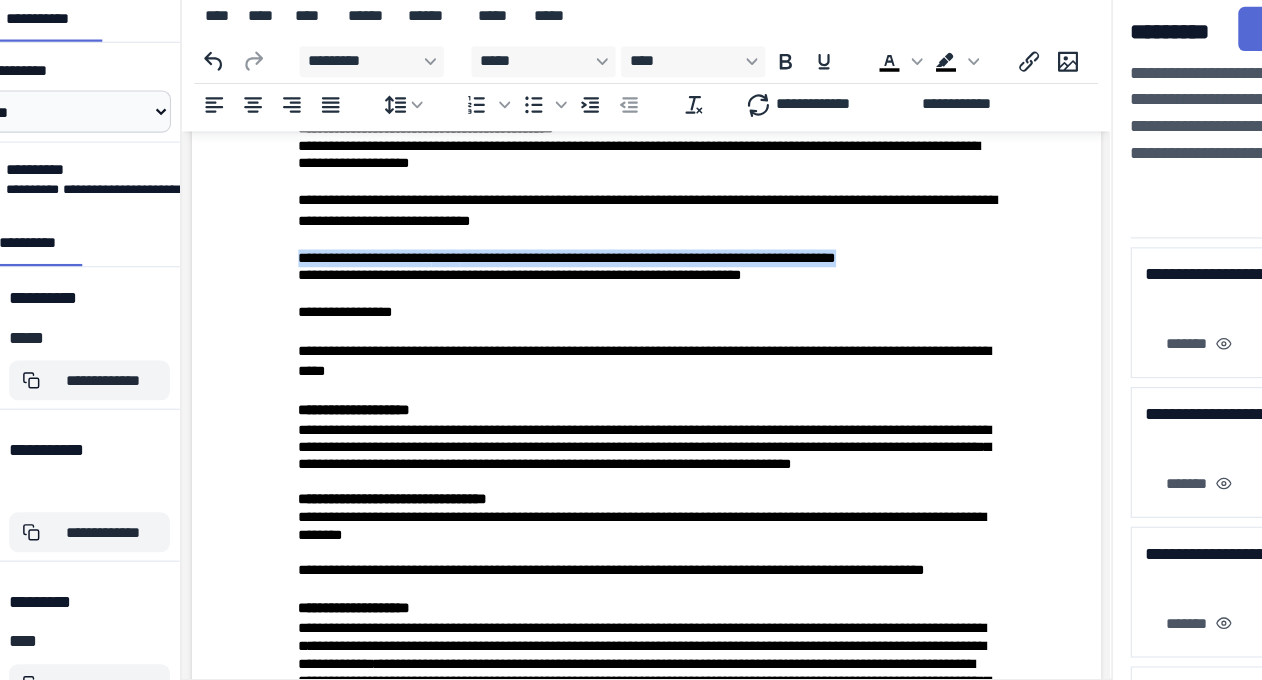 drag, startPoint x: 277, startPoint y: 302, endPoint x: 872, endPoint y: 306, distance: 595.0134 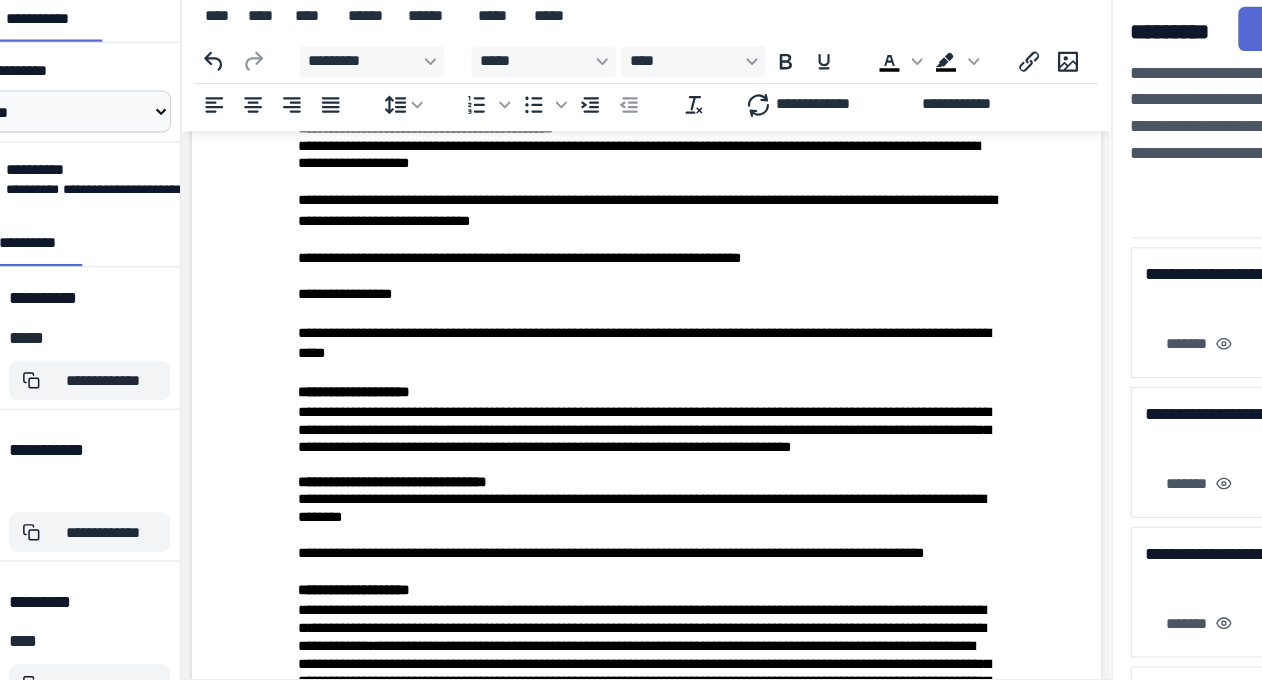 click on "*****" at bounding box center (309, 244) 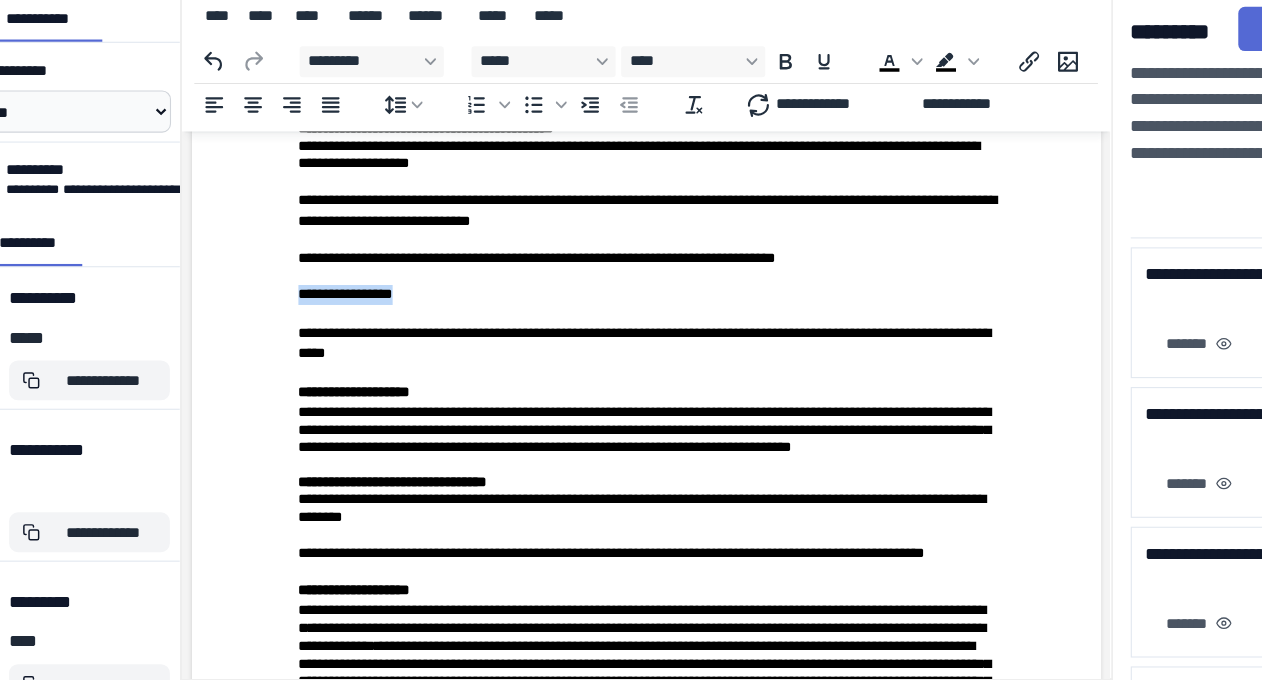 drag, startPoint x: 412, startPoint y: 331, endPoint x: 232, endPoint y: 331, distance: 180 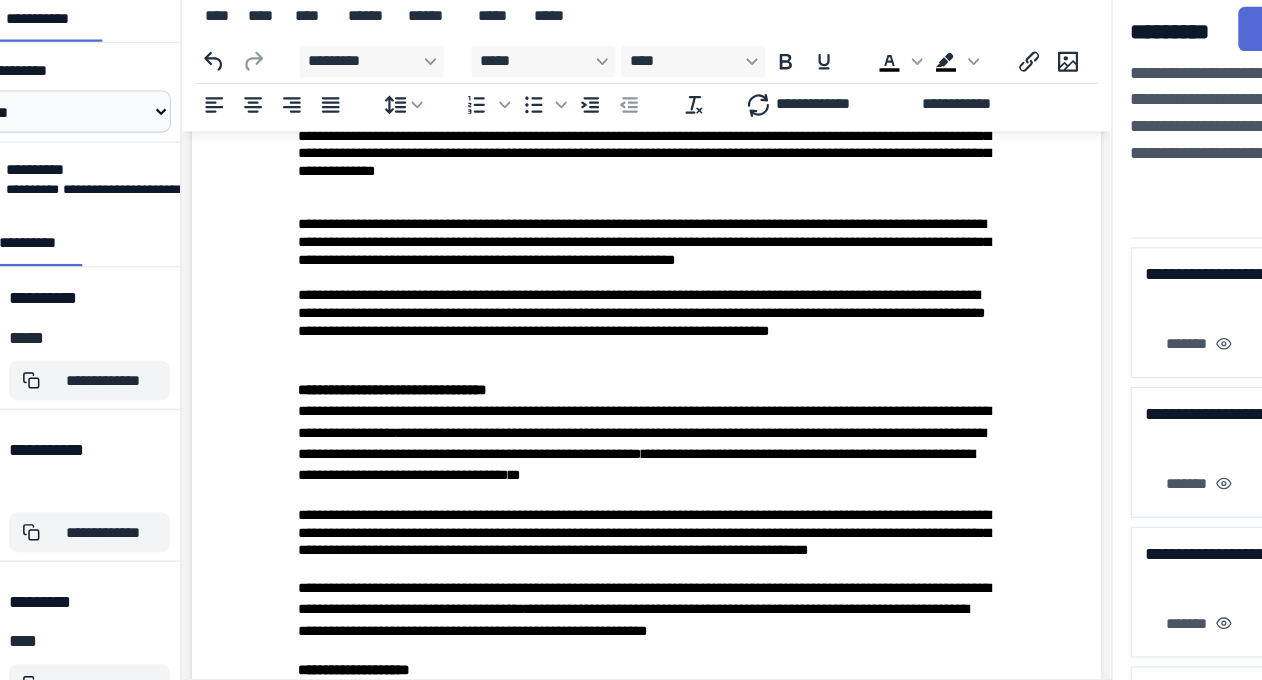 scroll, scrollTop: 3023, scrollLeft: 0, axis: vertical 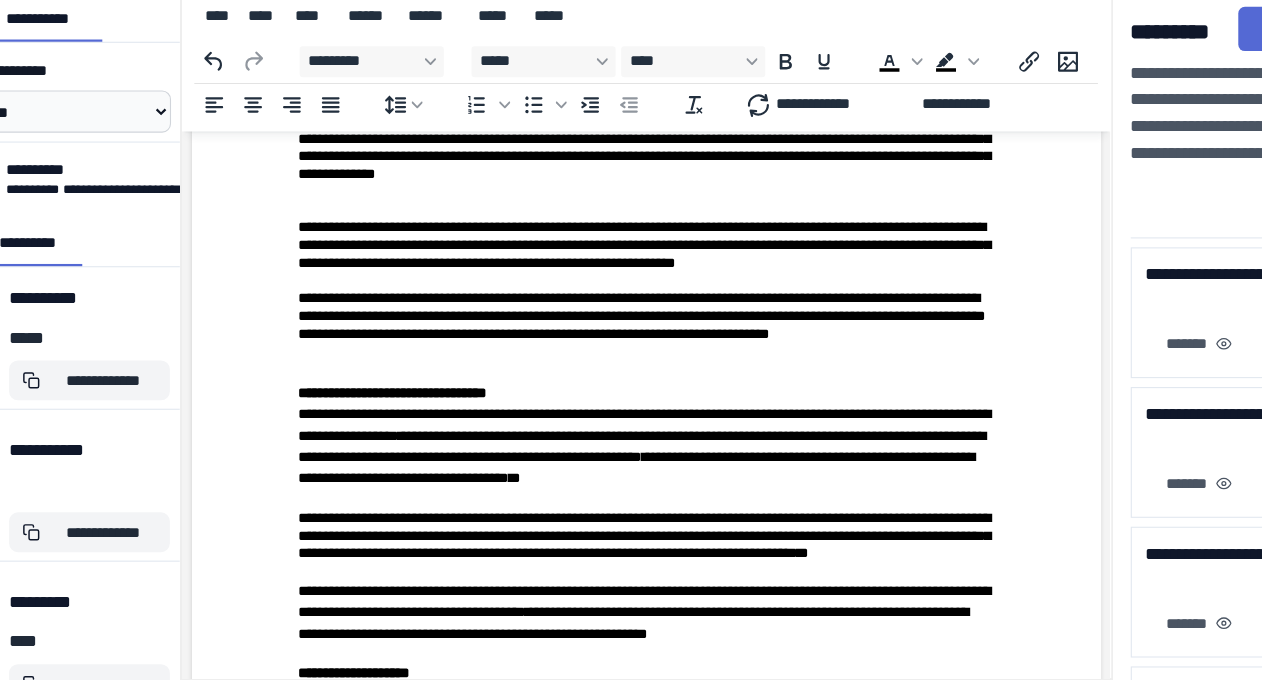 click at bounding box center [601, 202] 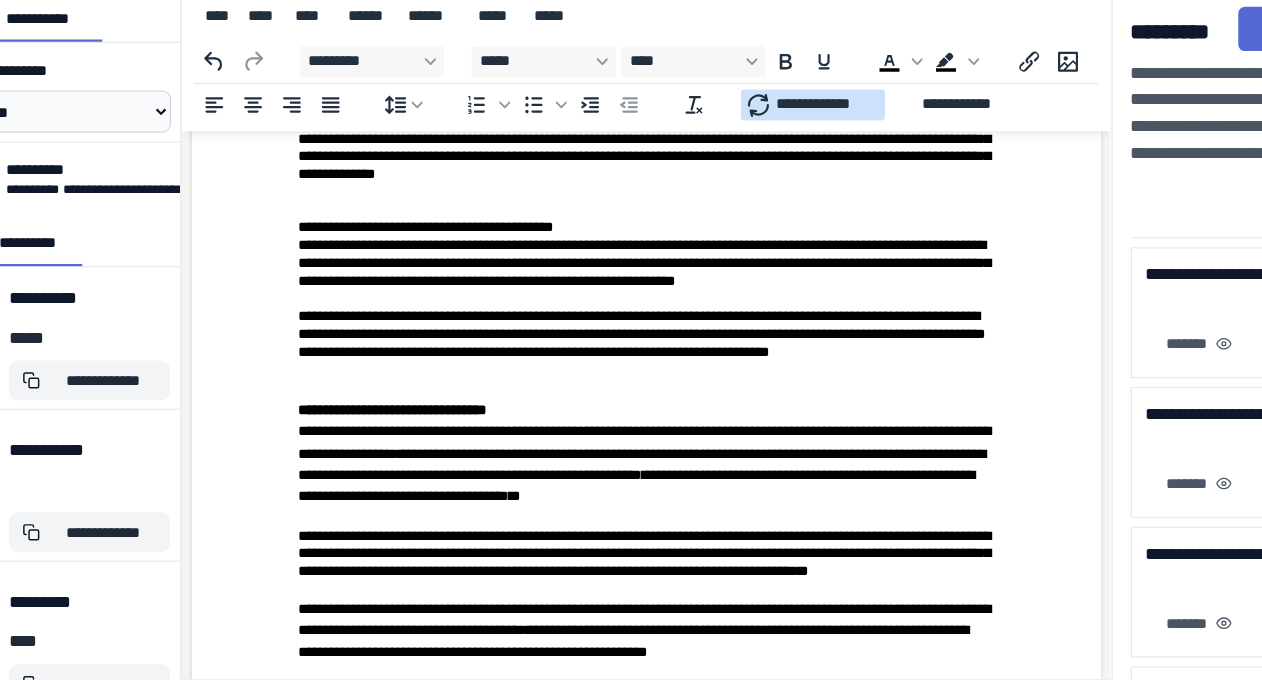 click on "**********" at bounding box center [793, 161] 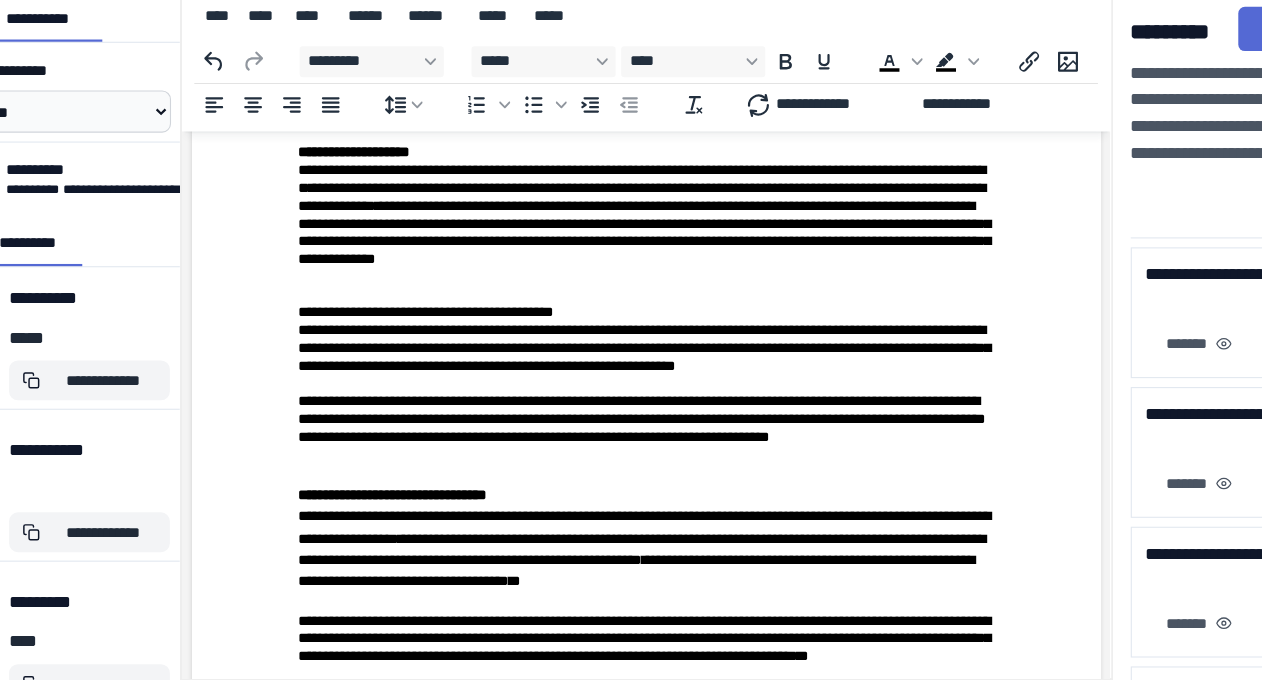 scroll, scrollTop: 2948, scrollLeft: 0, axis: vertical 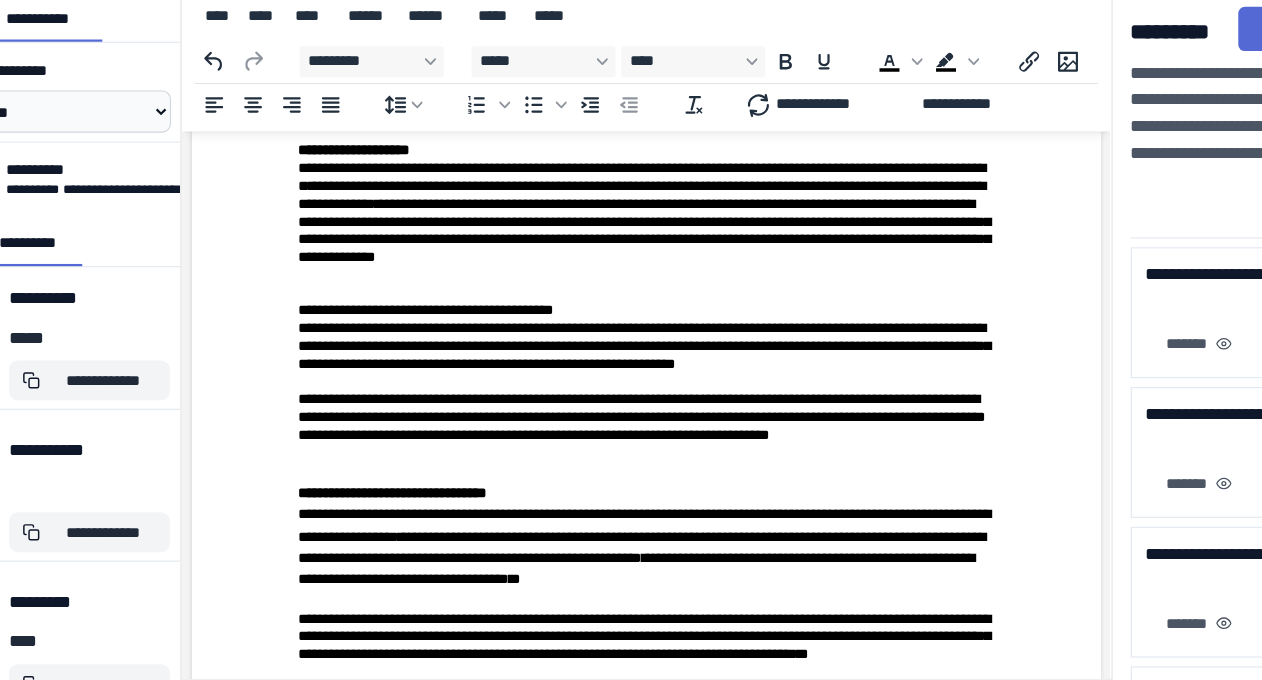 click on "**********" at bounding box center [601, 293] 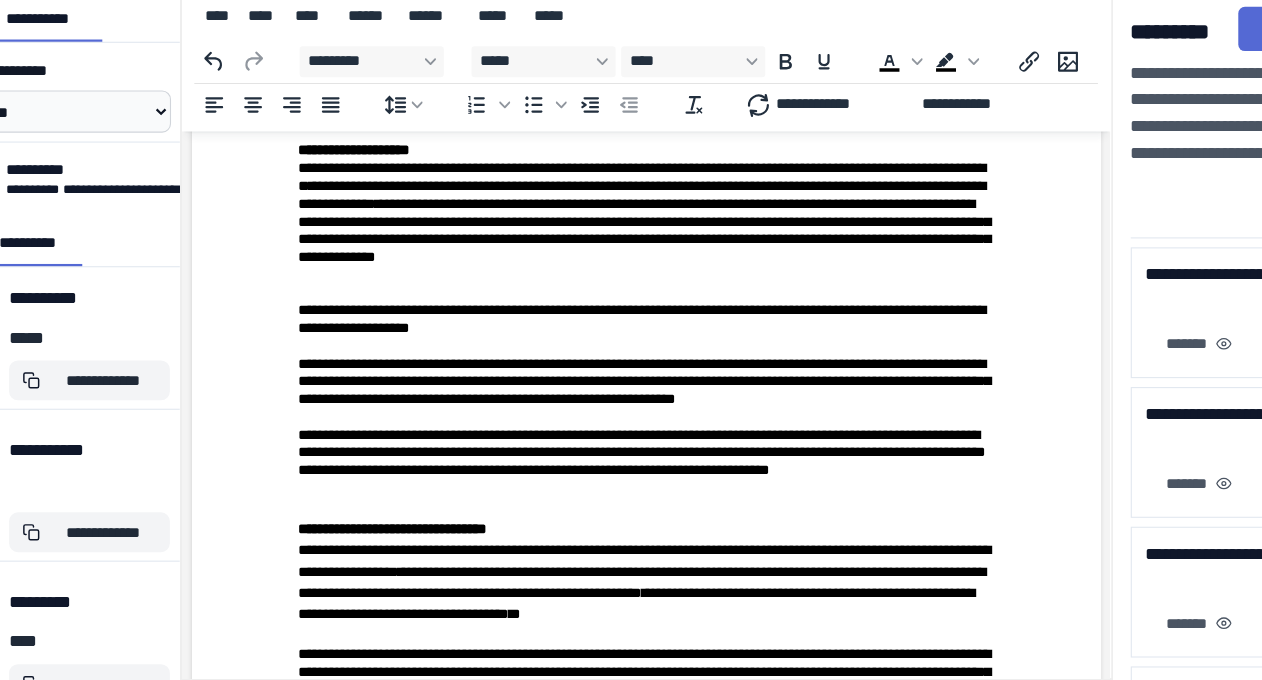 click on "**********" at bounding box center [454, 340] 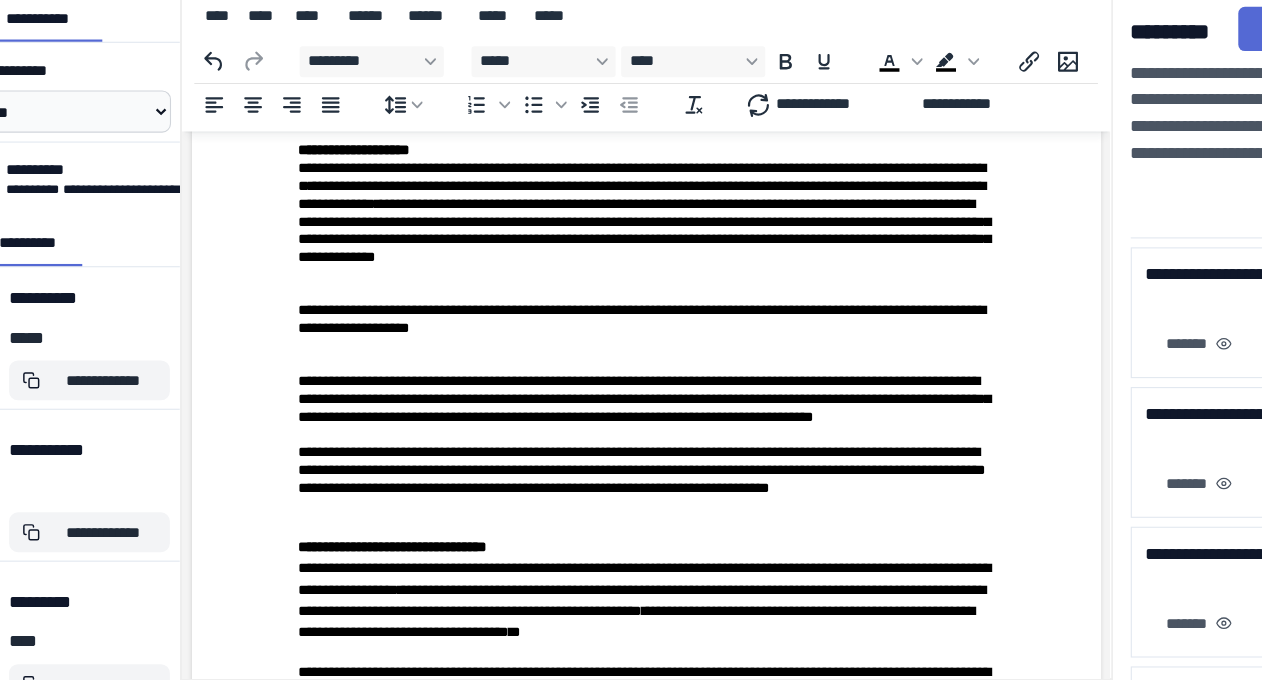 click on "**********" at bounding box center (601, 2003) 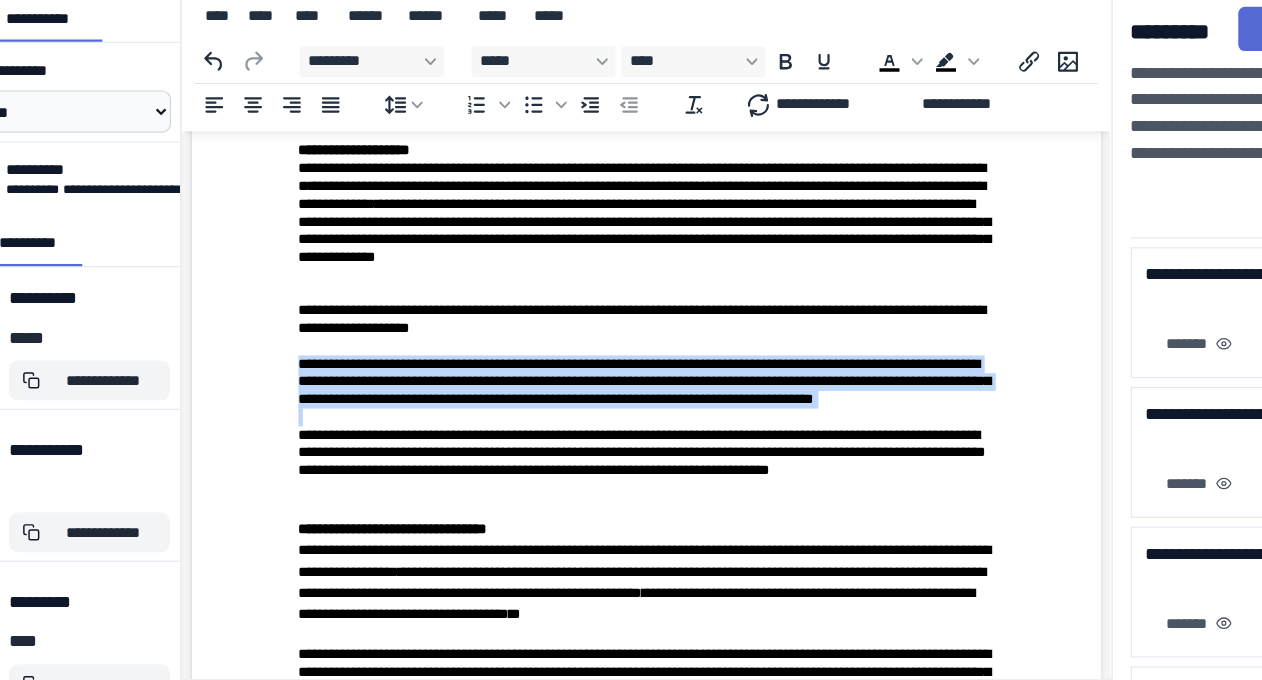 drag, startPoint x: 284, startPoint y: 434, endPoint x: 504, endPoint y: 486, distance: 226.06194 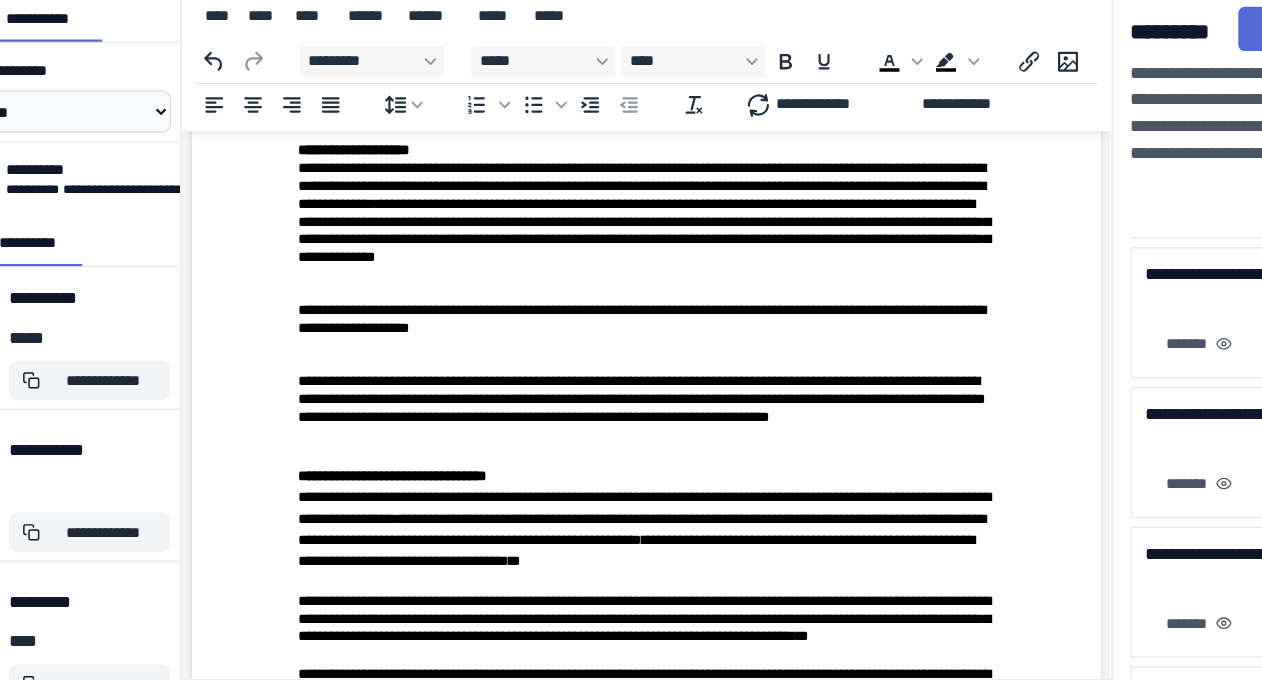 click at bounding box center [601, 277] 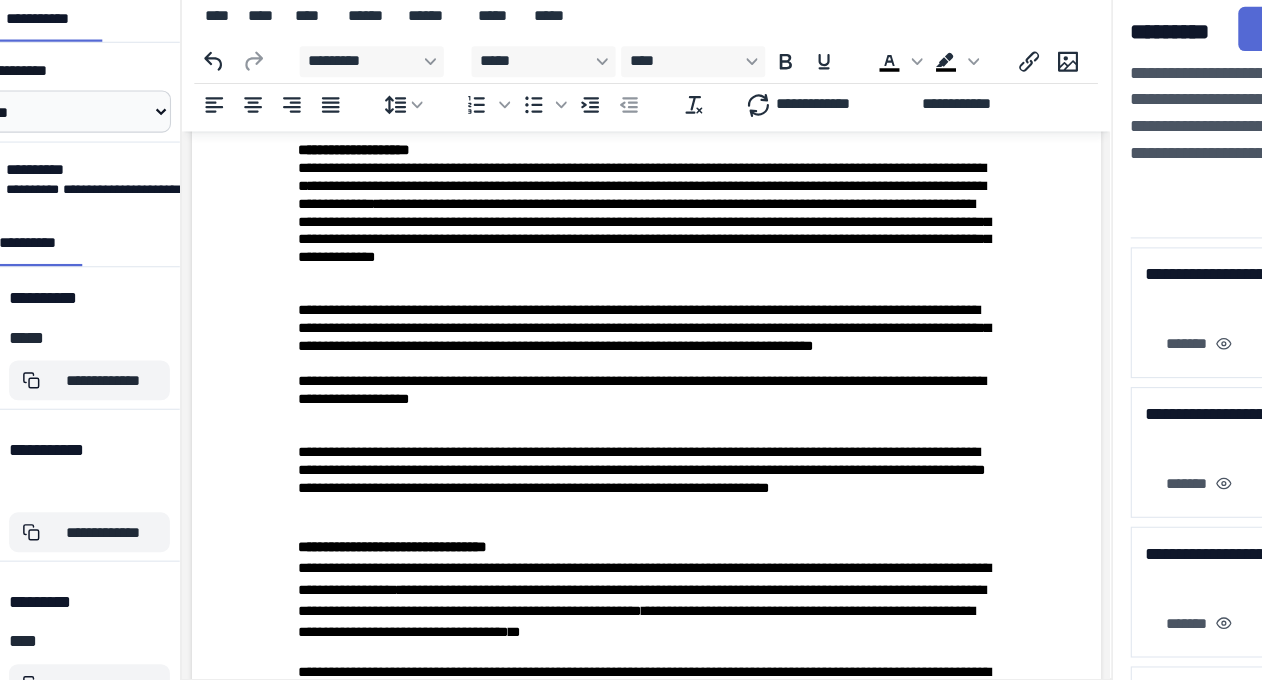 click at bounding box center [601, 405] 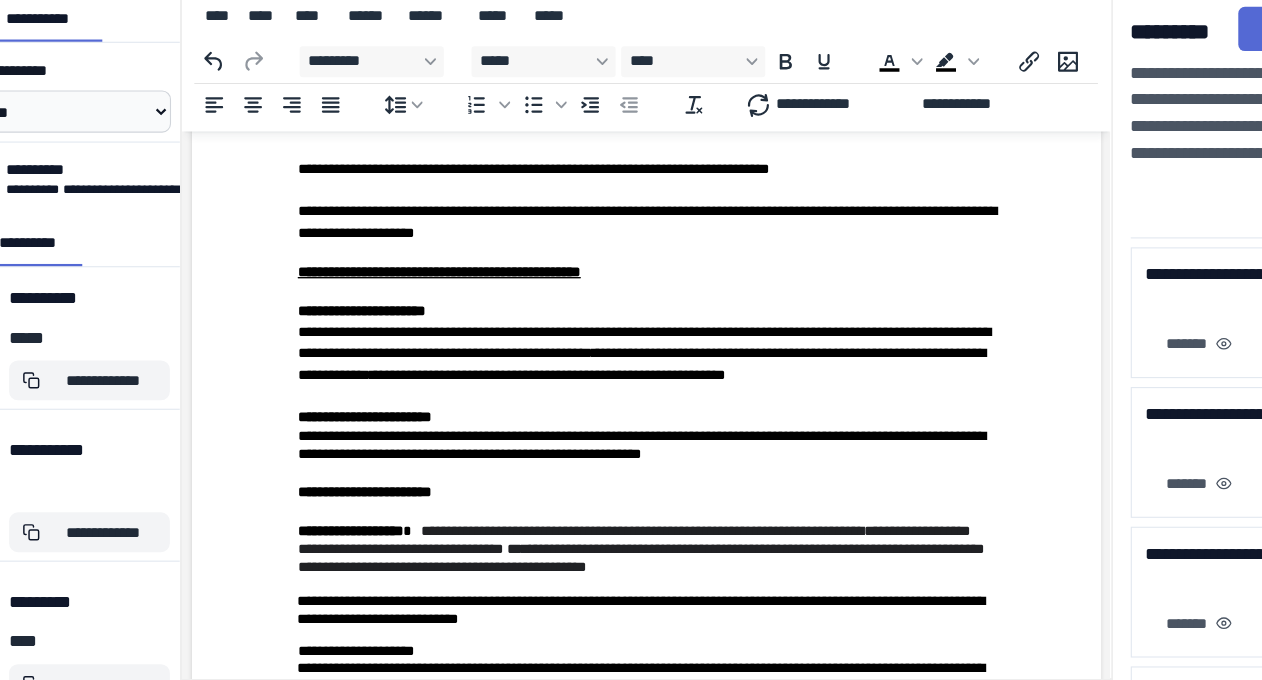 scroll, scrollTop: 3660, scrollLeft: 0, axis: vertical 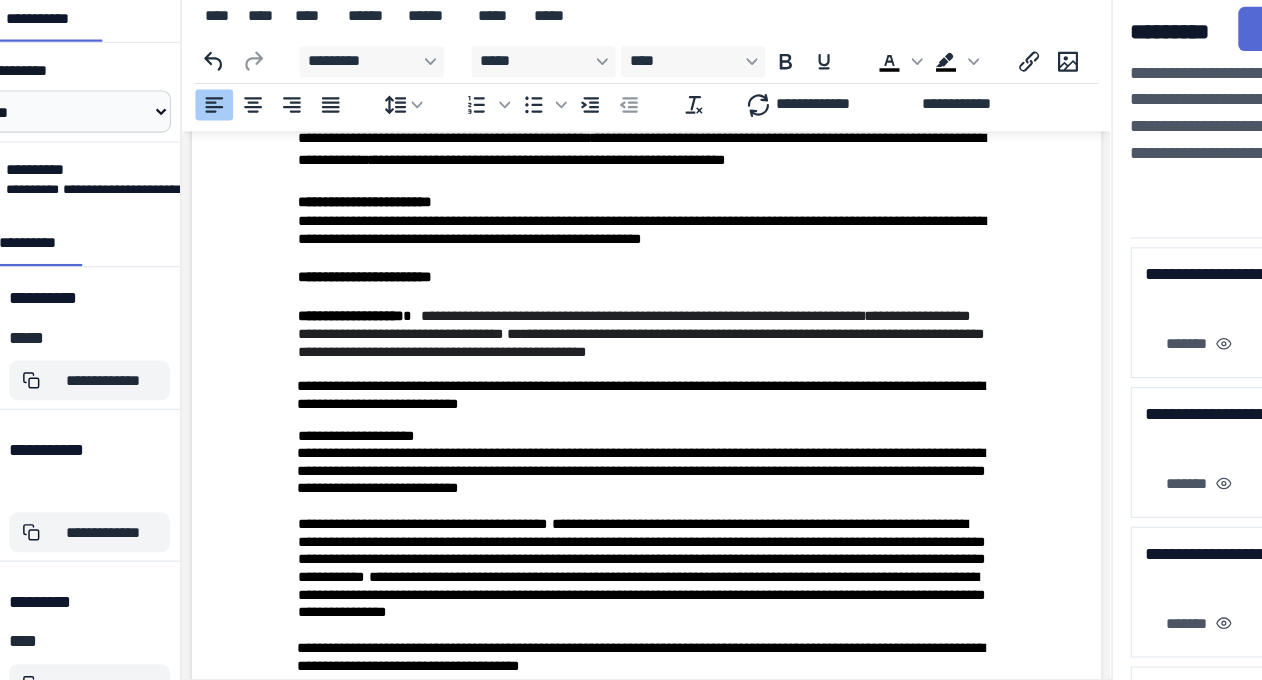 click on "**********" at bounding box center (424, 117) 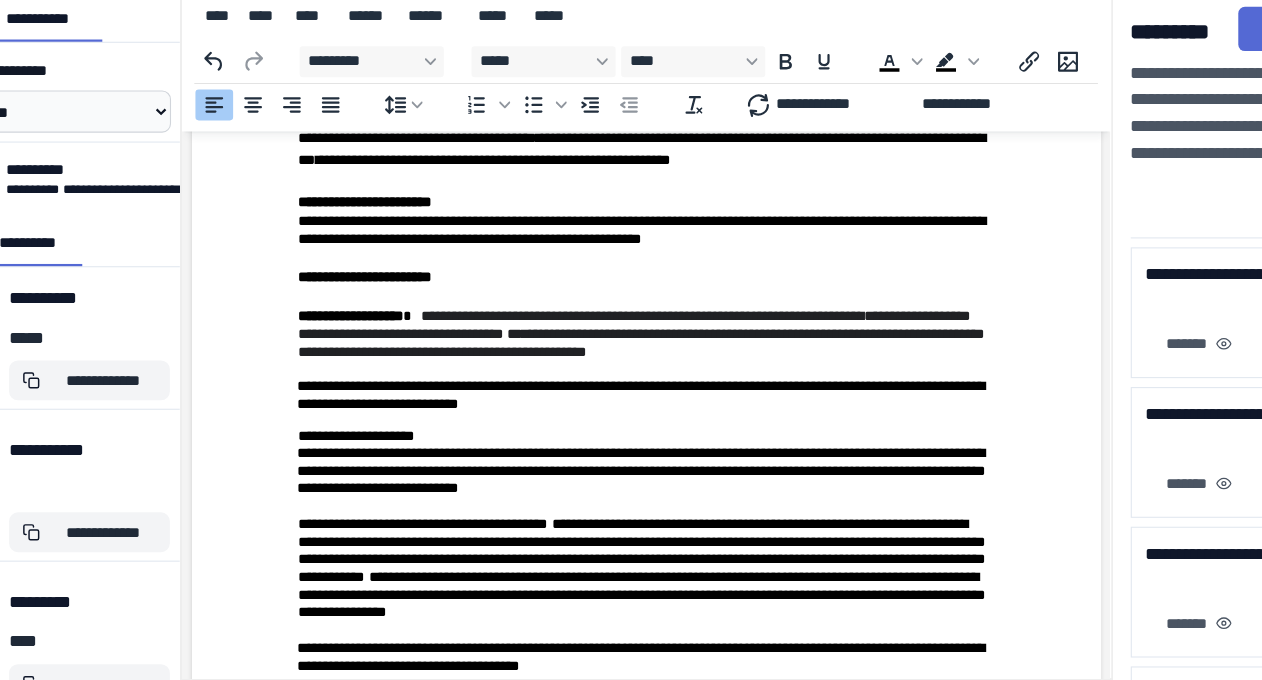 click on "**********" at bounding box center [497, 117] 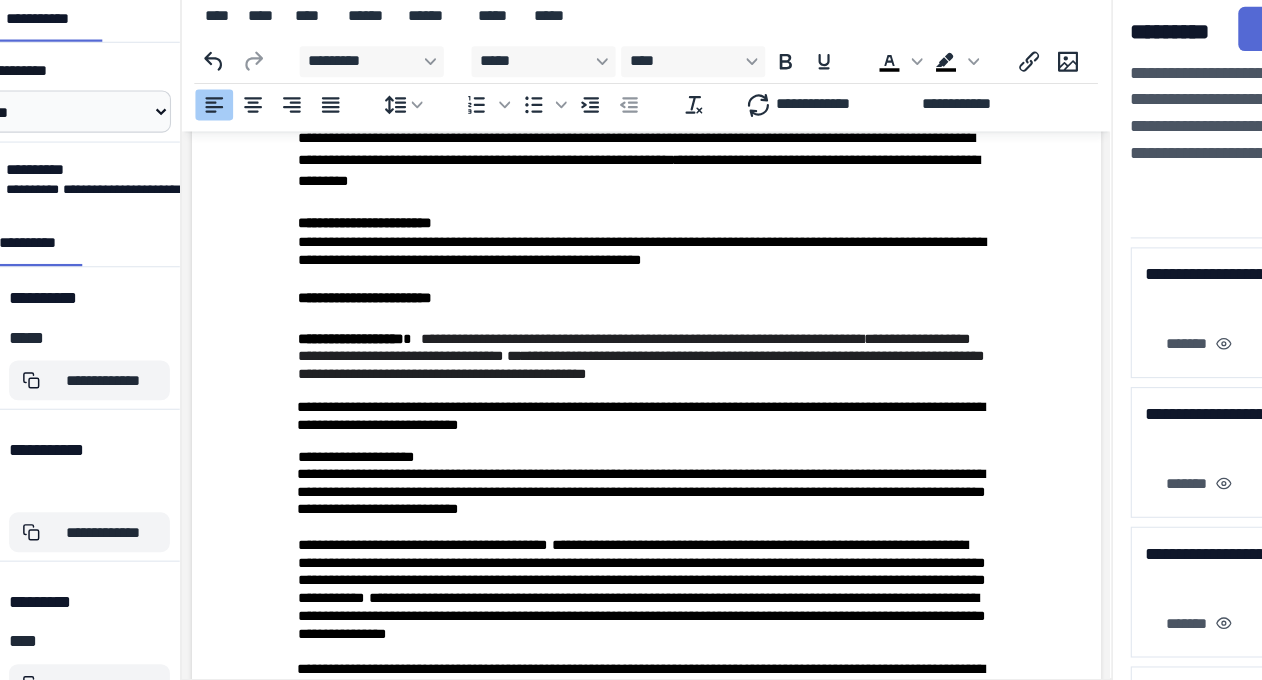 click on "**********" at bounding box center (596, 387) 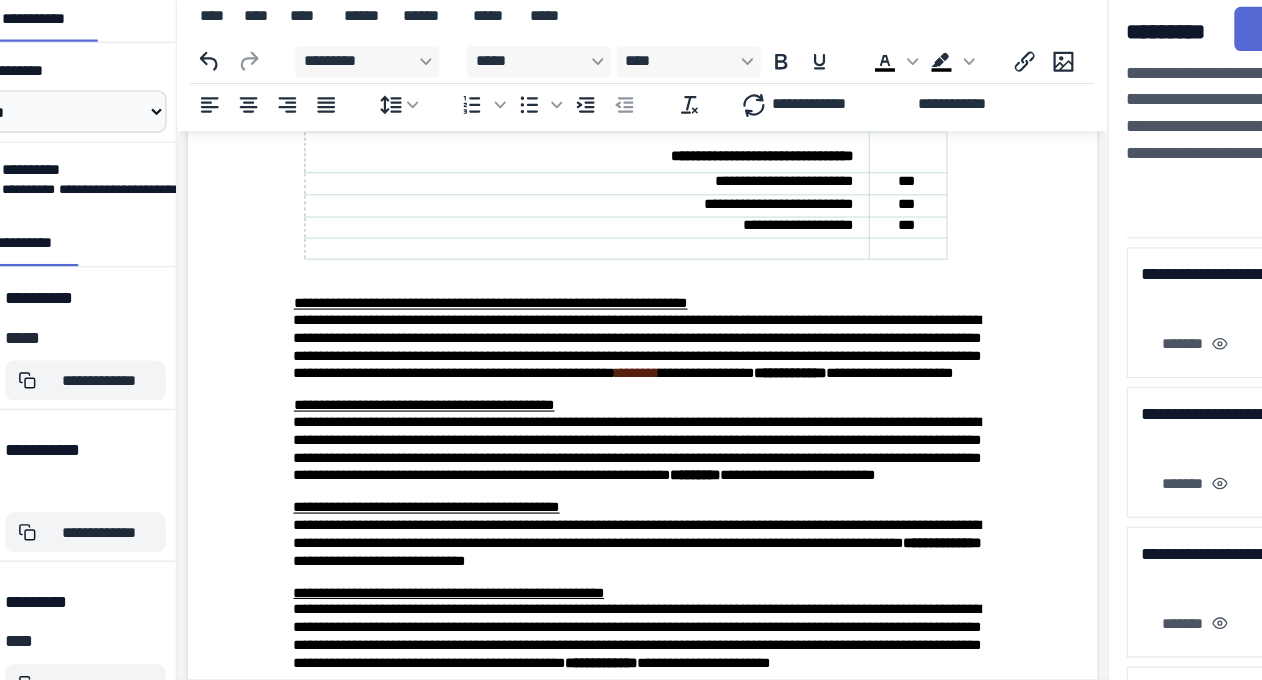 scroll, scrollTop: 4574, scrollLeft: 0, axis: vertical 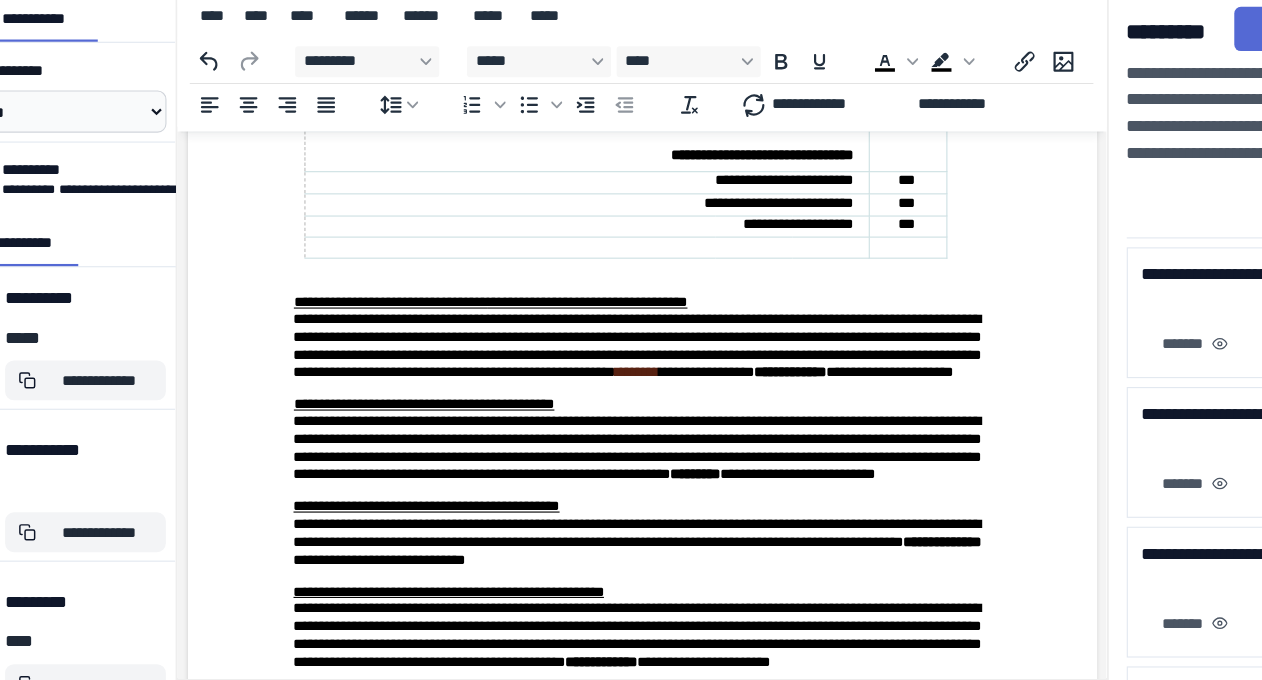 click on "********" at bounding box center [643, 440] 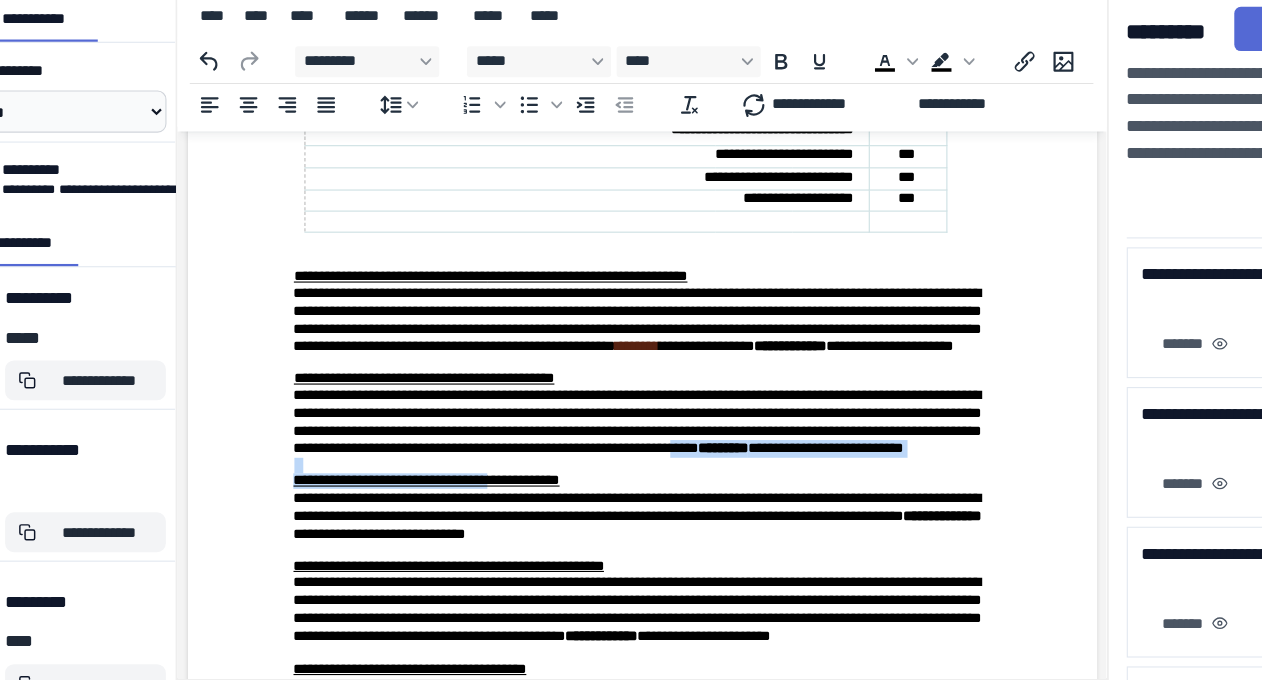 scroll, scrollTop: 4599, scrollLeft: 0, axis: vertical 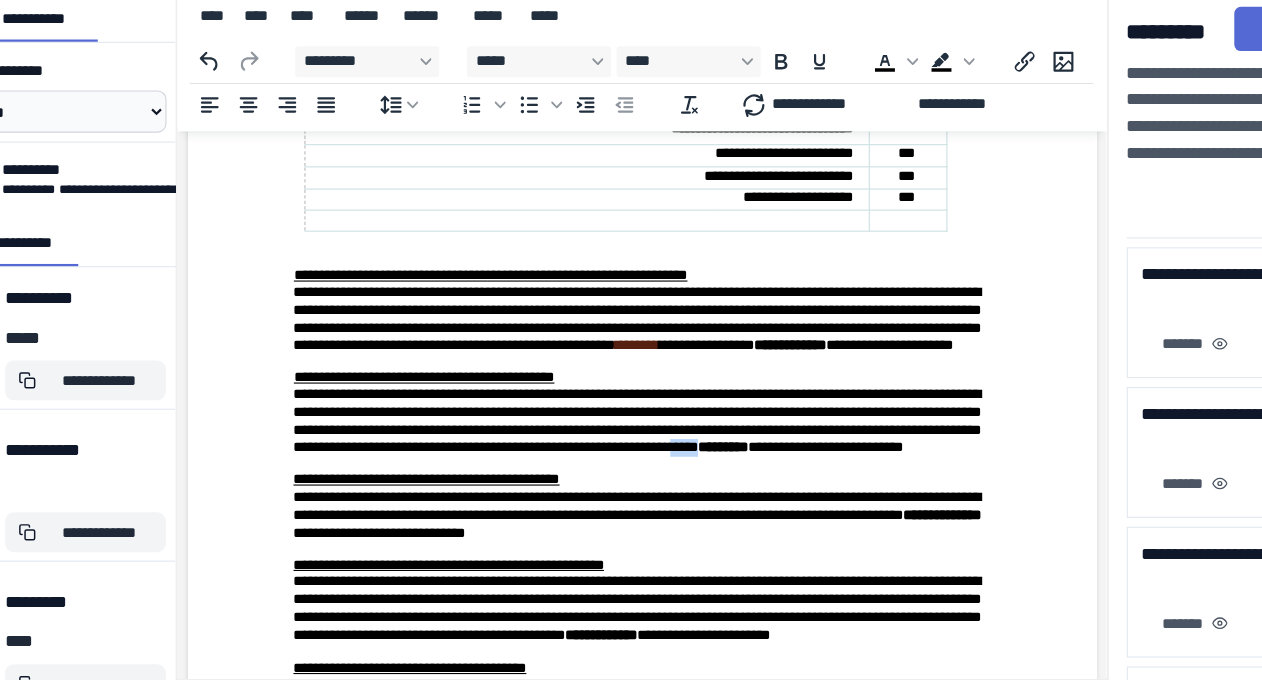 drag, startPoint x: 463, startPoint y: 611, endPoint x: 491, endPoint y: 592, distance: 33.83785 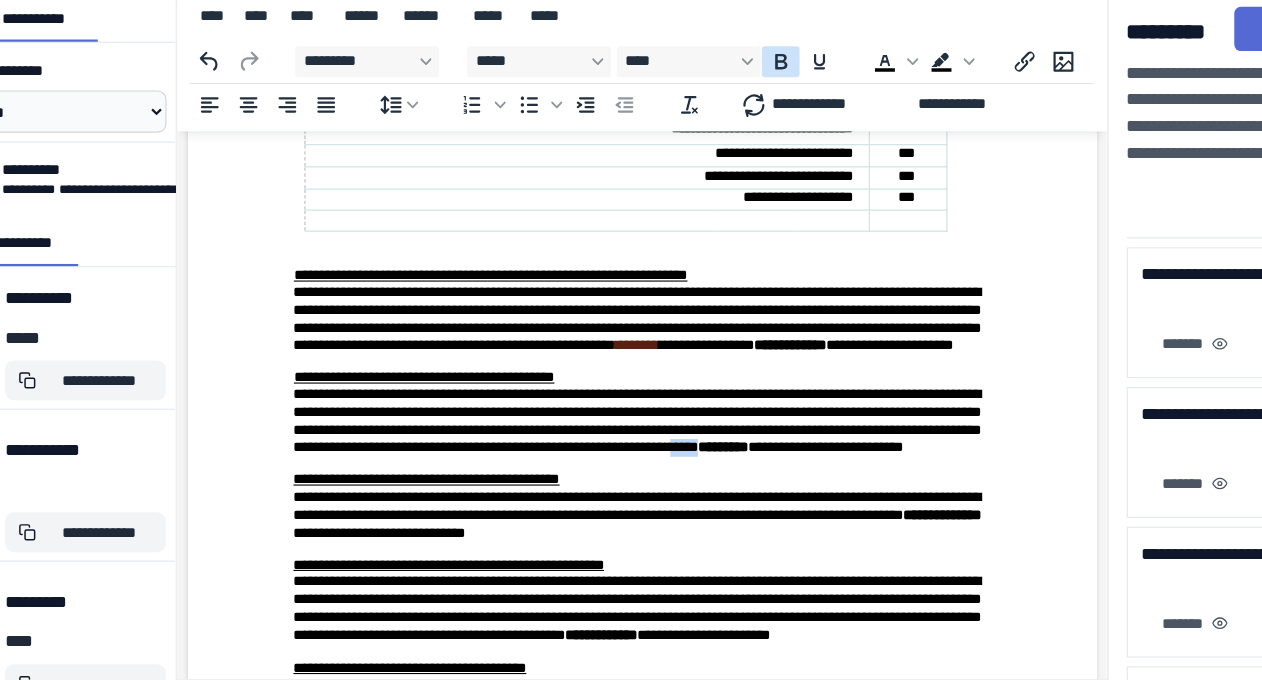 click 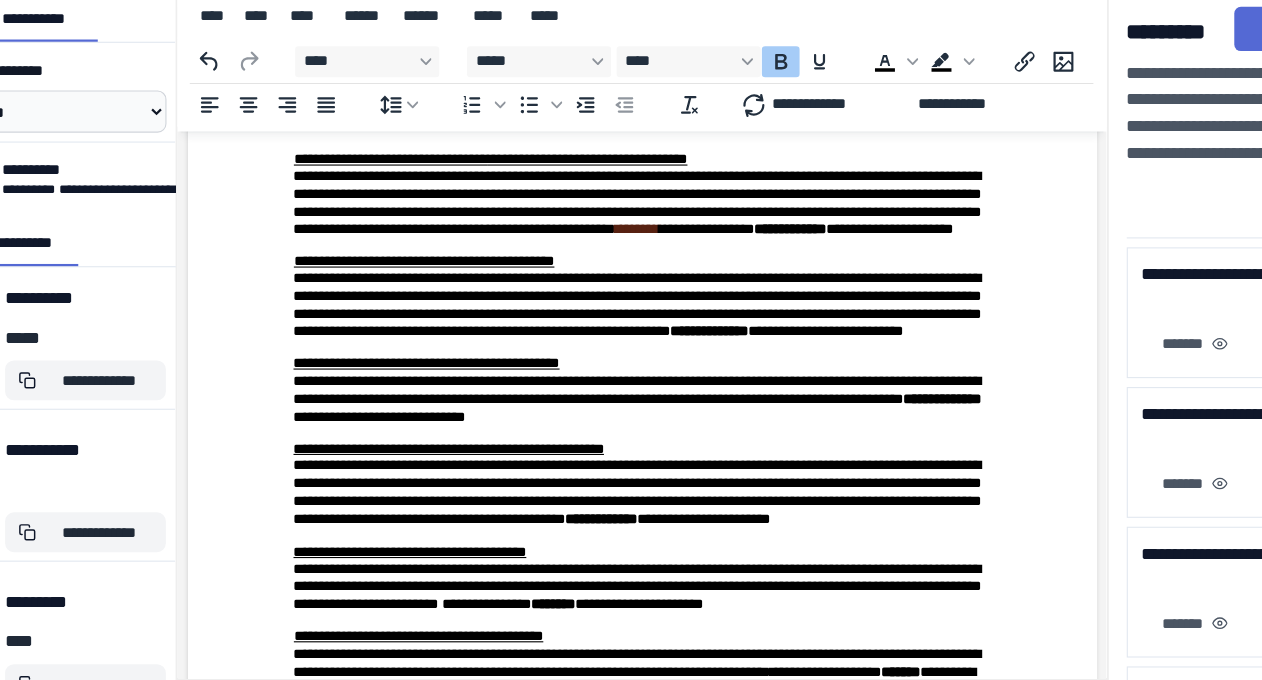 scroll, scrollTop: 4702, scrollLeft: 0, axis: vertical 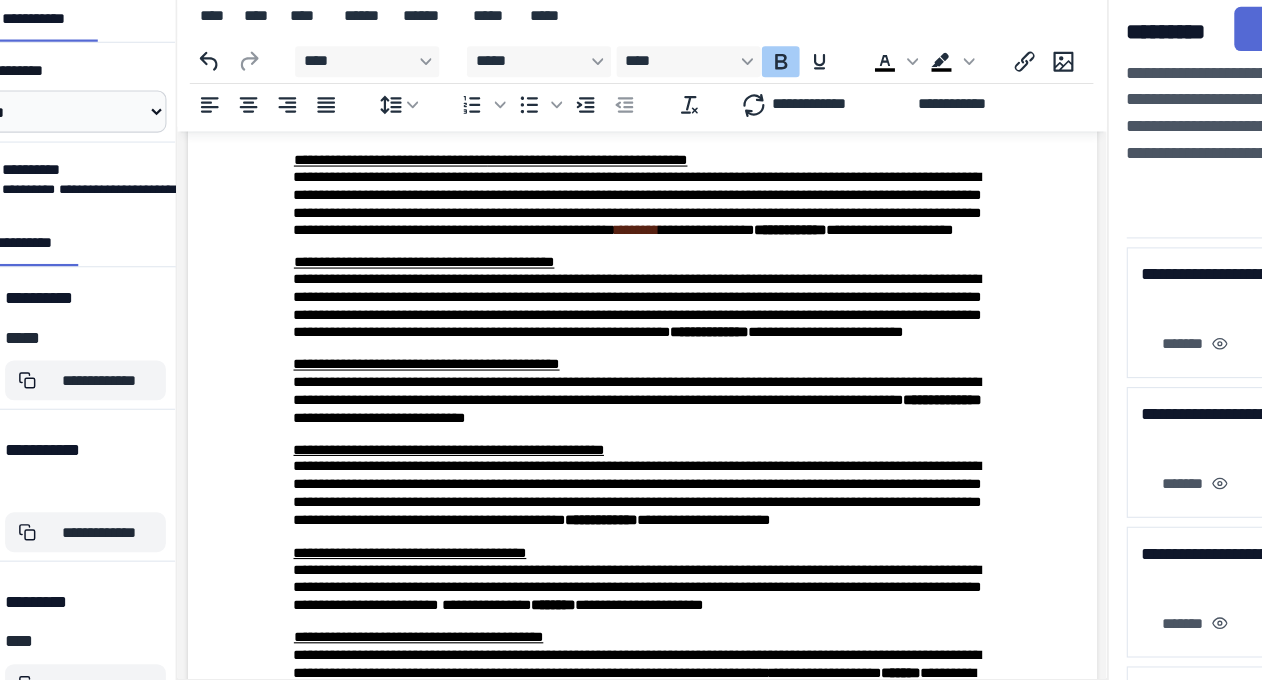 click on "**********" at bounding box center [591, 373] 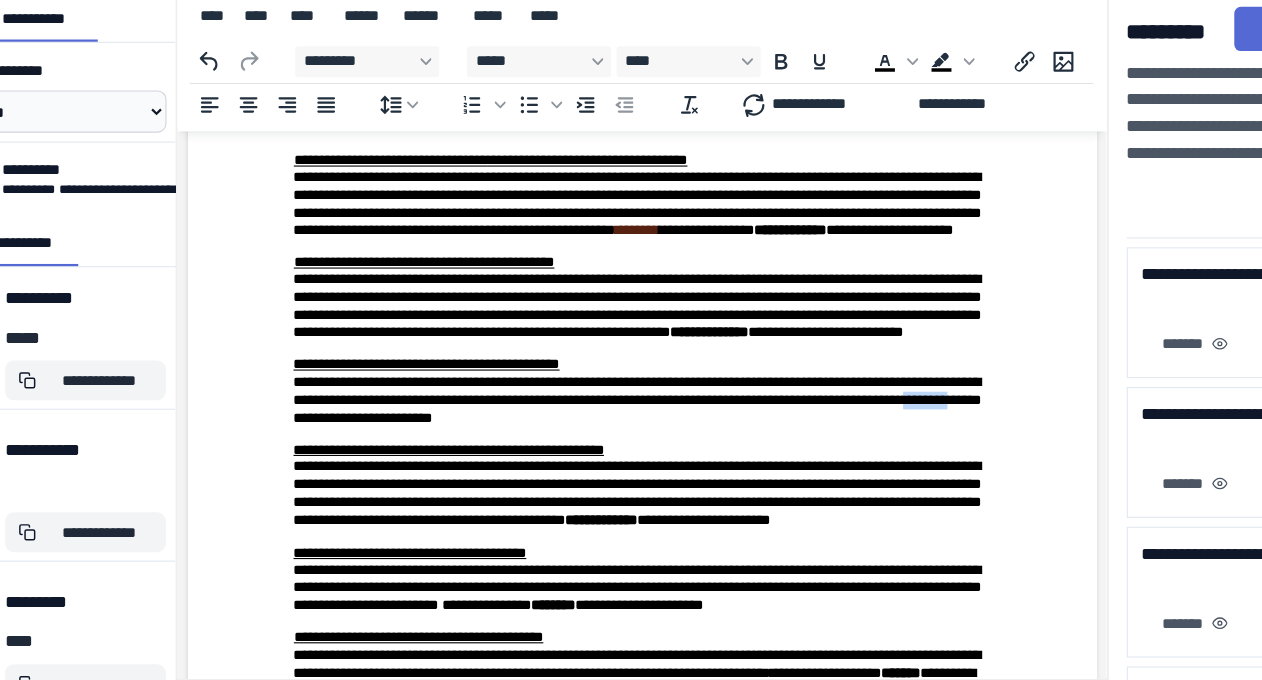 drag, startPoint x: 441, startPoint y: 561, endPoint x: 488, endPoint y: 562, distance: 47.010635 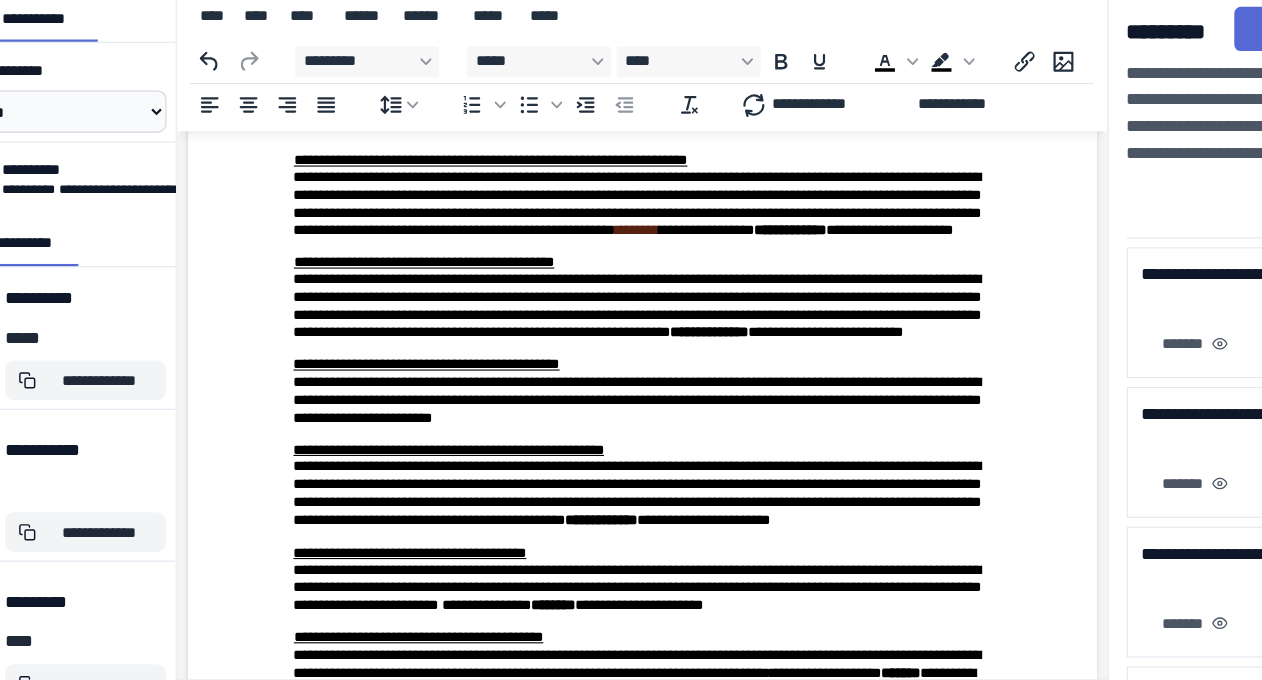 click on "**********" at bounding box center [591, 373] 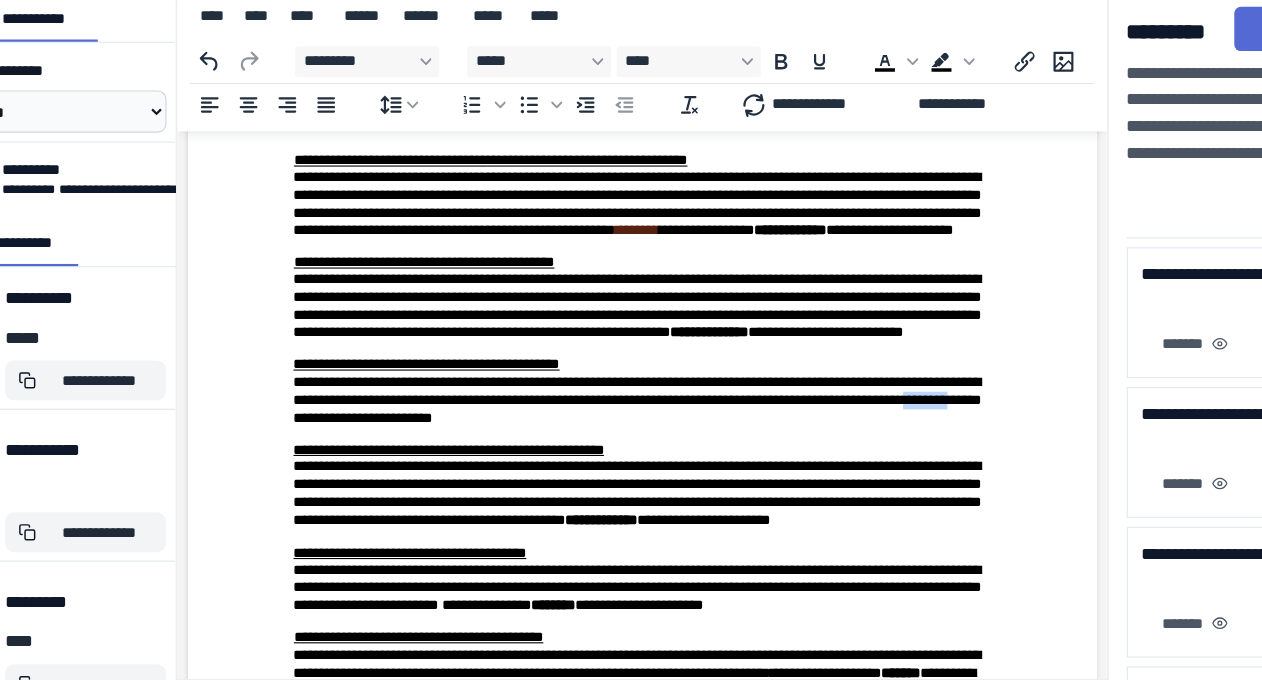 drag, startPoint x: 440, startPoint y: 558, endPoint x: 488, endPoint y: 555, distance: 48.09366 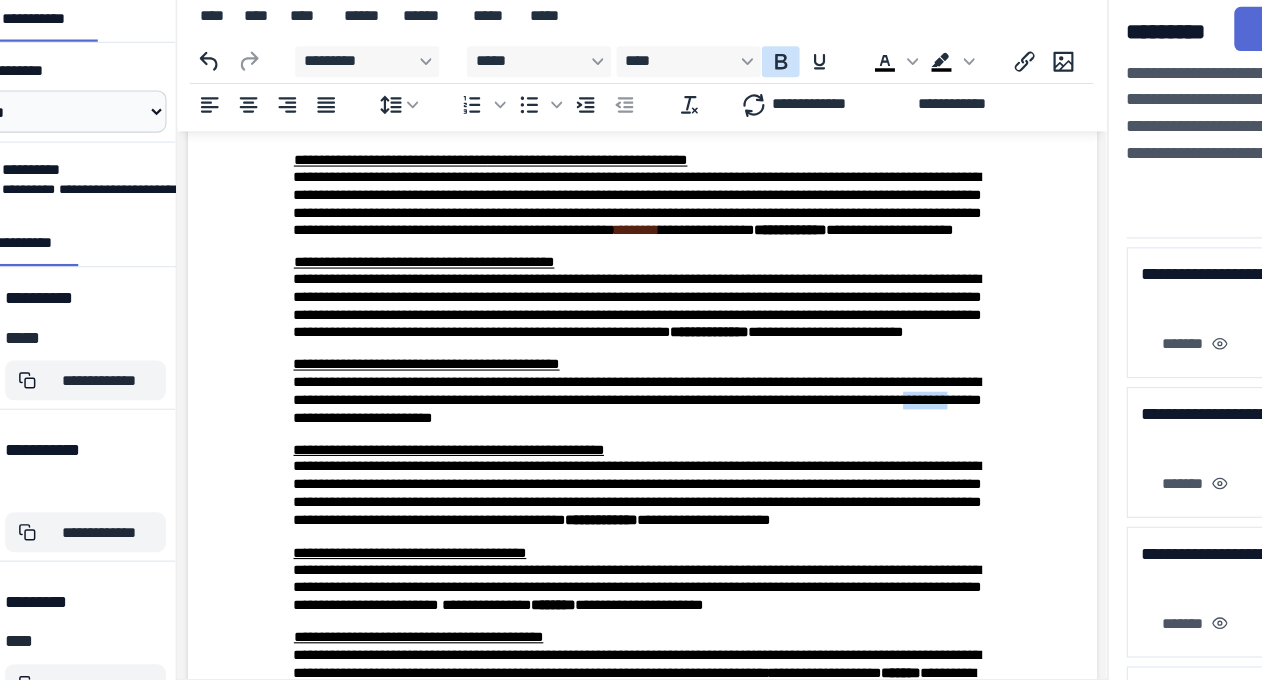 click 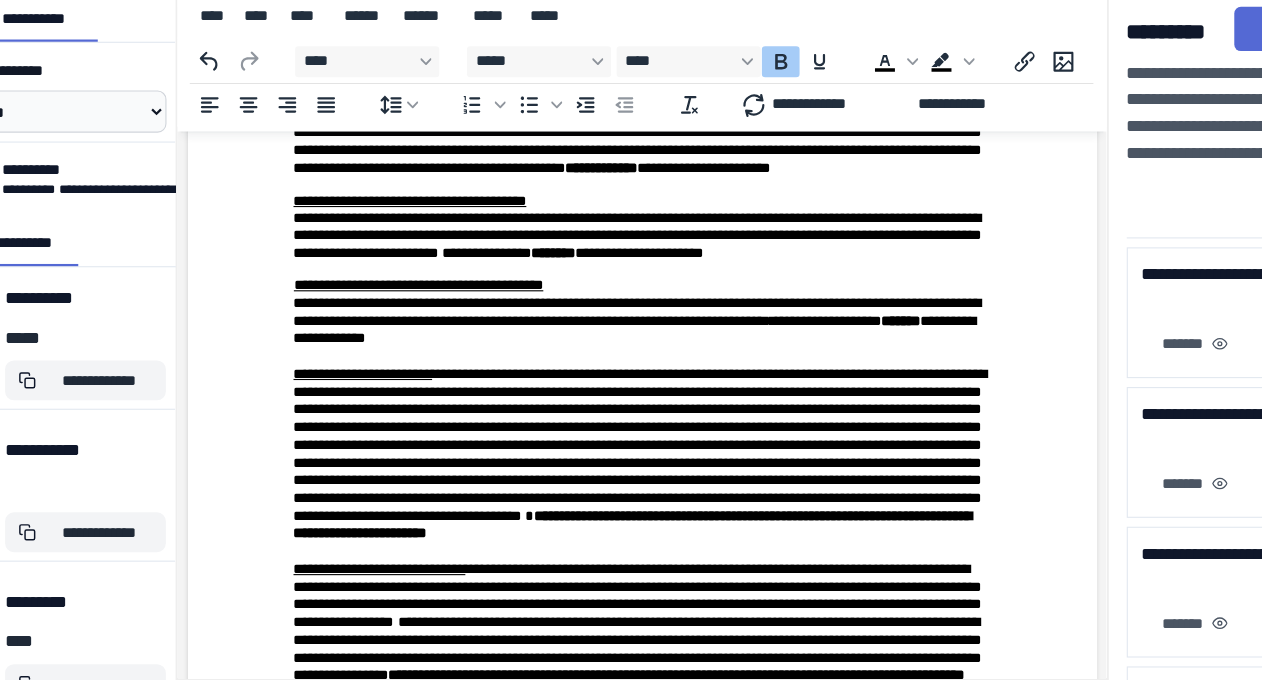 scroll, scrollTop: 5025, scrollLeft: 0, axis: vertical 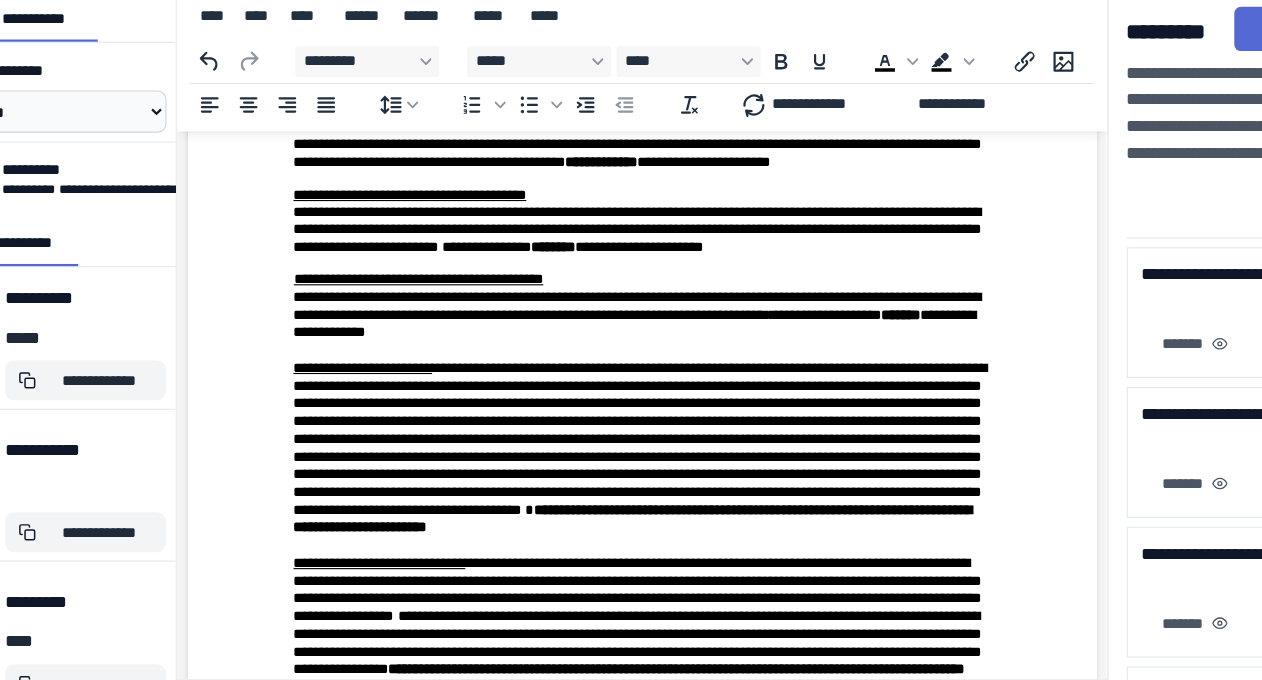 click on "**********" at bounding box center [591, 219] 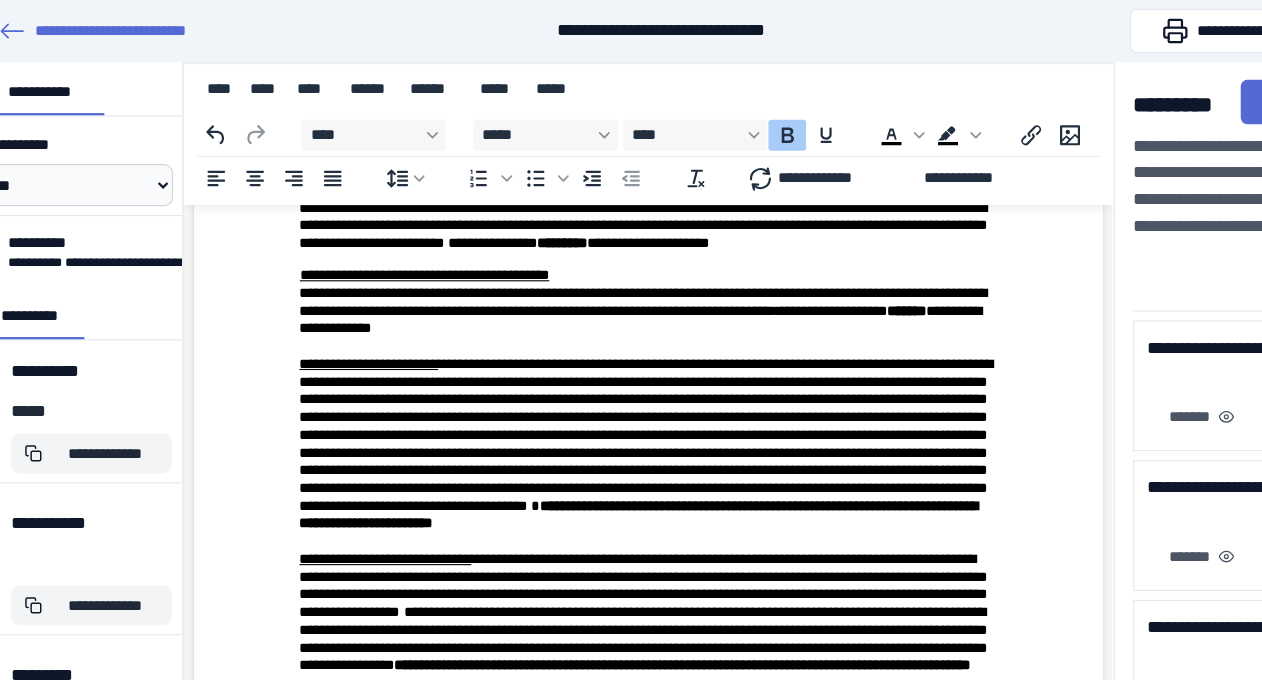 scroll, scrollTop: 5093, scrollLeft: 0, axis: vertical 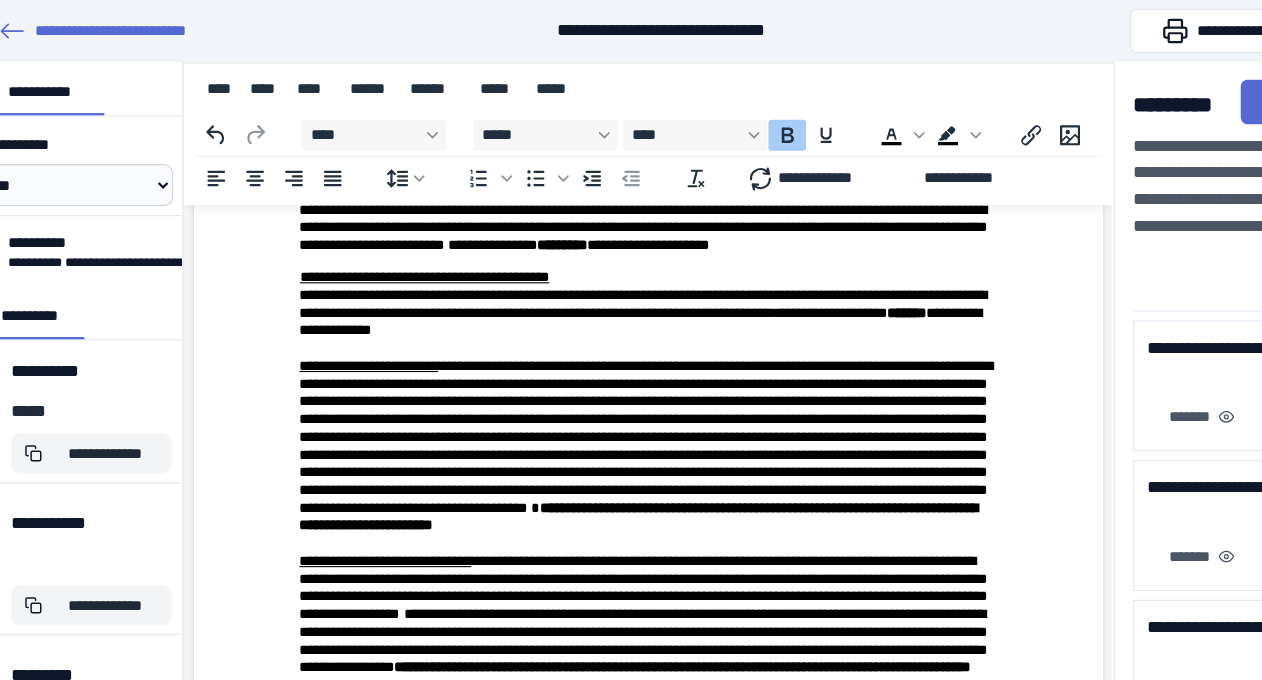 click on "********" at bounding box center (524, 241) 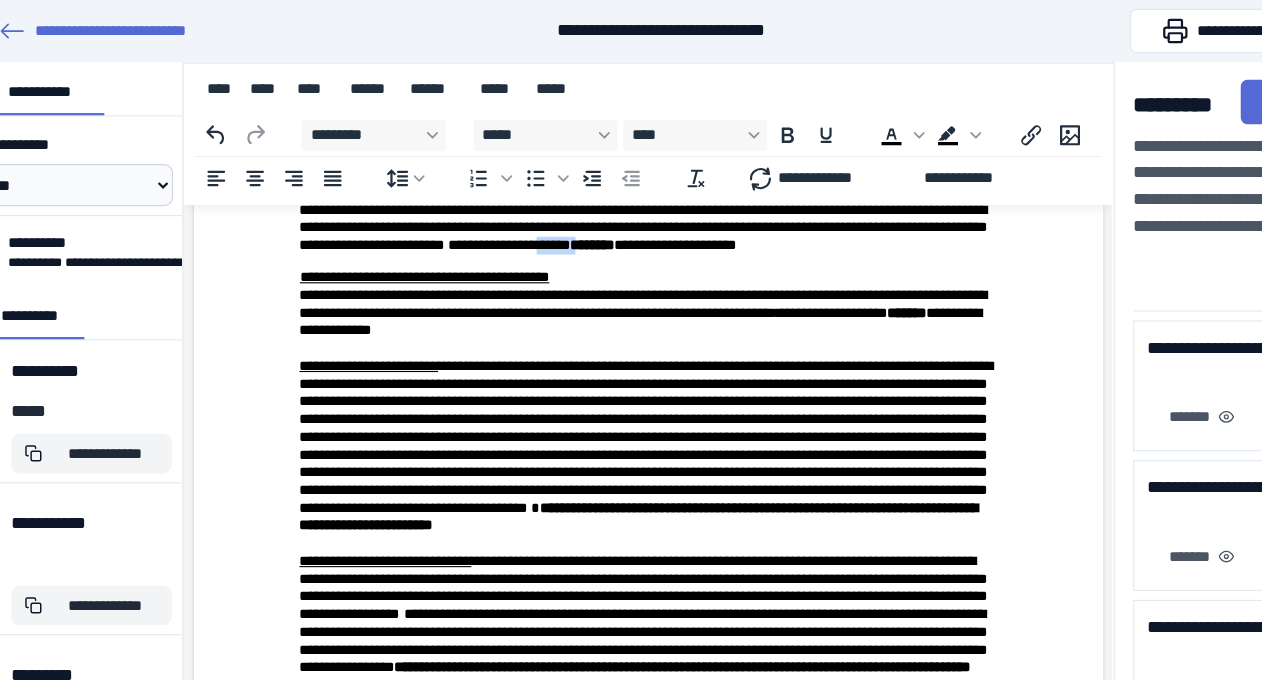drag, startPoint x: 754, startPoint y: 427, endPoint x: 793, endPoint y: 420, distance: 39.623226 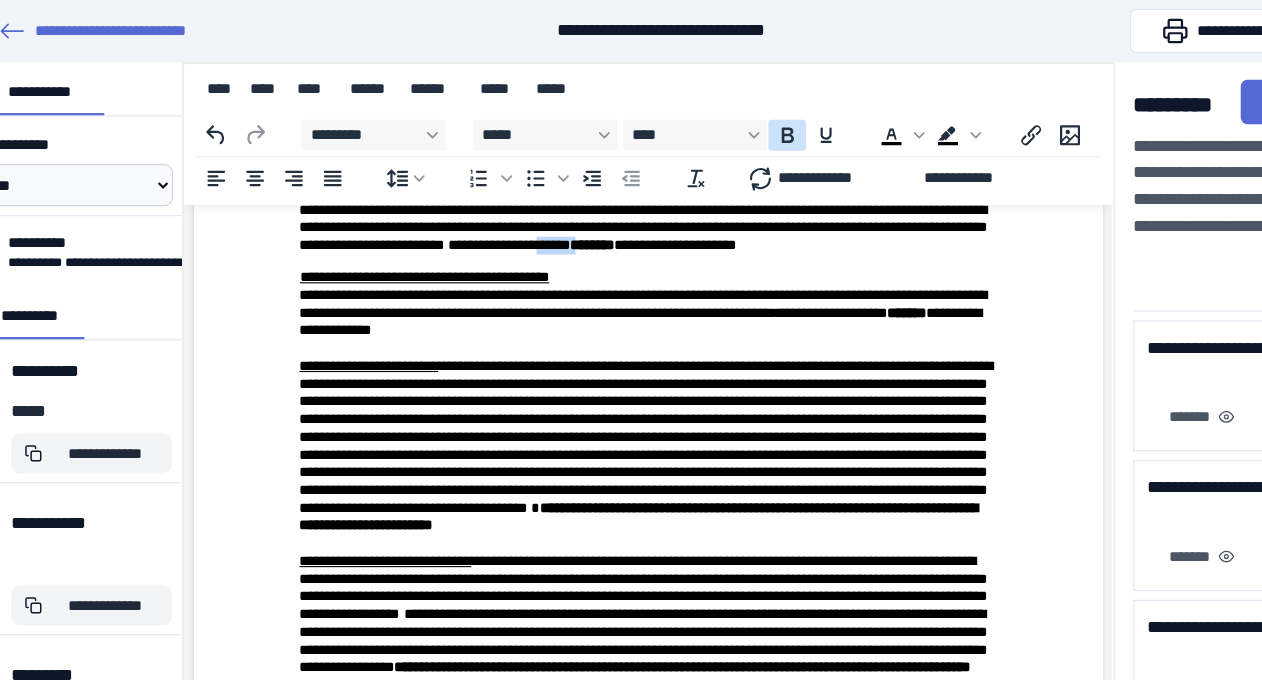 click 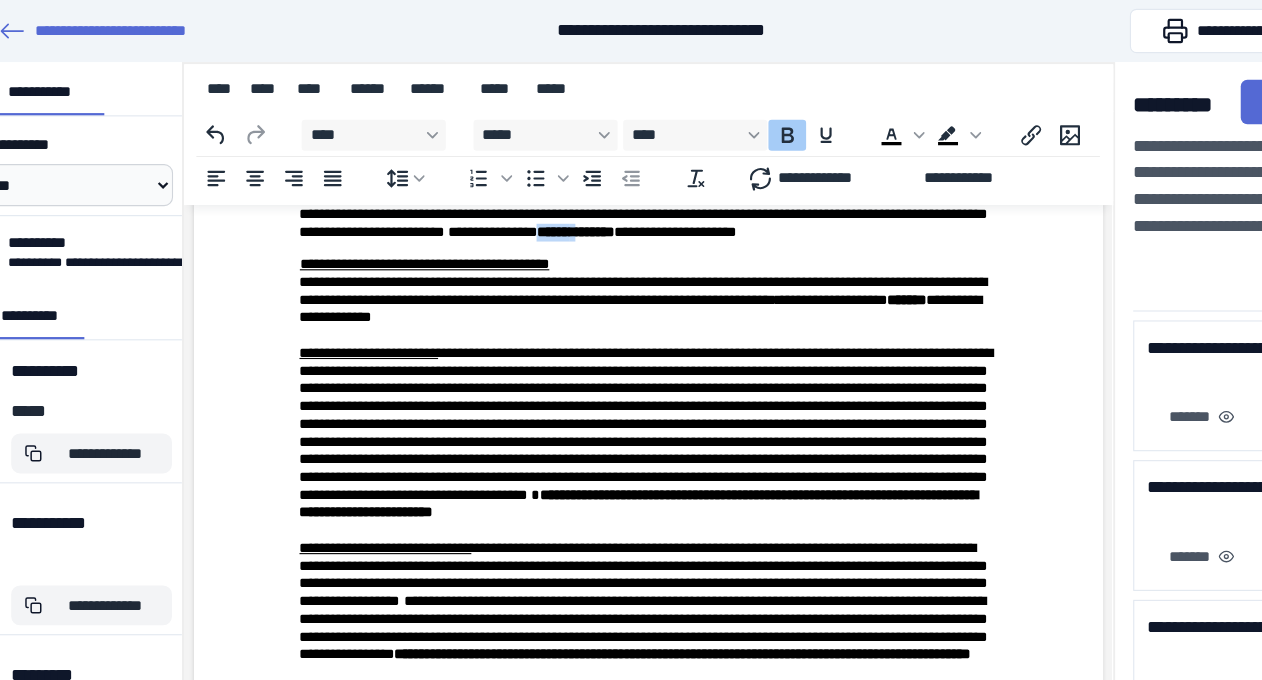 scroll, scrollTop: 5118, scrollLeft: 0, axis: vertical 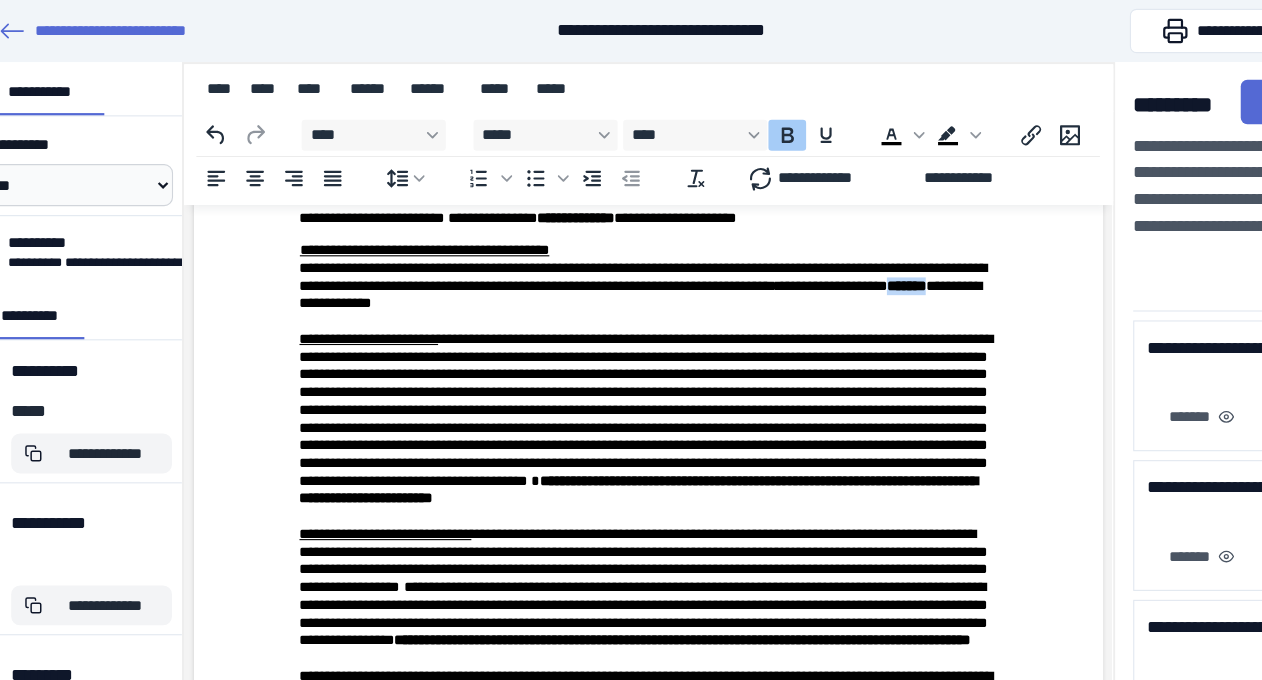 drag, startPoint x: 465, startPoint y: 495, endPoint x: 314, endPoint y: 513, distance: 152.06906 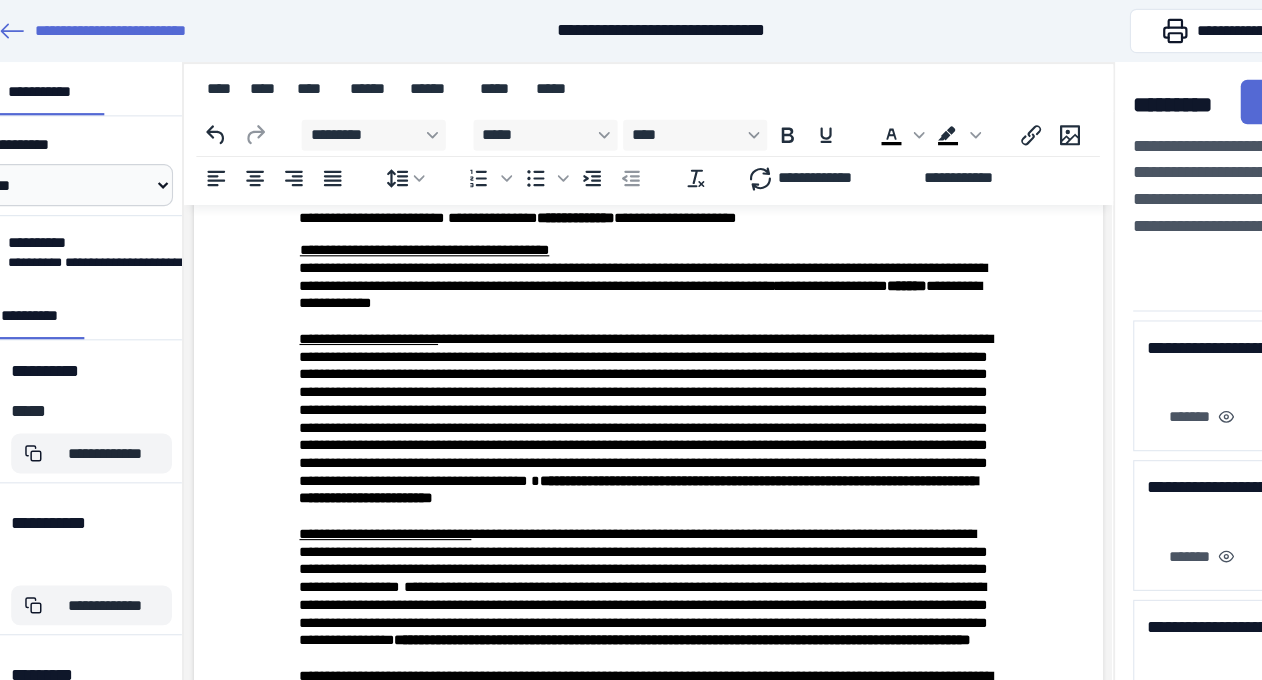click at bounding box center (603, 309) 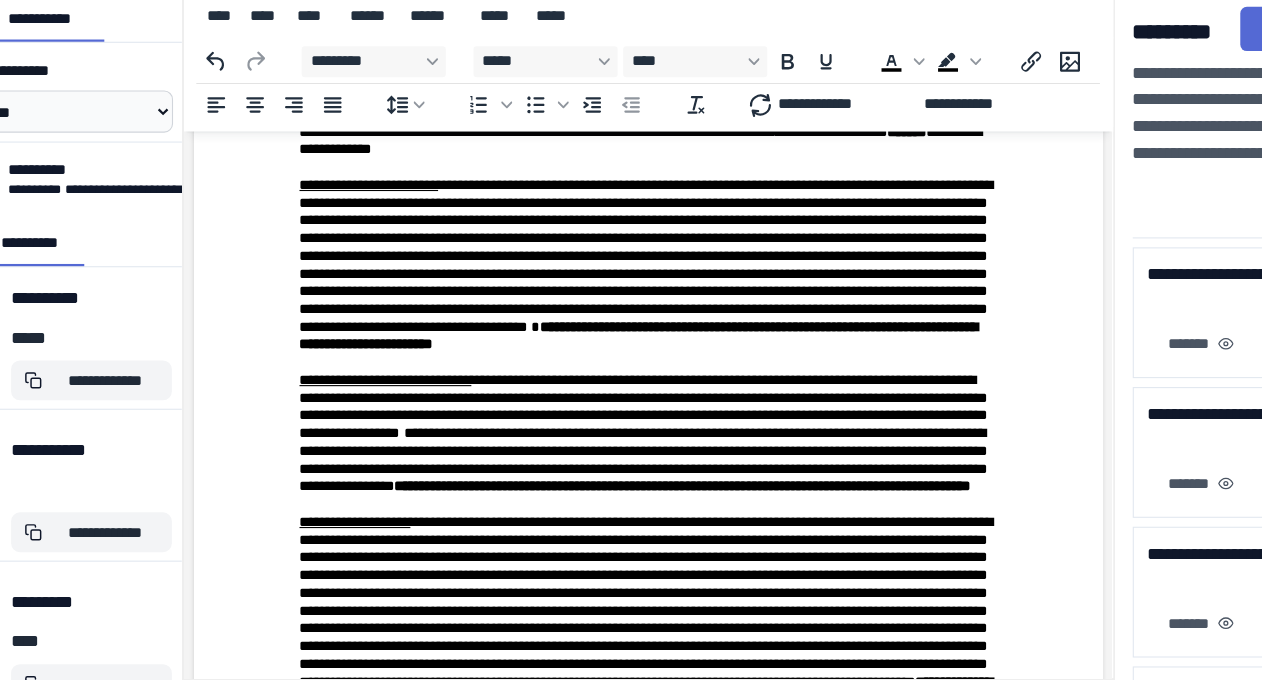 scroll, scrollTop: 5206, scrollLeft: 0, axis: vertical 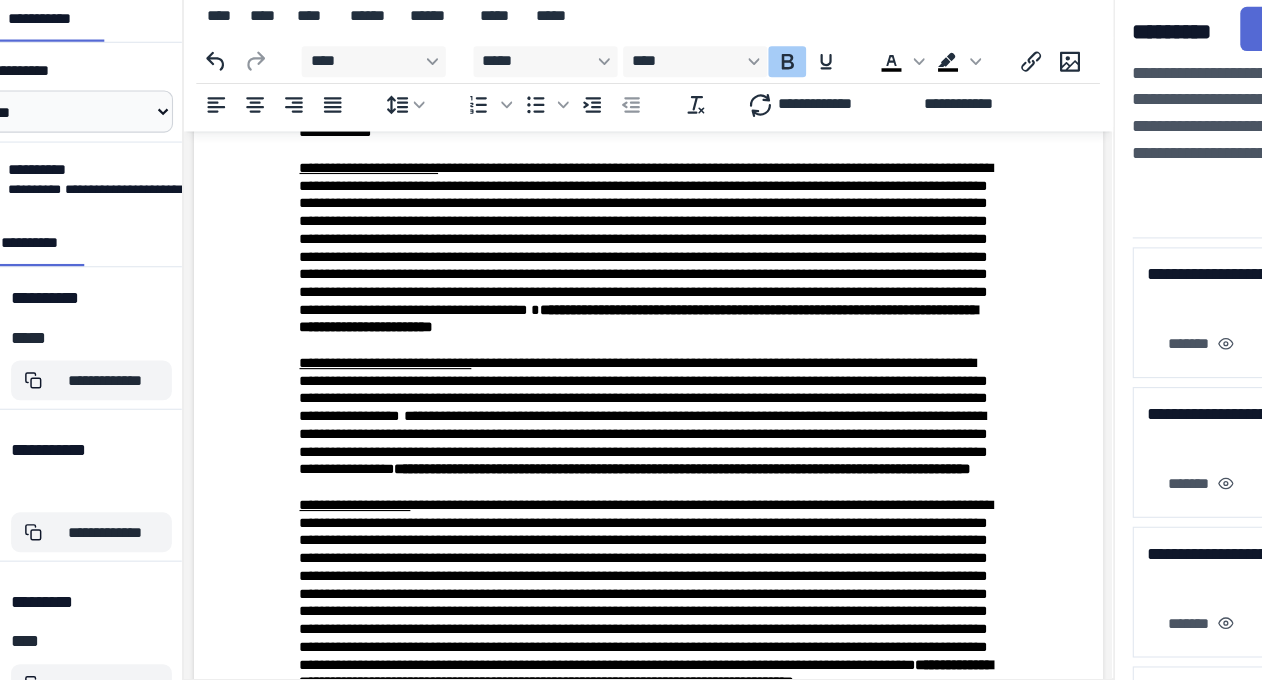 click on "**********" at bounding box center (594, 299) 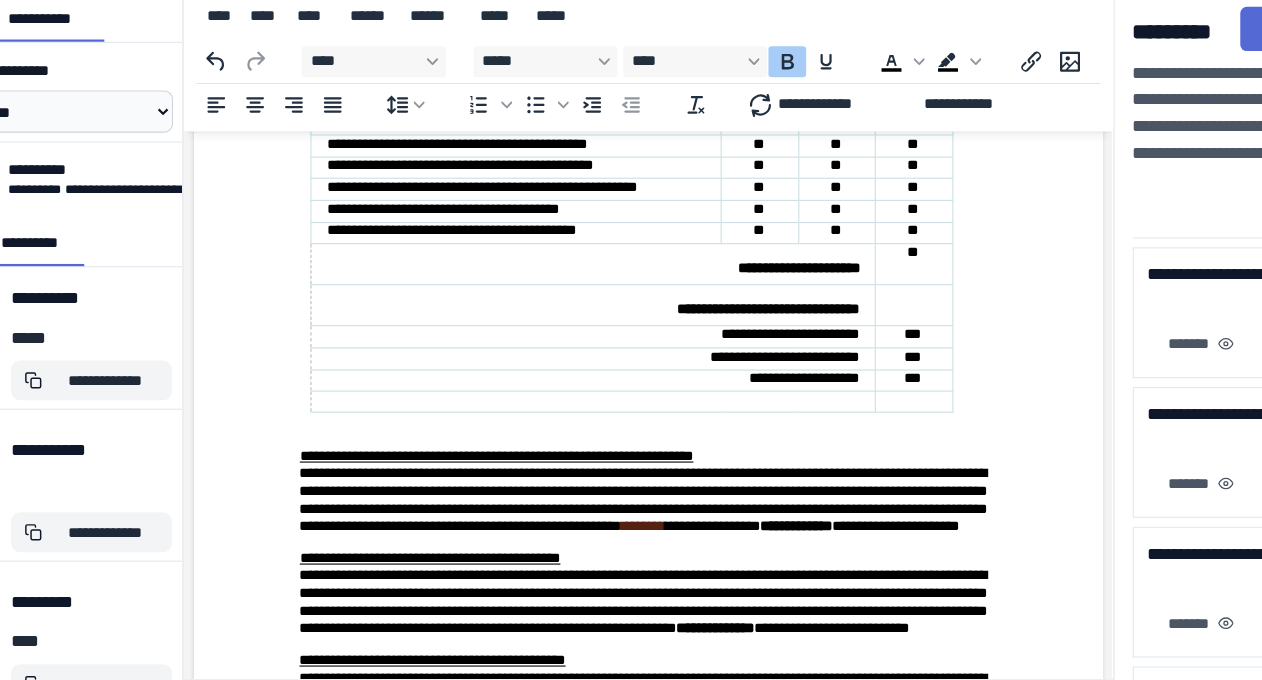 scroll, scrollTop: 4440, scrollLeft: 0, axis: vertical 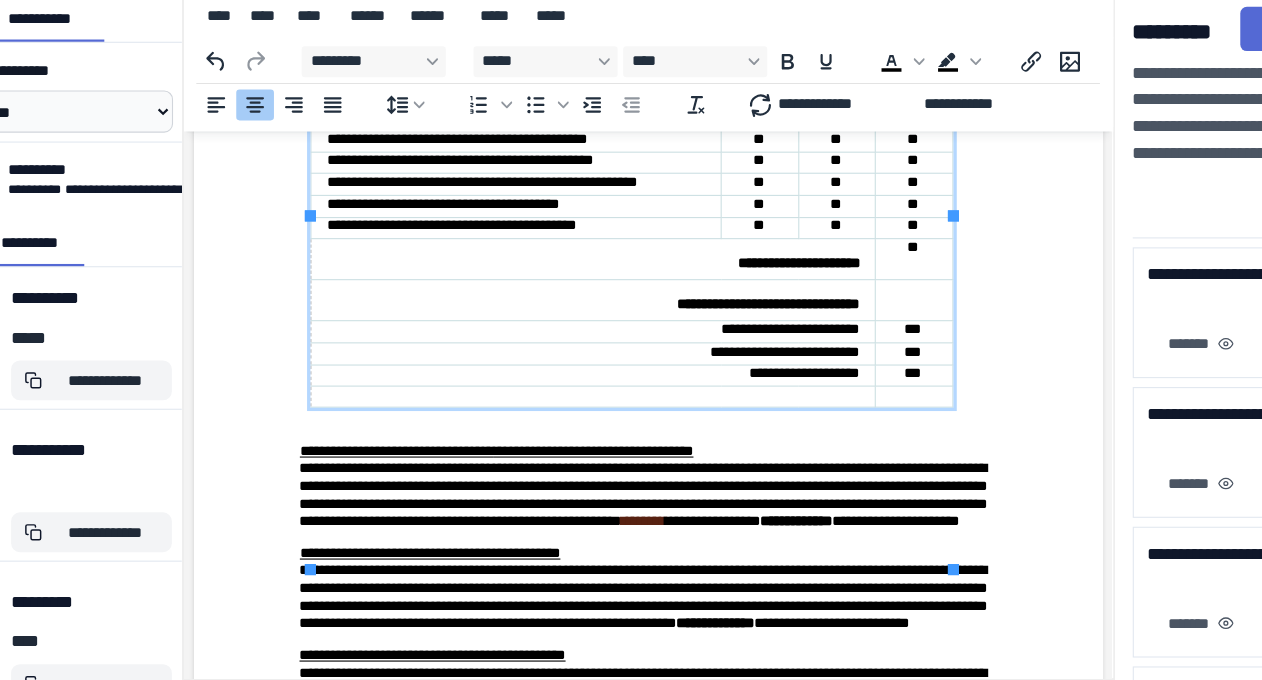 click at bounding box center [842, 283] 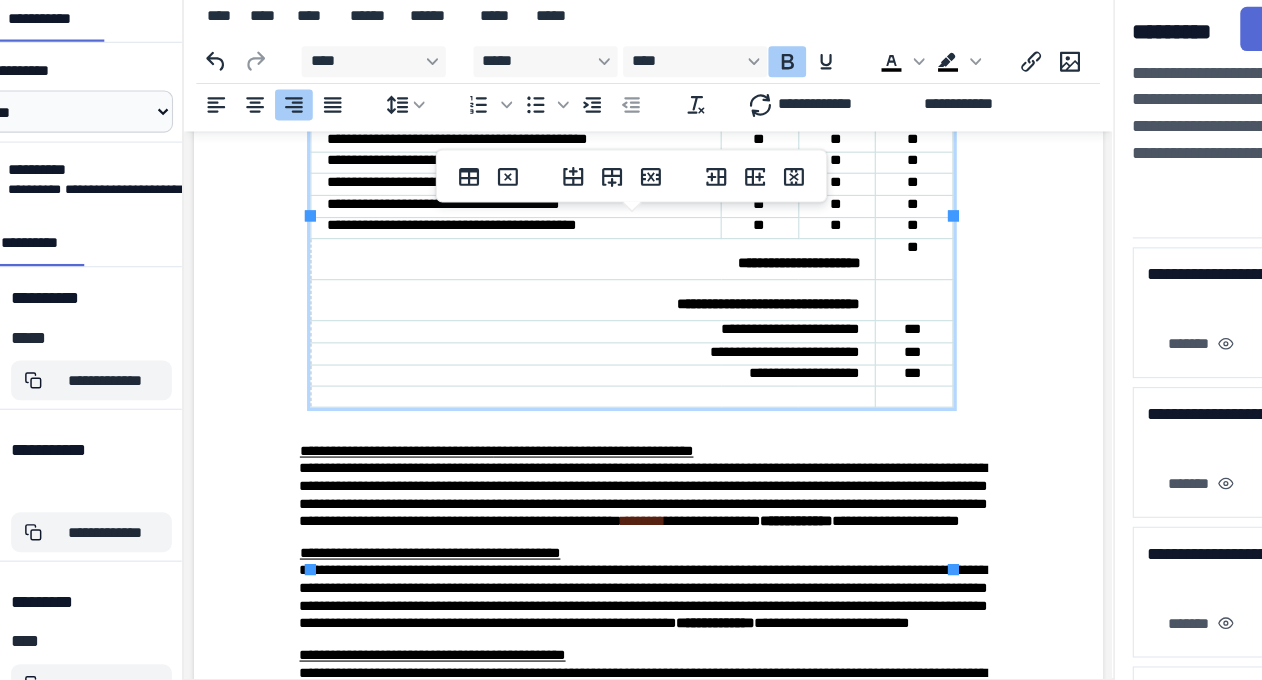click on "**********" at bounding box center (553, 283) 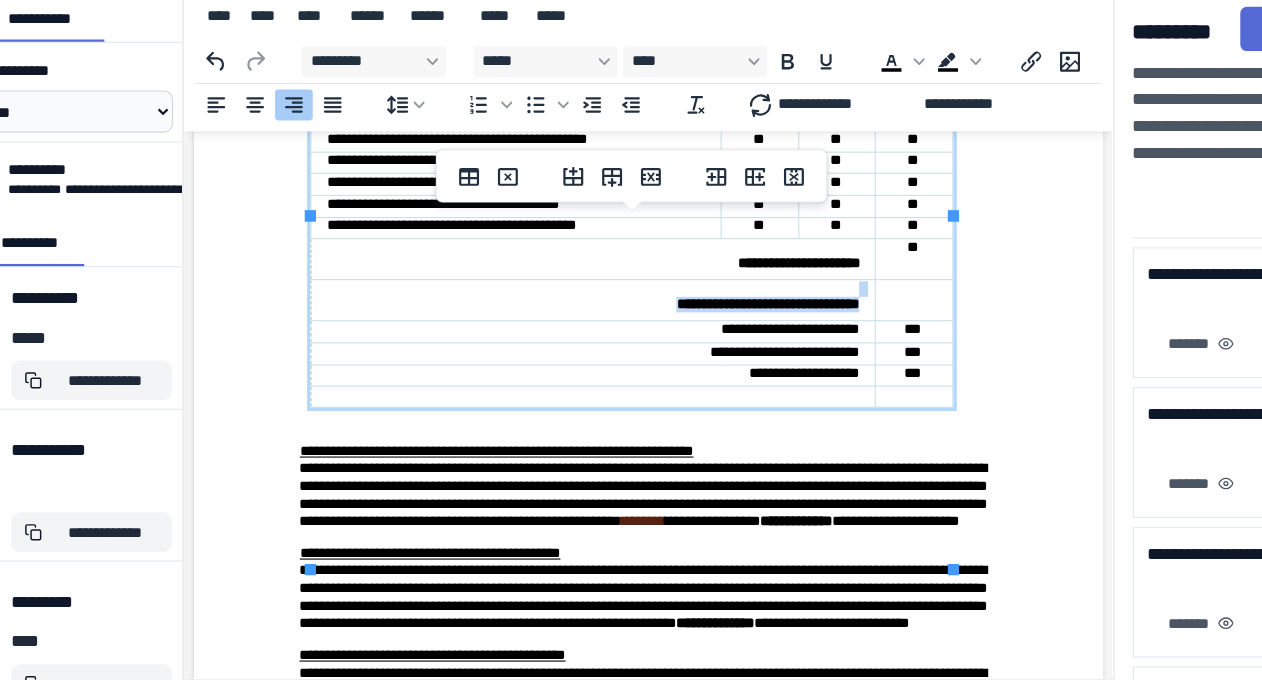 drag, startPoint x: 795, startPoint y: 433, endPoint x: 507, endPoint y: 417, distance: 288.4441 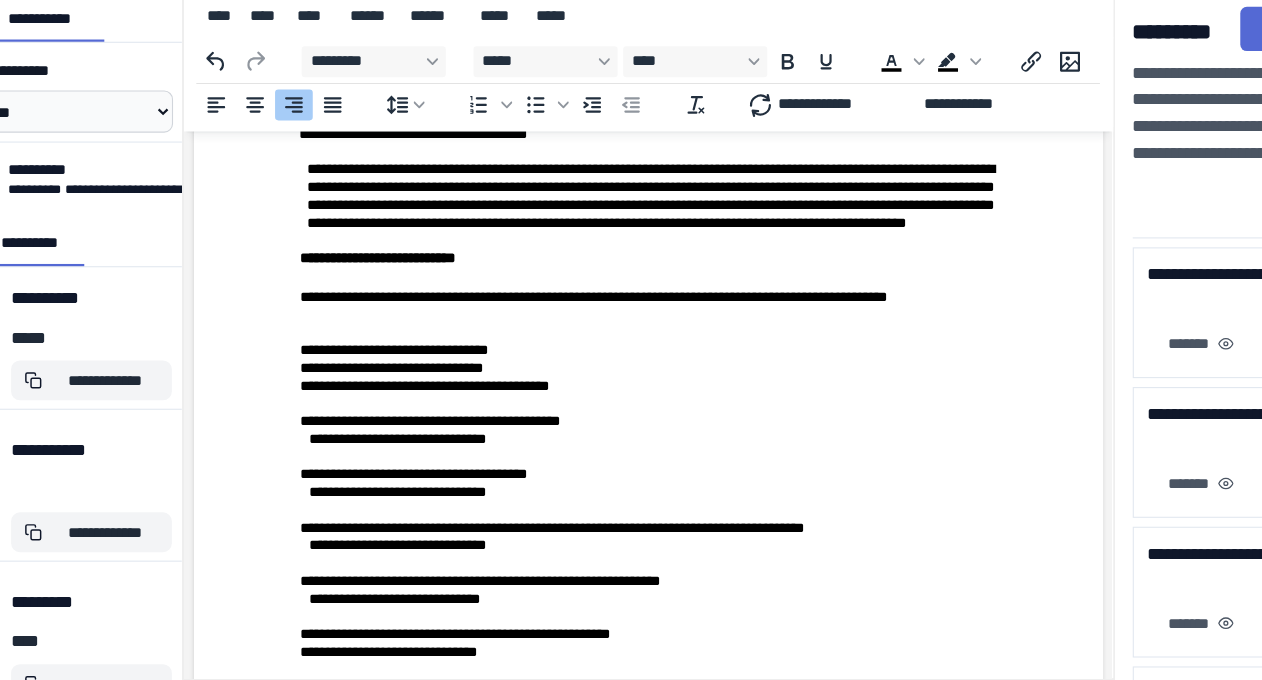 scroll, scrollTop: 5785, scrollLeft: 0, axis: vertical 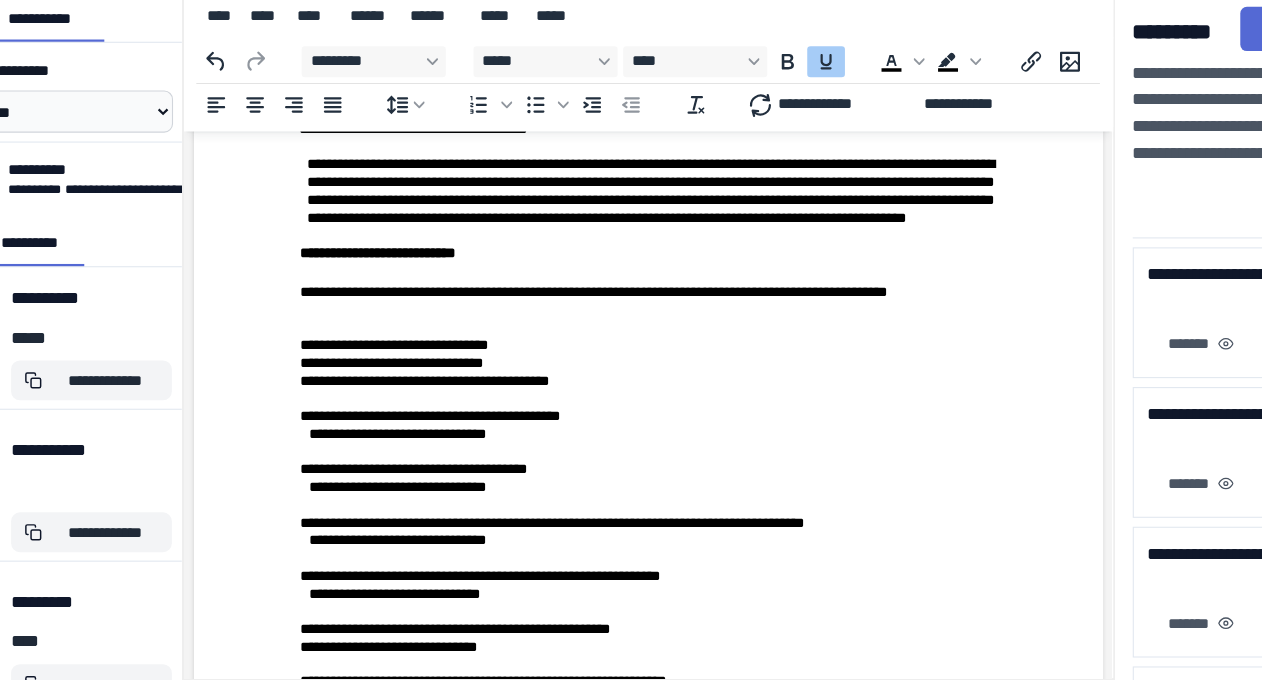 drag, startPoint x: 280, startPoint y: 388, endPoint x: 846, endPoint y: 411, distance: 566.4671 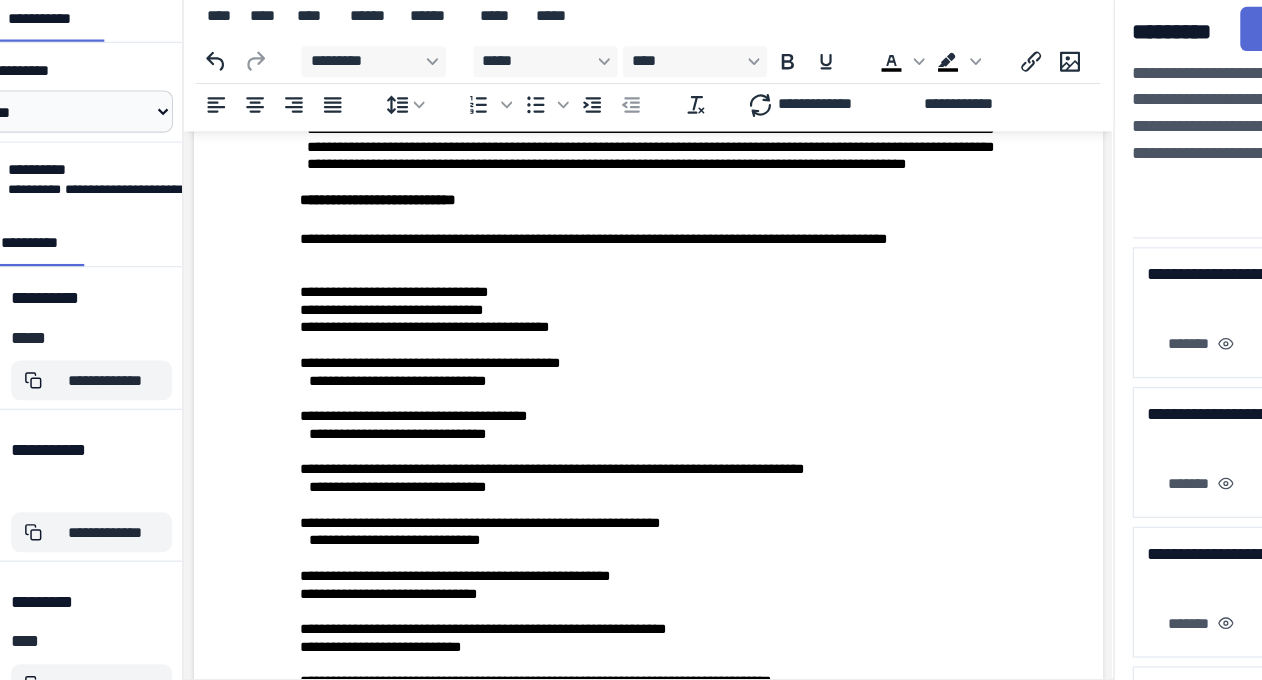 click on "**********" at bounding box center [605, 136] 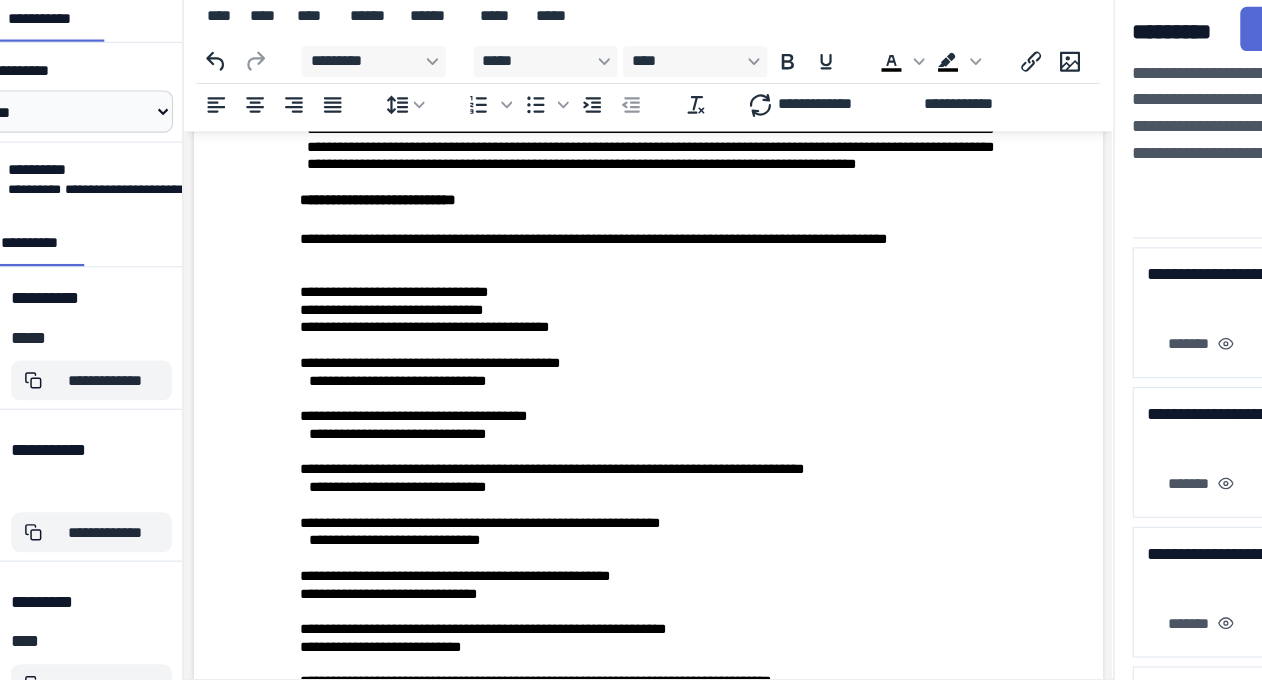 click on "**********" at bounding box center (605, 136) 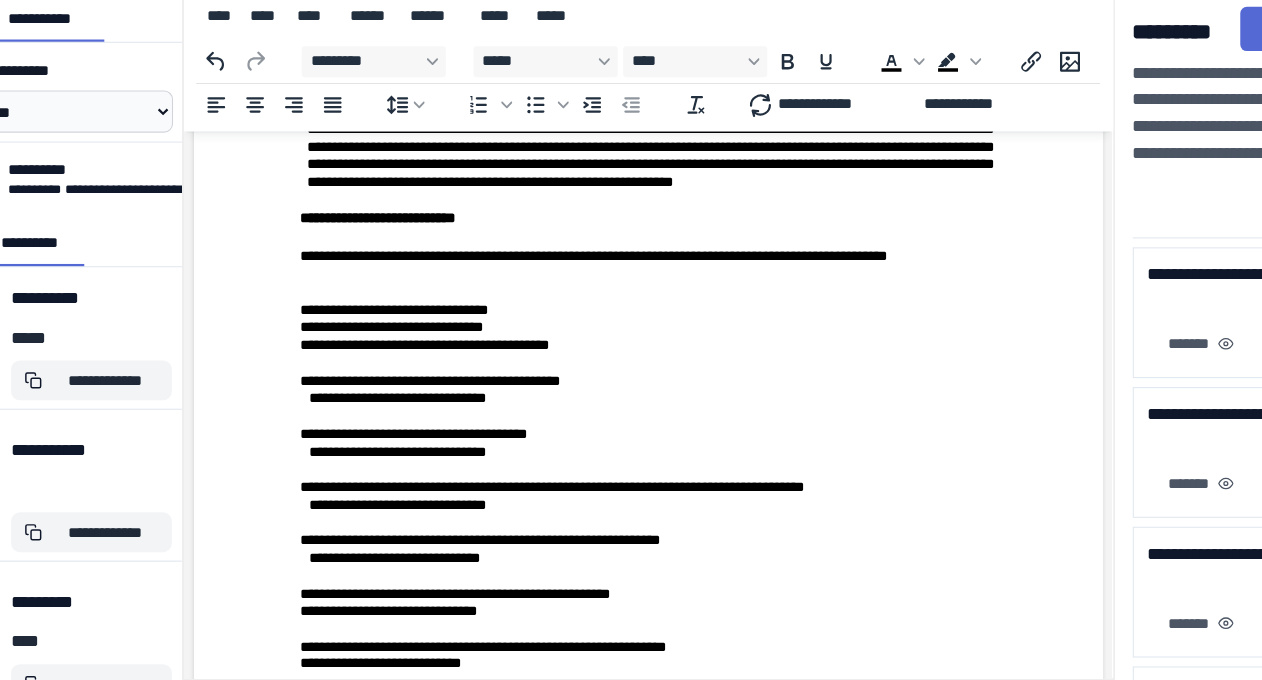 click on "**********" at bounding box center (605, 144) 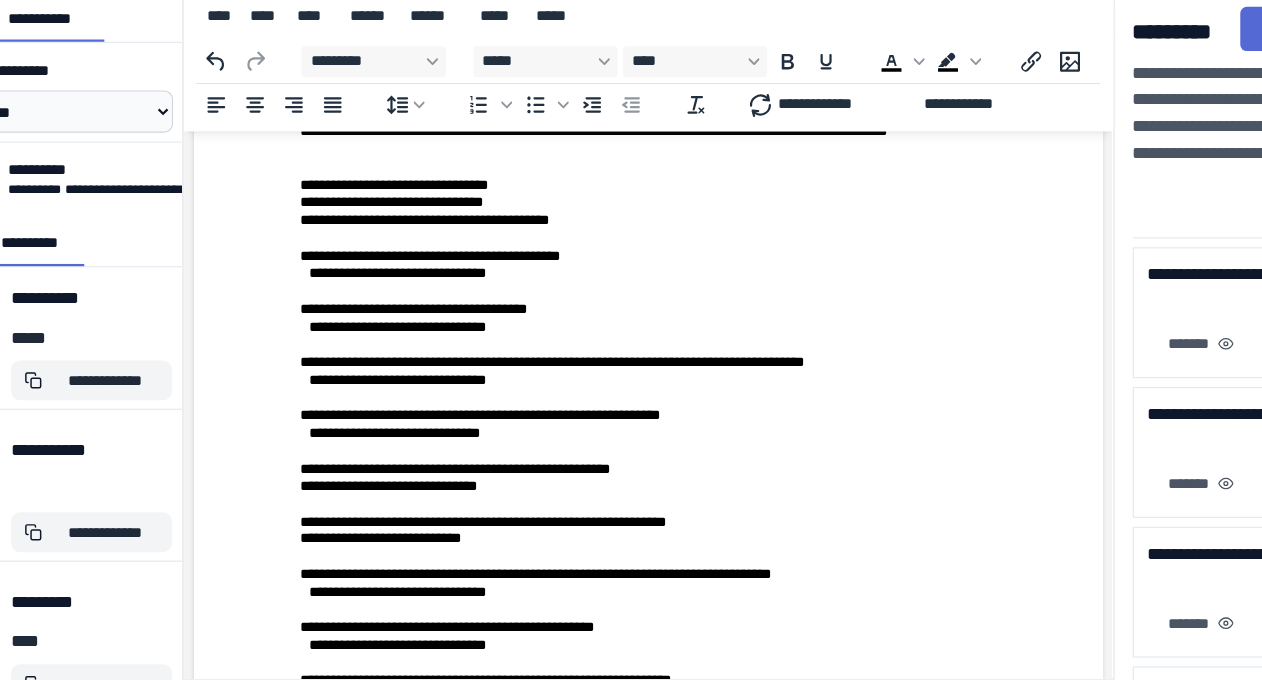 scroll, scrollTop: 5899, scrollLeft: 0, axis: vertical 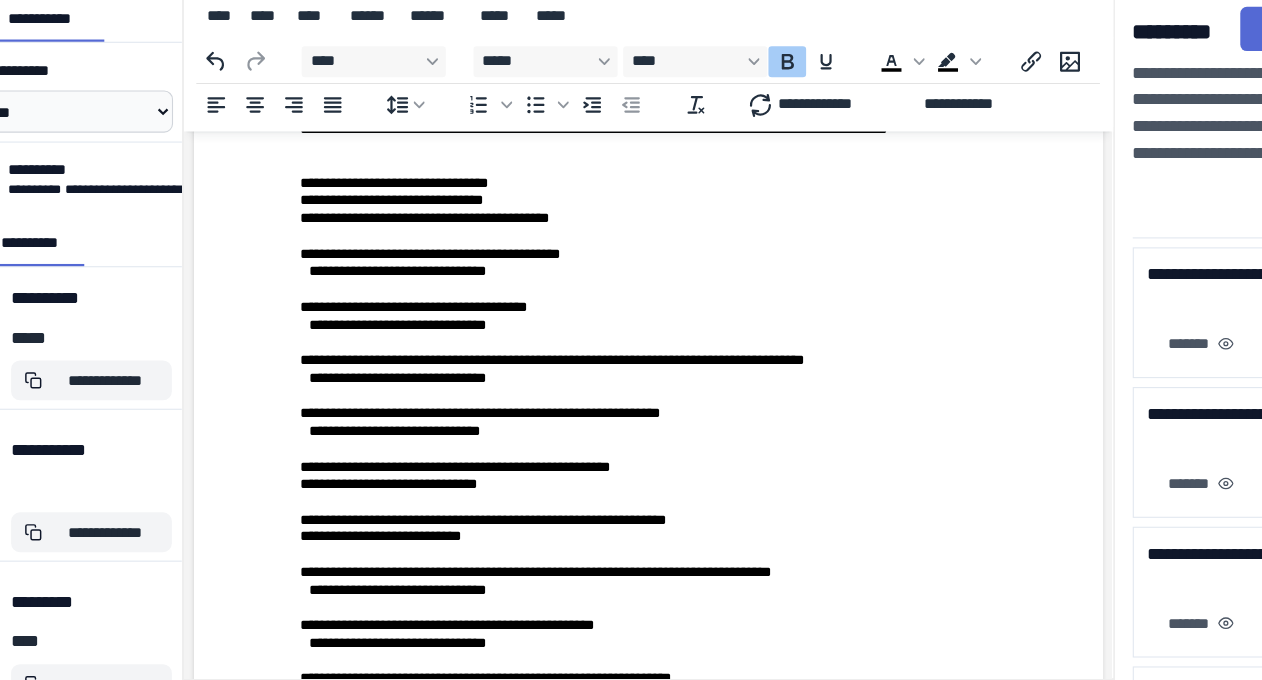 drag, startPoint x: 494, startPoint y: 426, endPoint x: 247, endPoint y: 420, distance: 247.07286 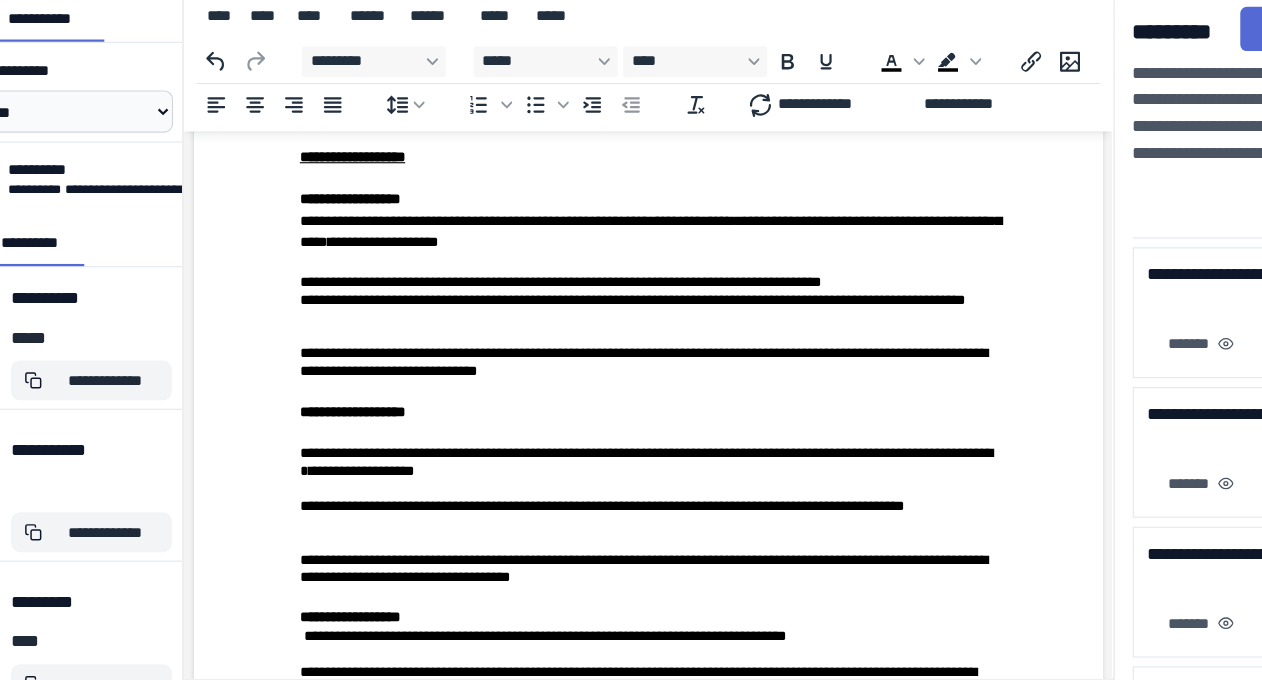 scroll, scrollTop: 6645, scrollLeft: 0, axis: vertical 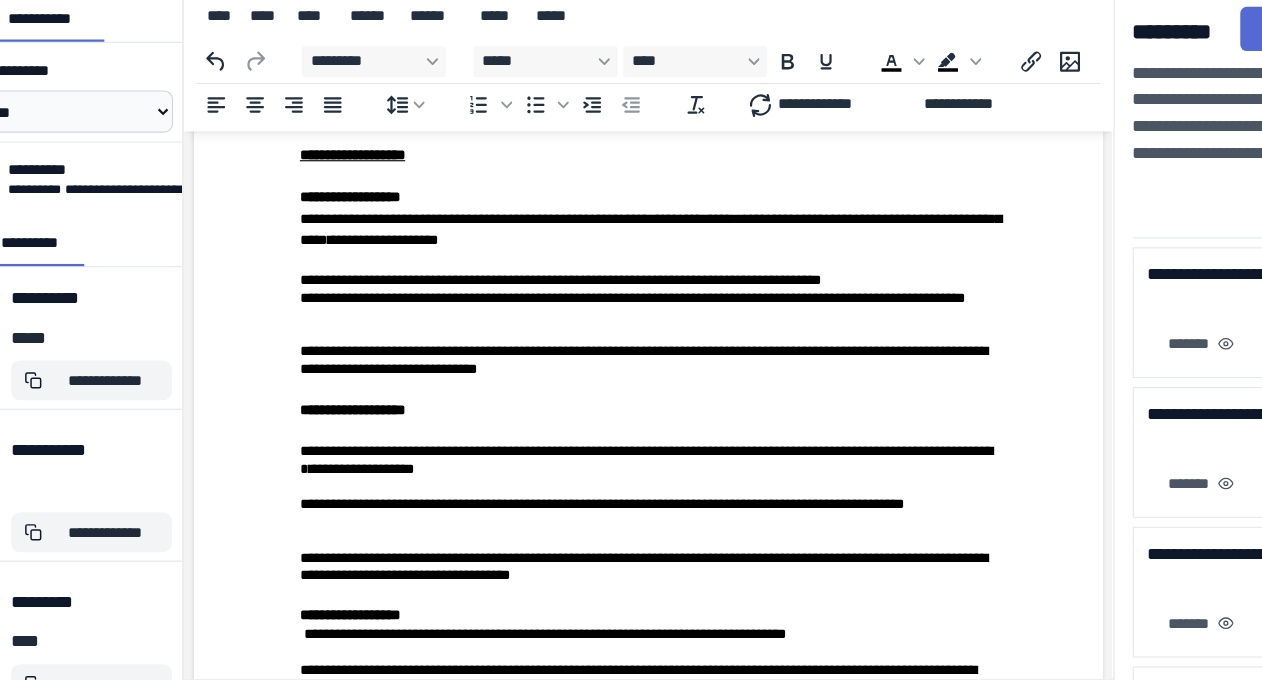 click at bounding box center (603, 135) 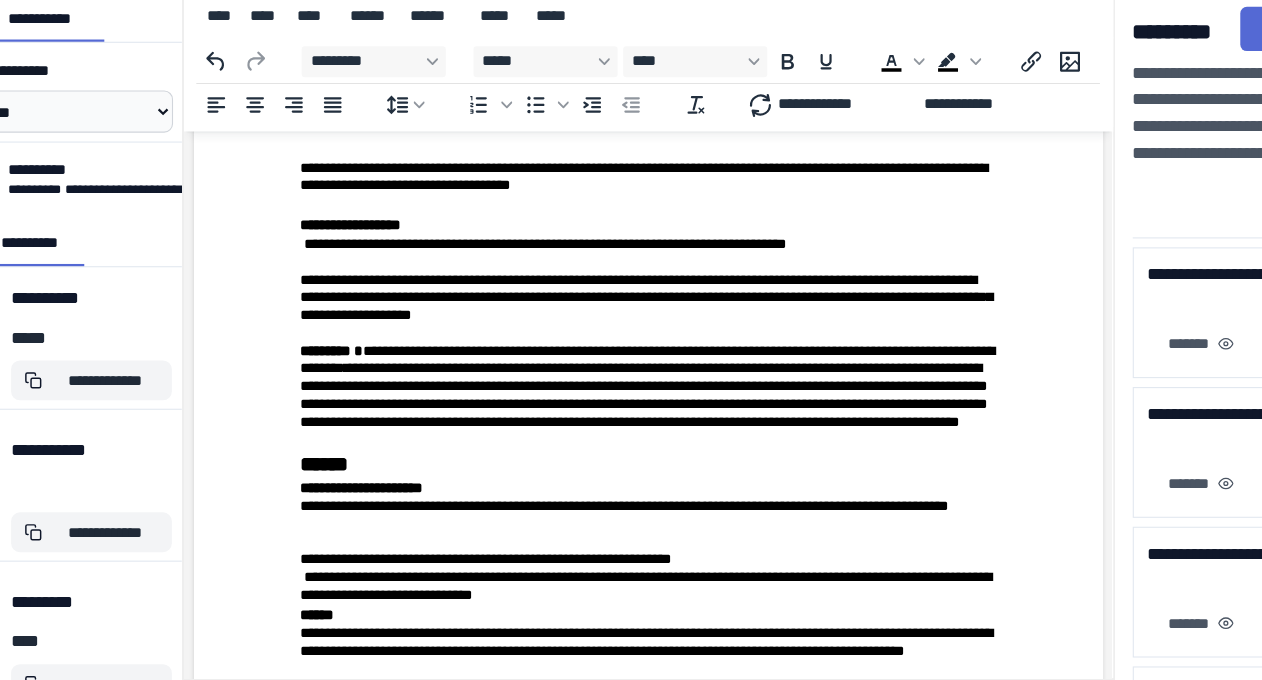 scroll, scrollTop: 7047, scrollLeft: 0, axis: vertical 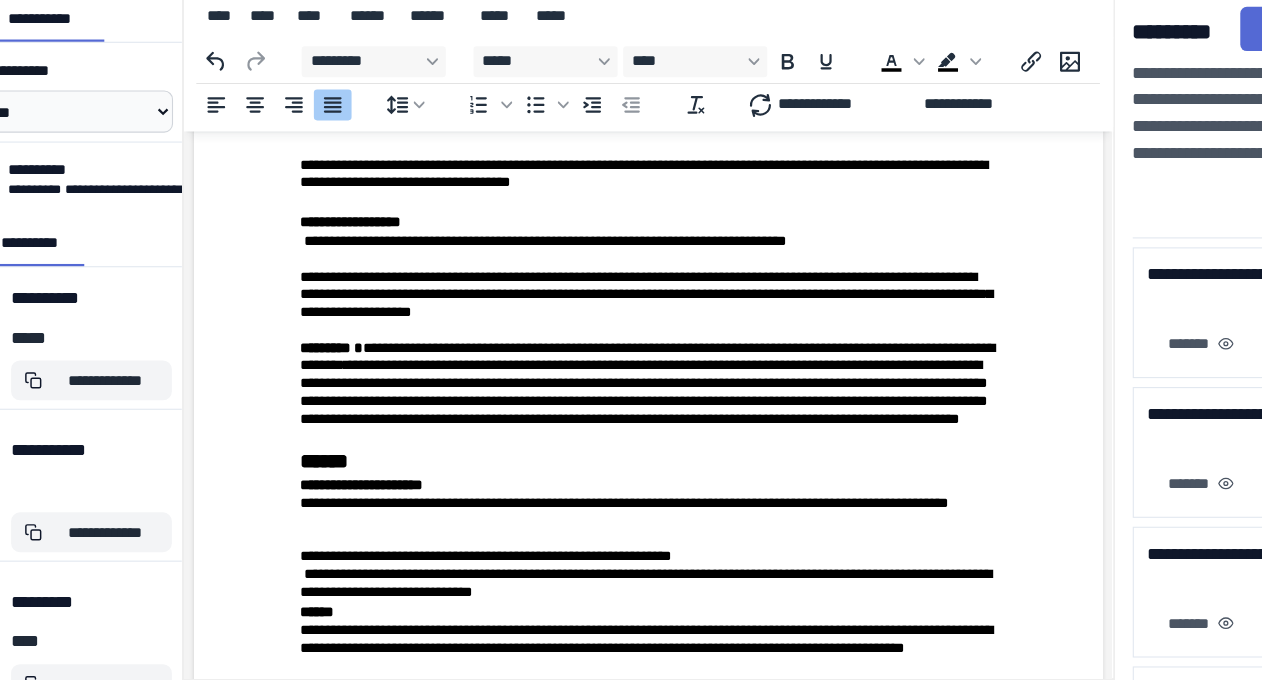 click on "**********" at bounding box center (603, -134) 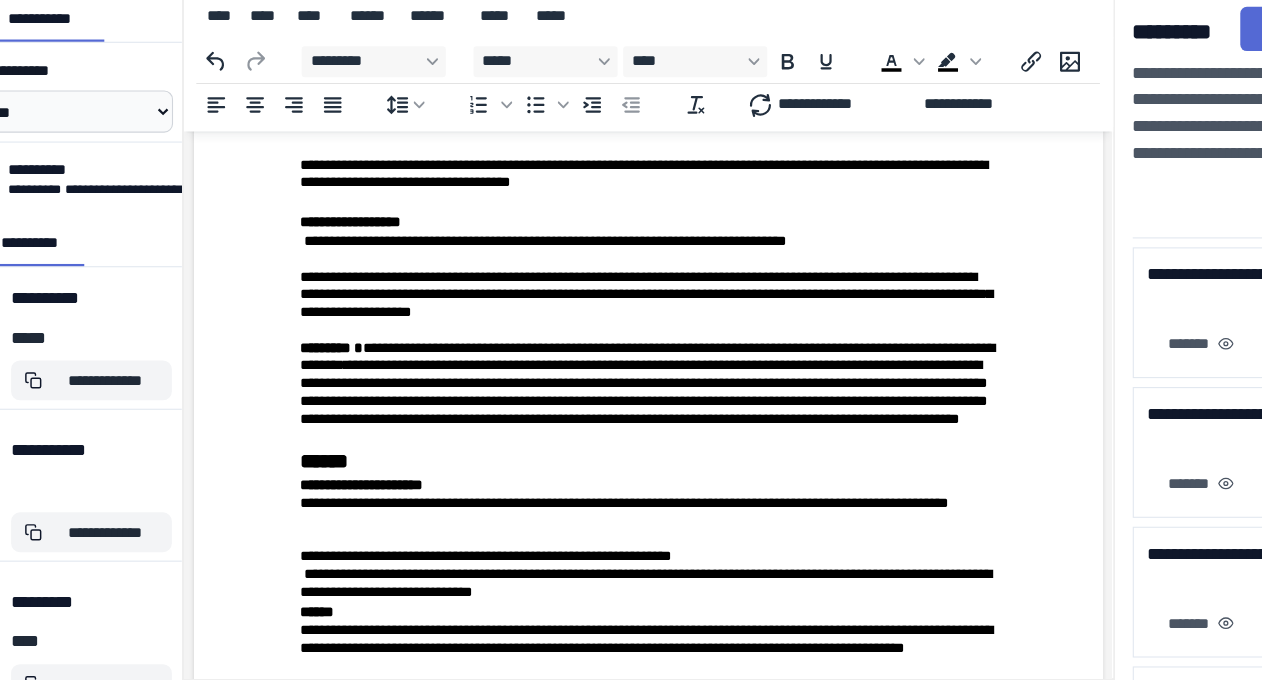 click on "**********" at bounding box center [603, -64] 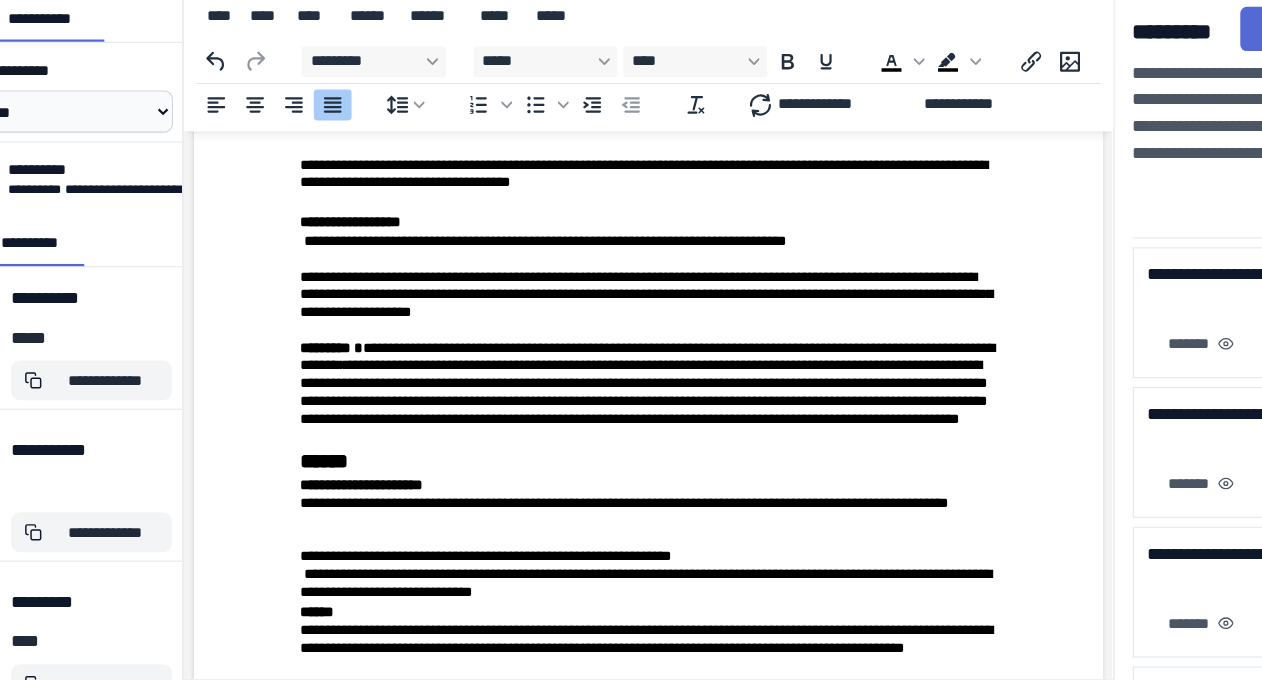 drag, startPoint x: 291, startPoint y: 183, endPoint x: 567, endPoint y: 208, distance: 277.12994 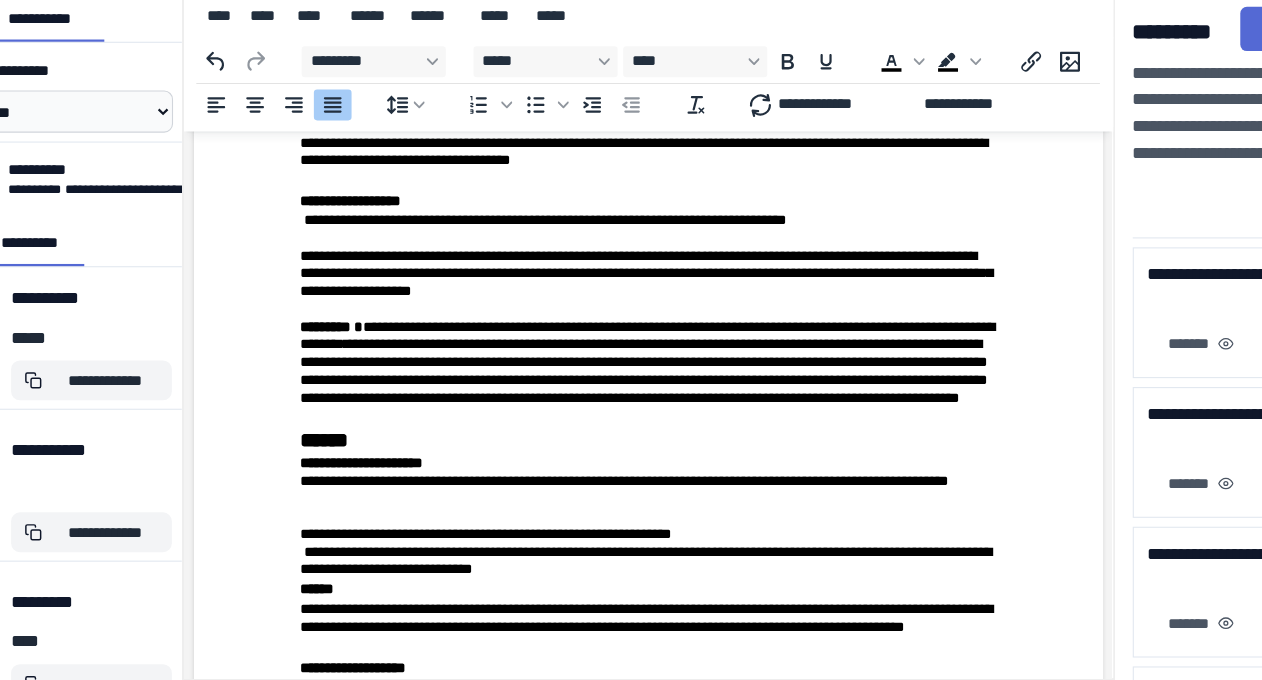click at bounding box center (603, -10) 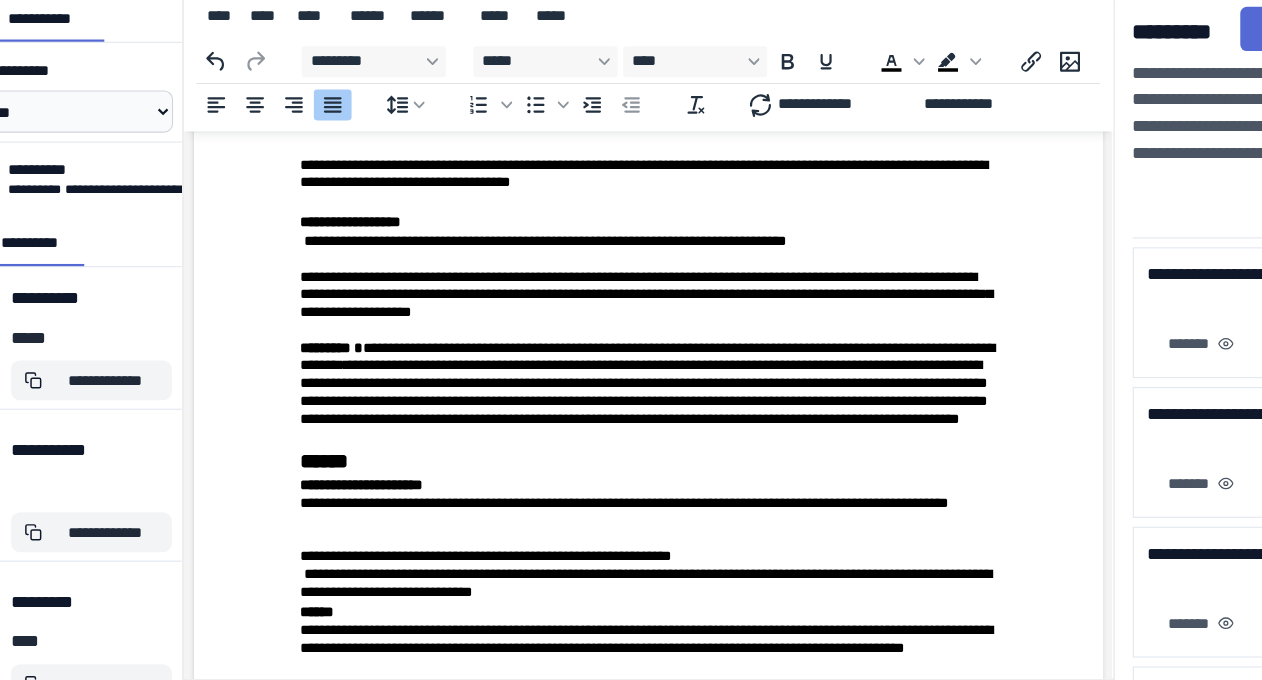 click at bounding box center (603, -125) 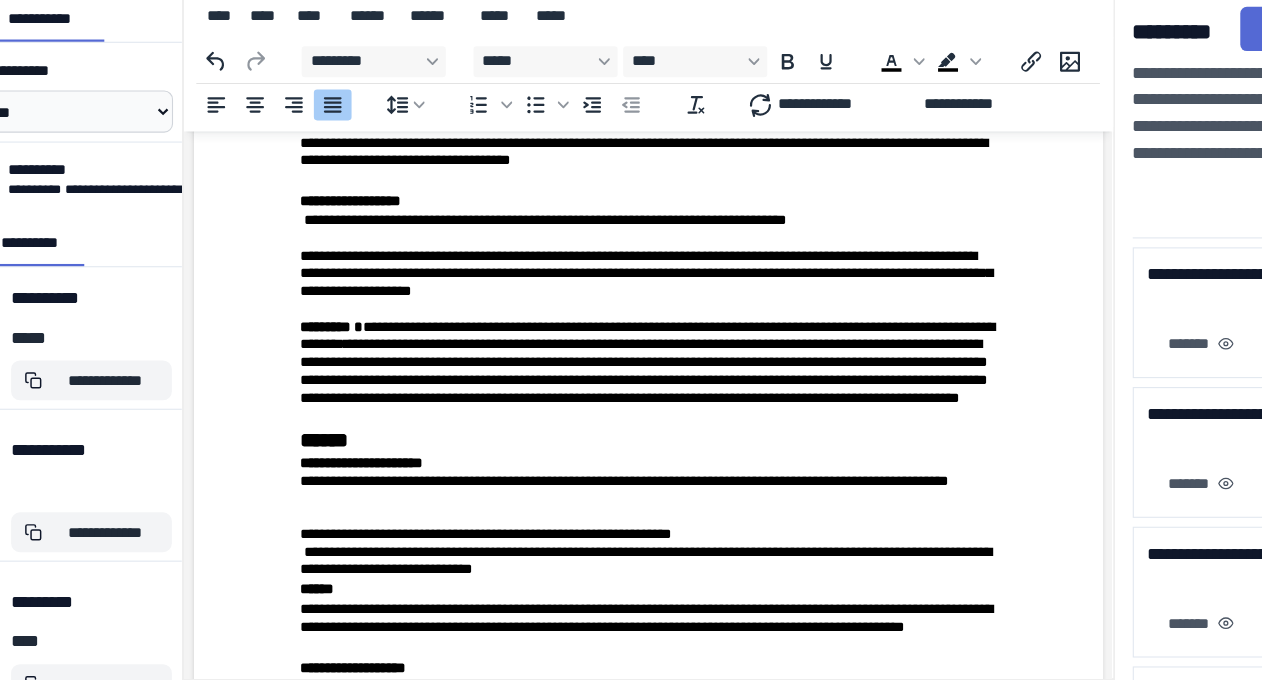 click on "**********" at bounding box center [603, -54] 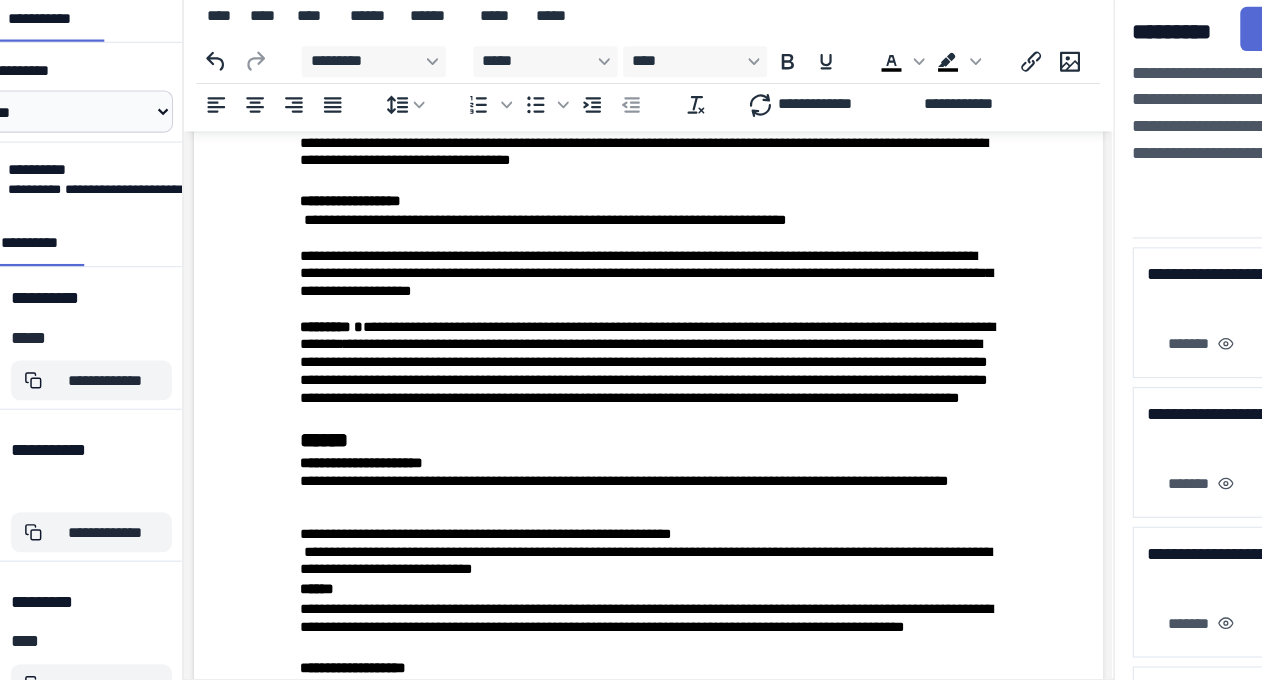 click on "**********" at bounding box center [603, -54] 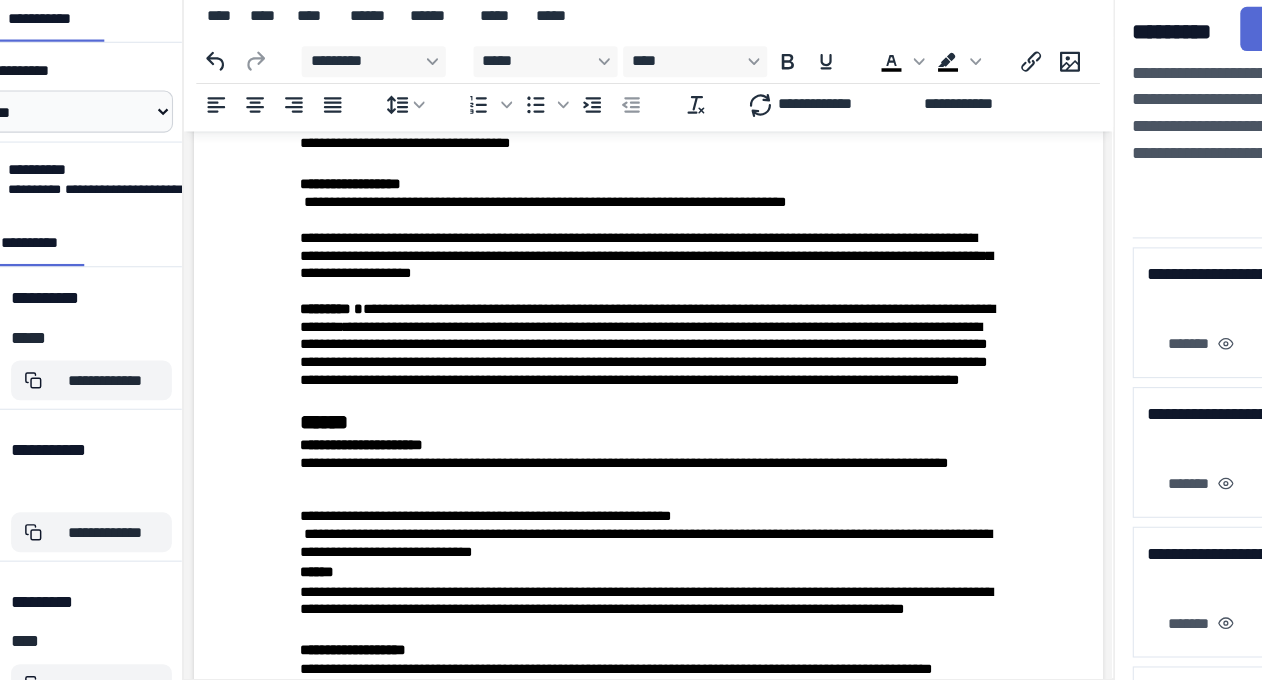 click on "**********" at bounding box center [603, -126] 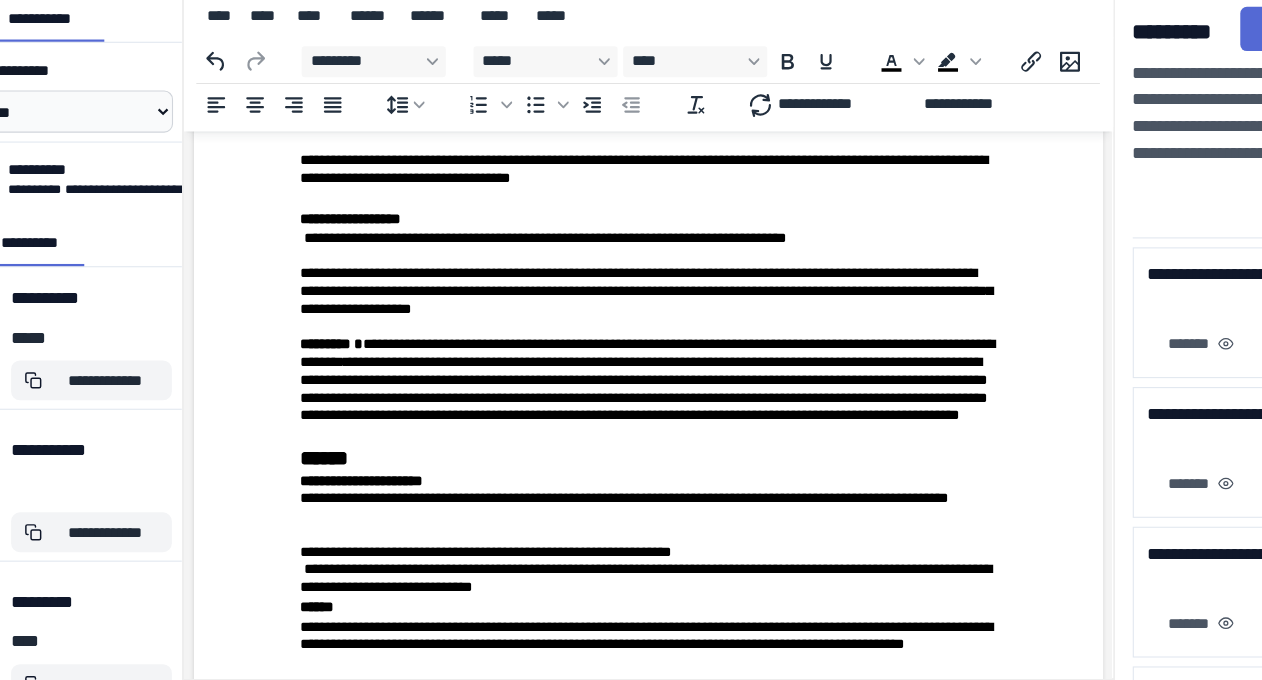 click on "**********" at bounding box center (603, -2104) 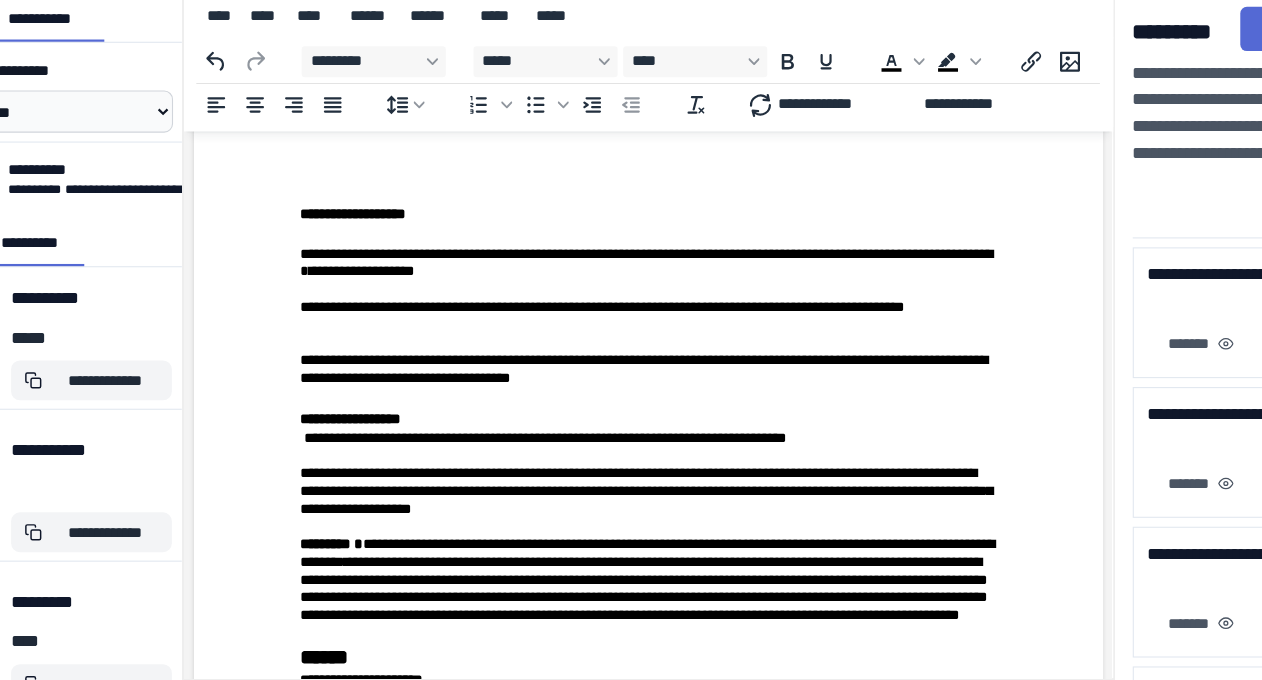 scroll, scrollTop: 6879, scrollLeft: 0, axis: vertical 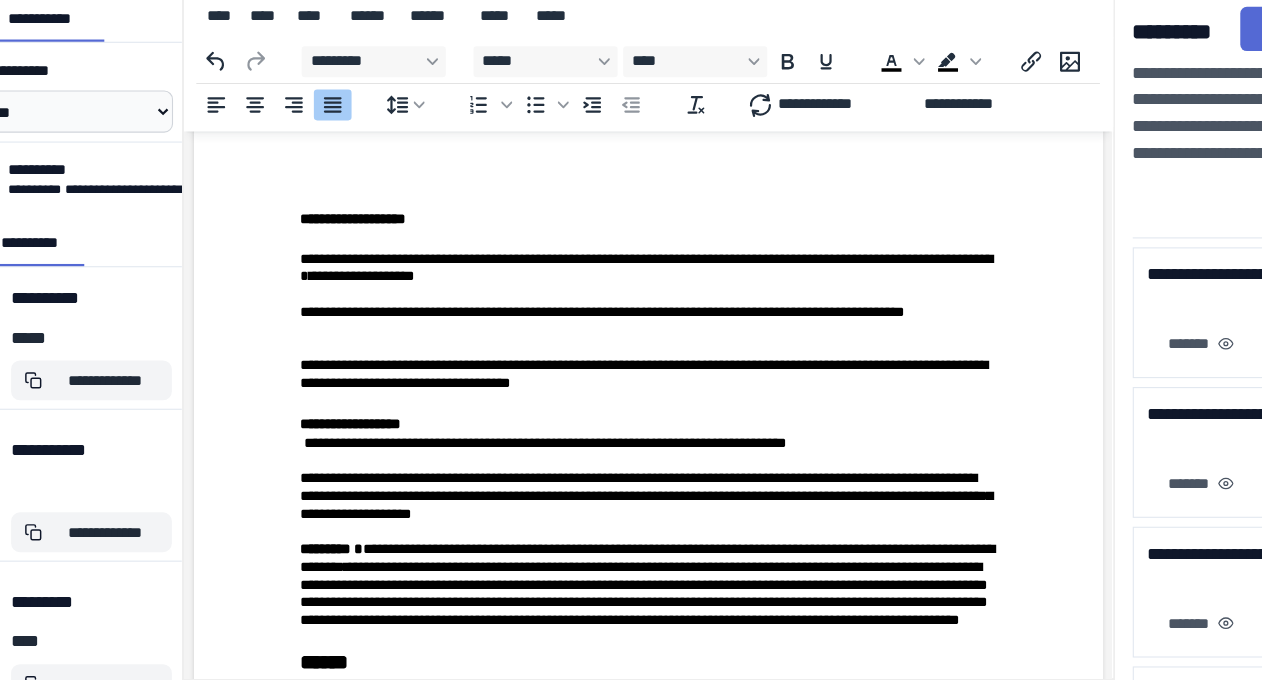 click at bounding box center (603, 171) 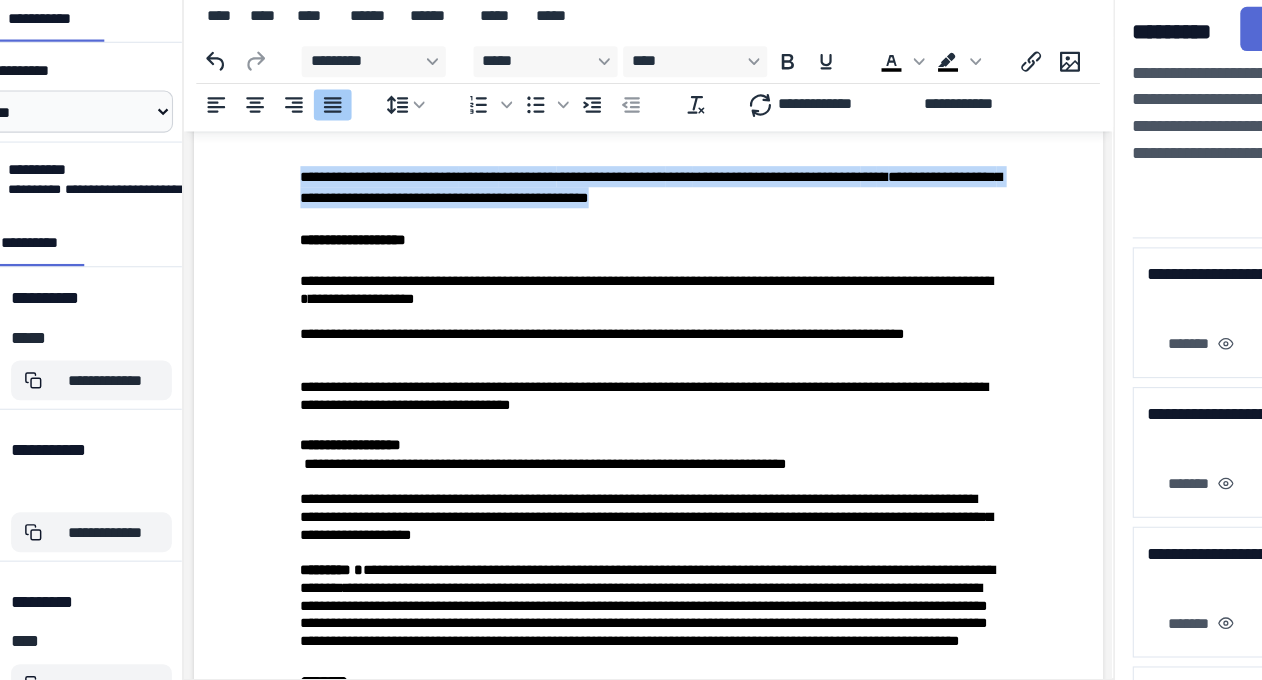 drag, startPoint x: 263, startPoint y: 506, endPoint x: 734, endPoint y: 519, distance: 471.17938 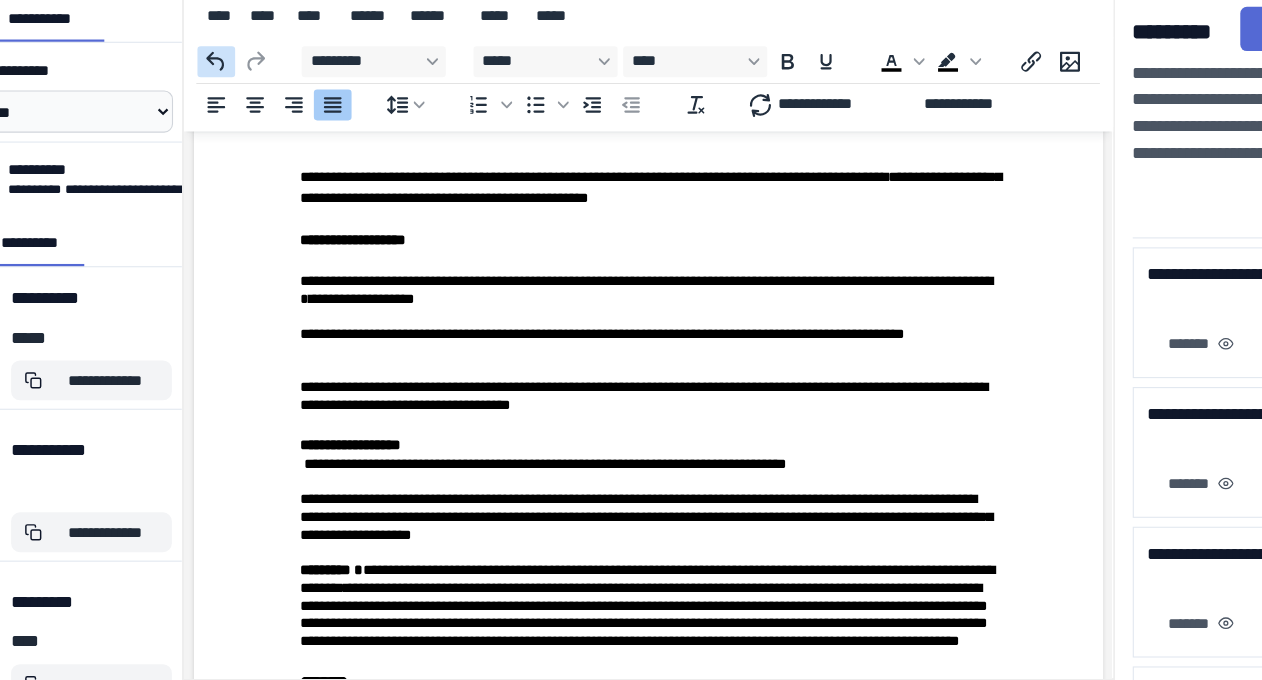 click 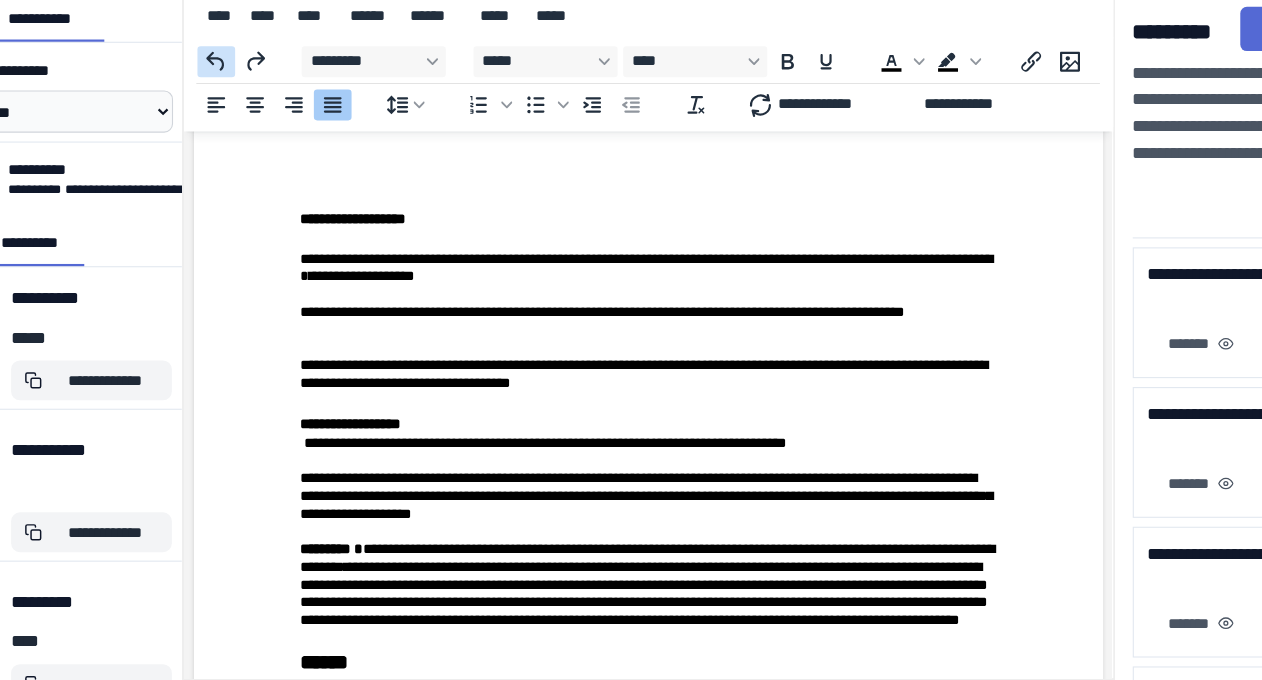 click 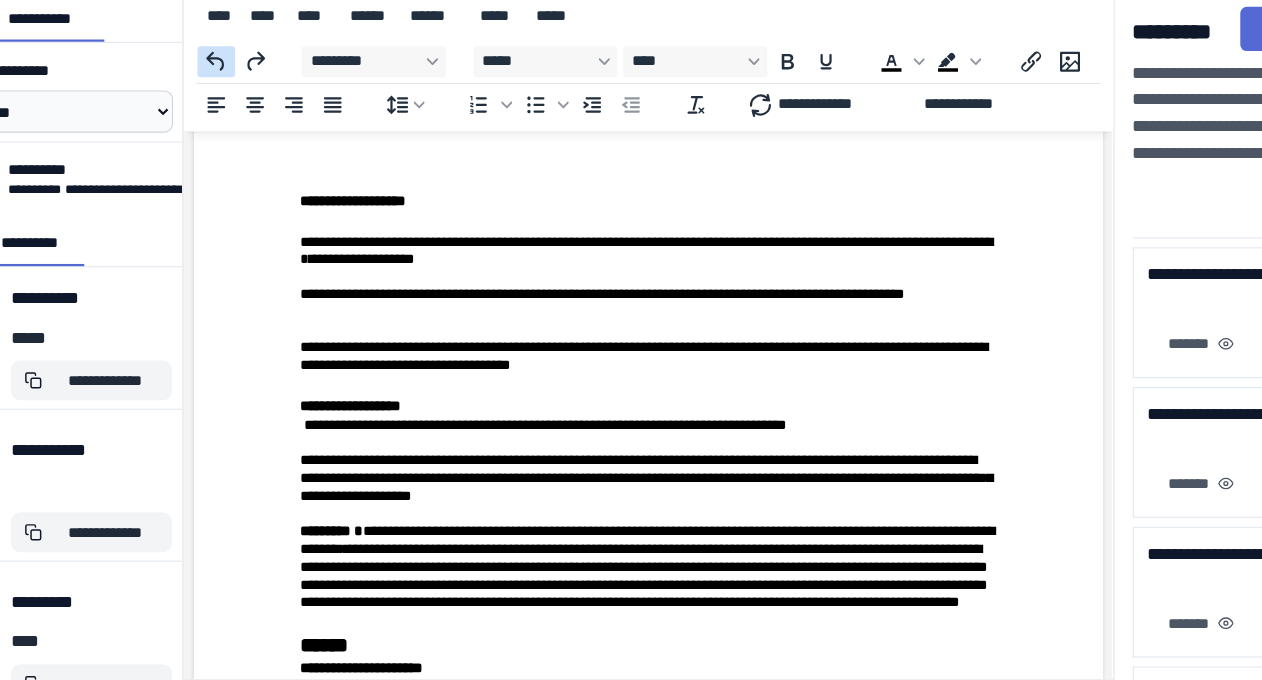 click 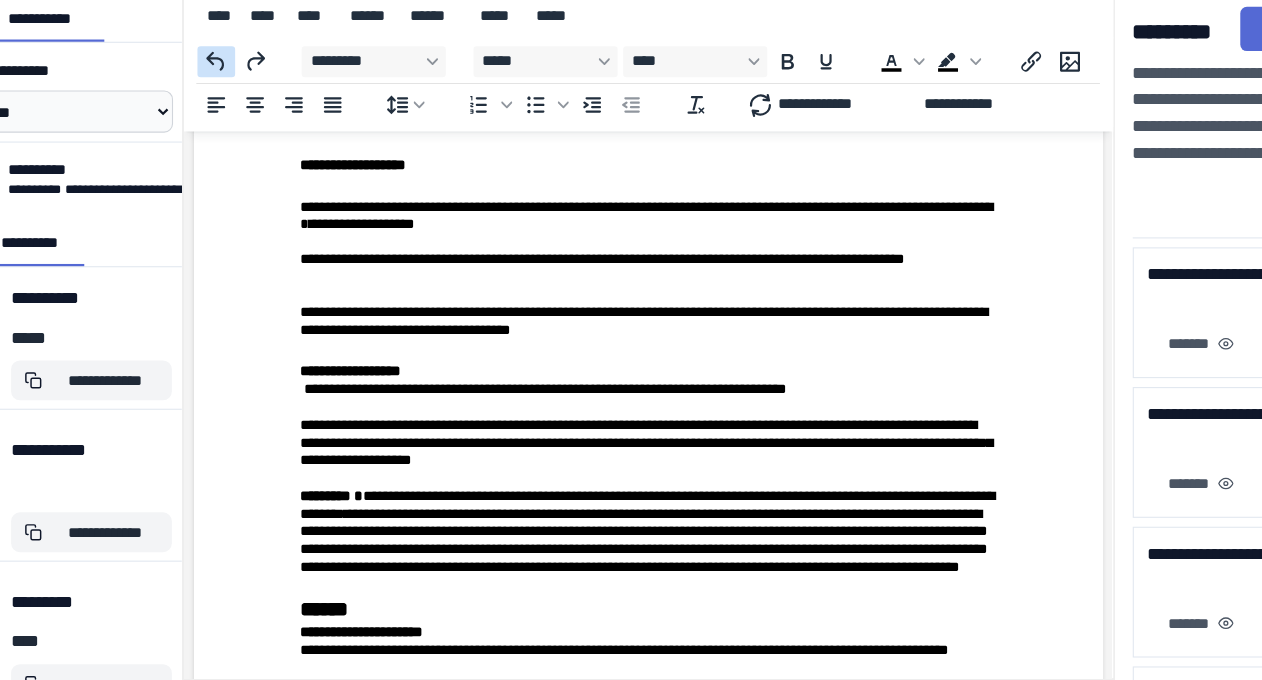 click 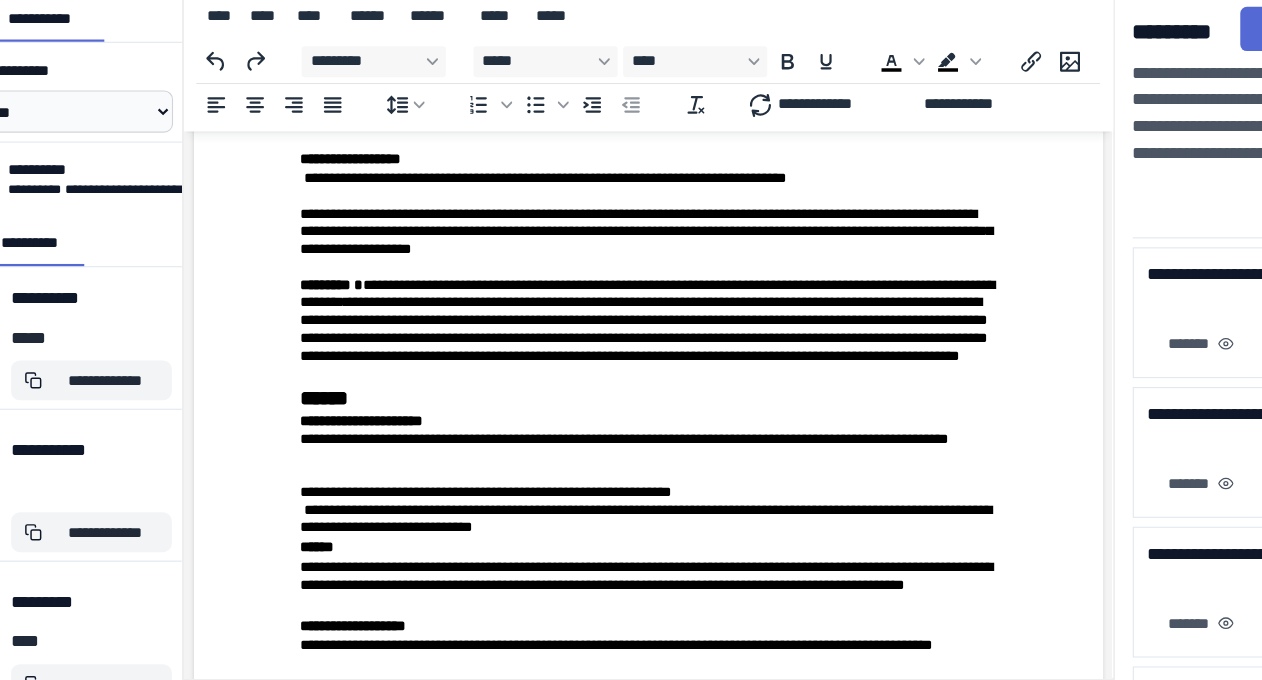 scroll, scrollTop: 7088, scrollLeft: 0, axis: vertical 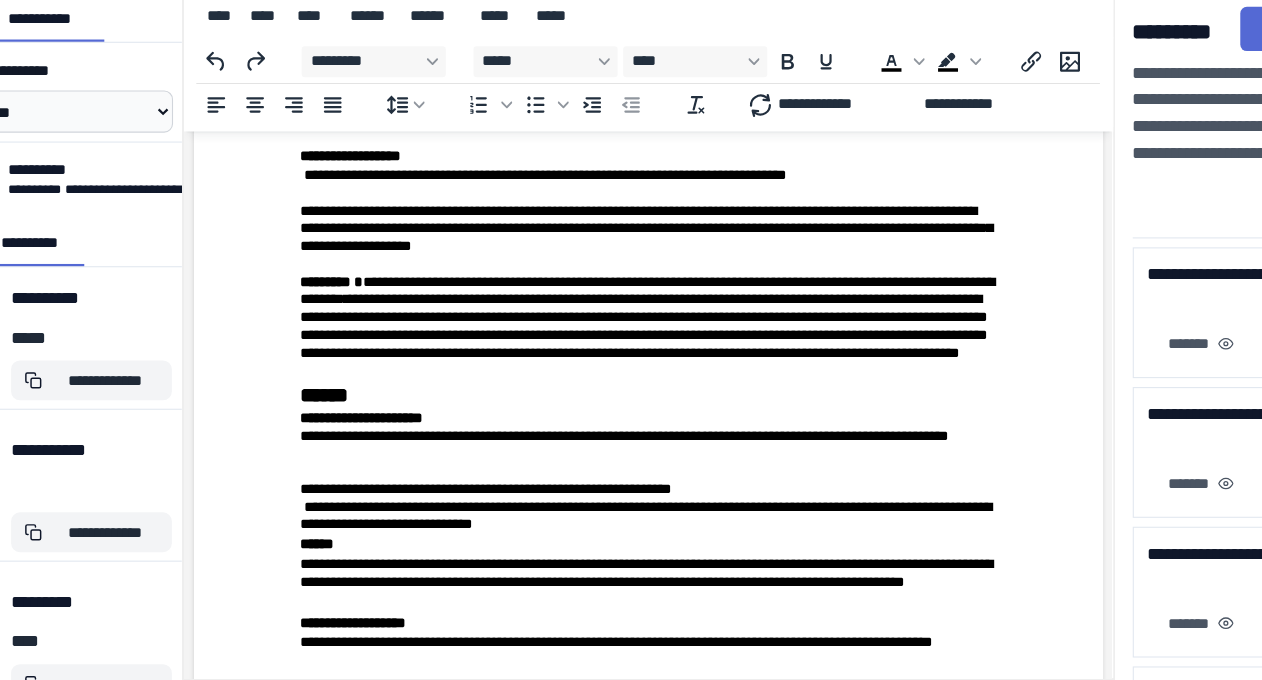drag, startPoint x: 283, startPoint y: 334, endPoint x: 572, endPoint y: 350, distance: 289.44257 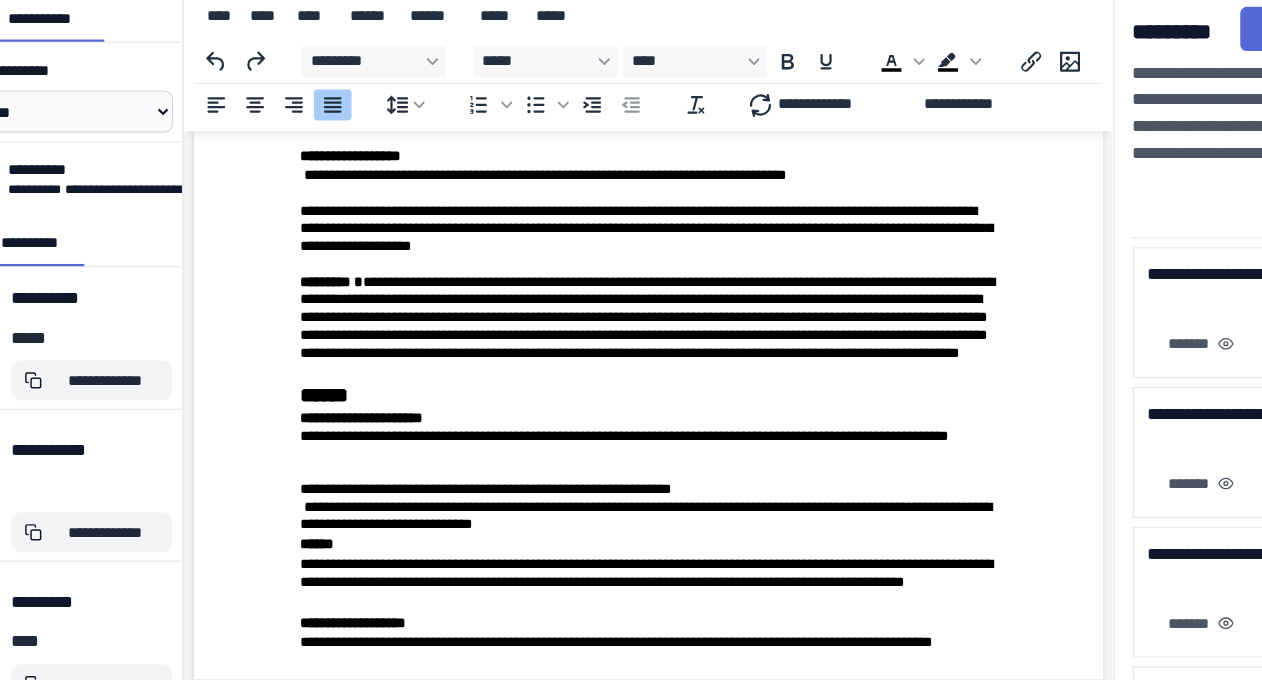 click at bounding box center (603, -51) 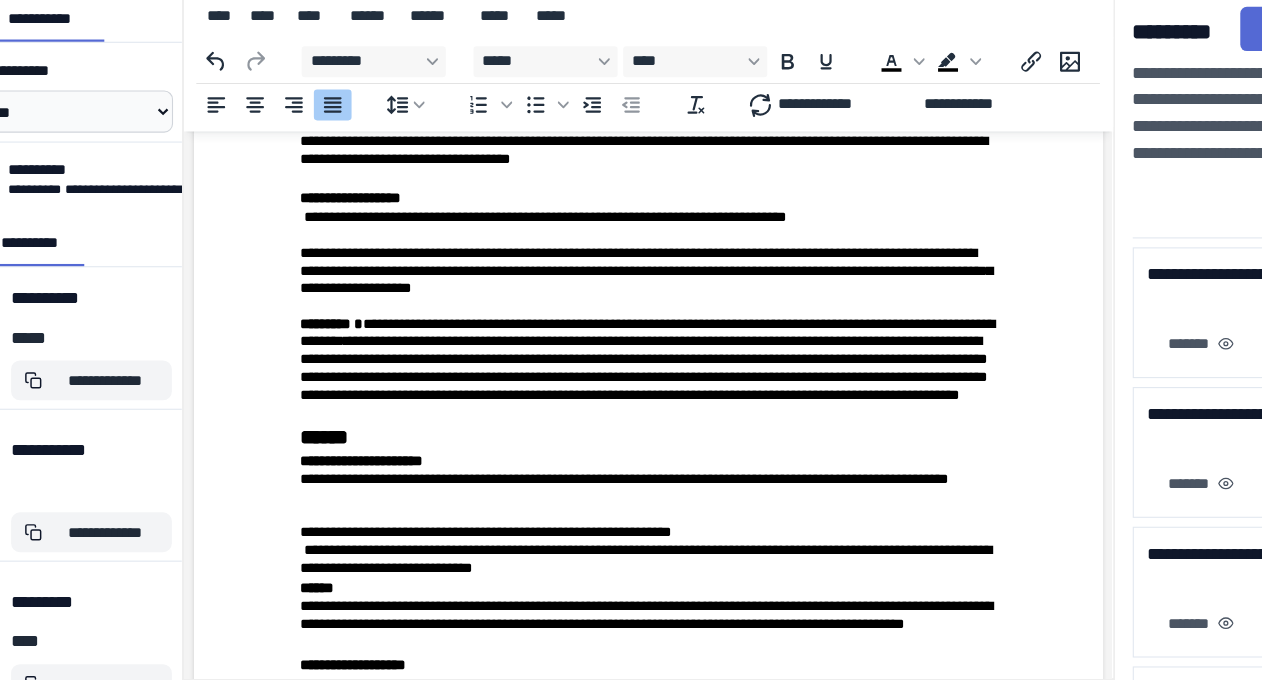 click on "**********" at bounding box center (605, -41) 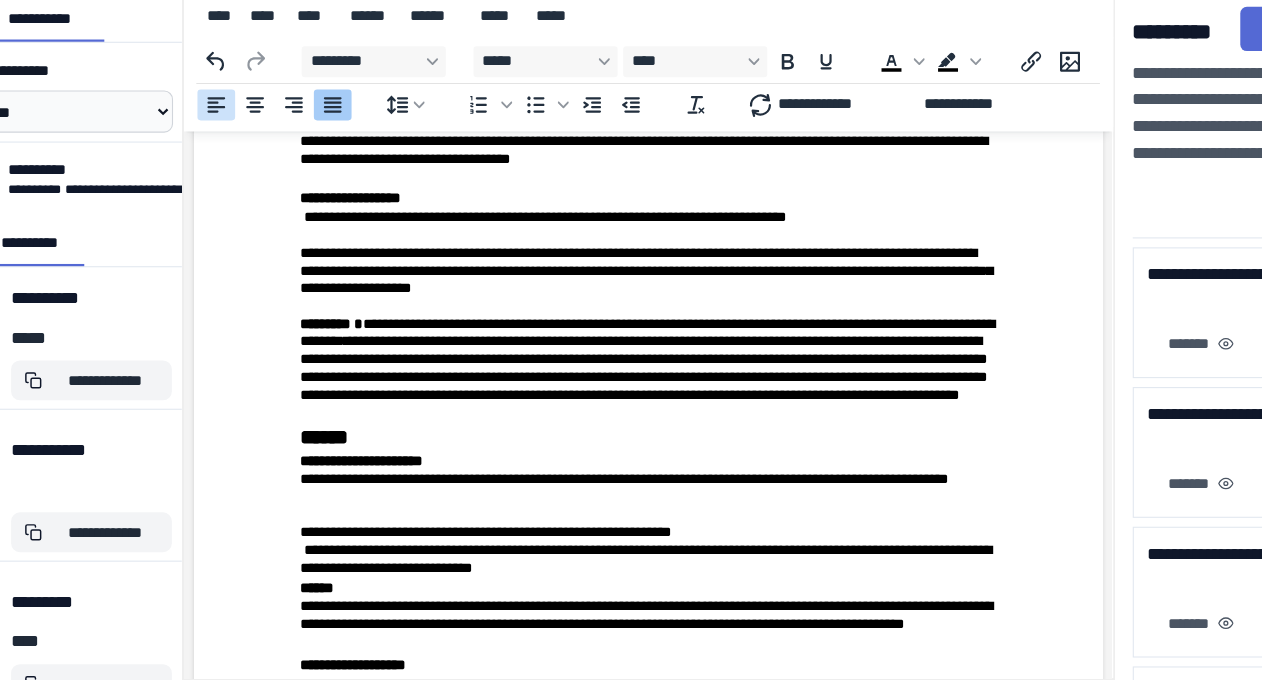 click 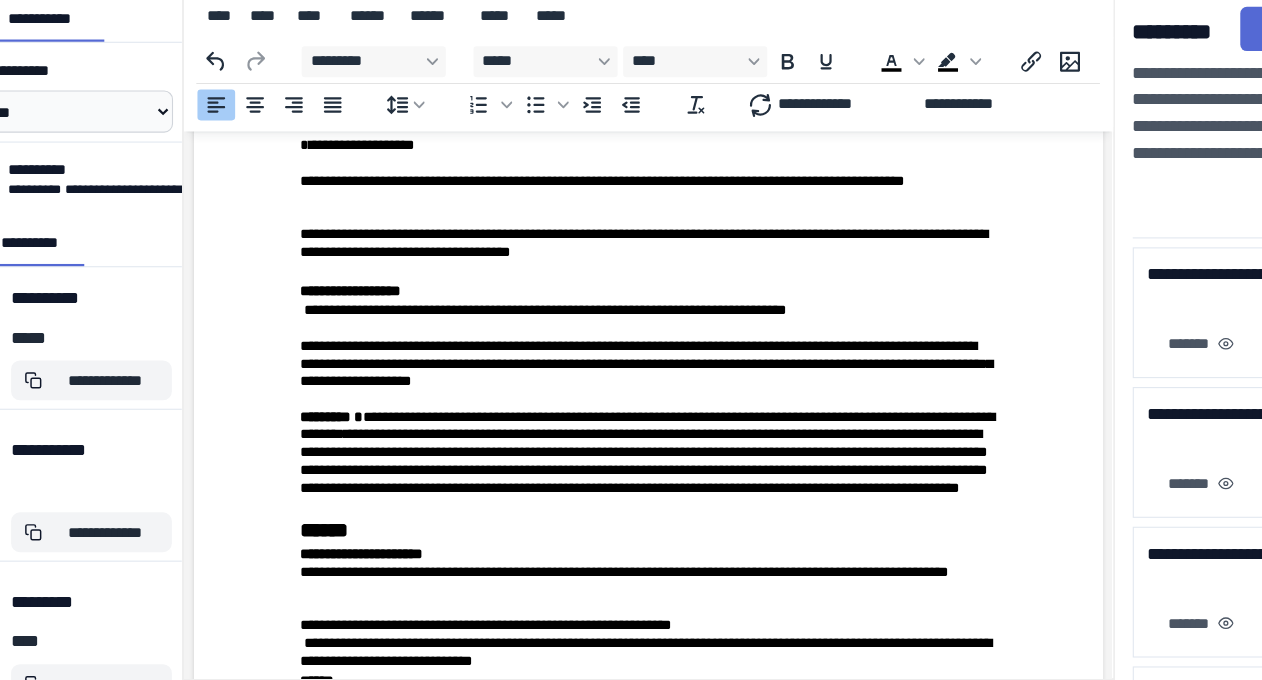 scroll, scrollTop: 7014, scrollLeft: 0, axis: vertical 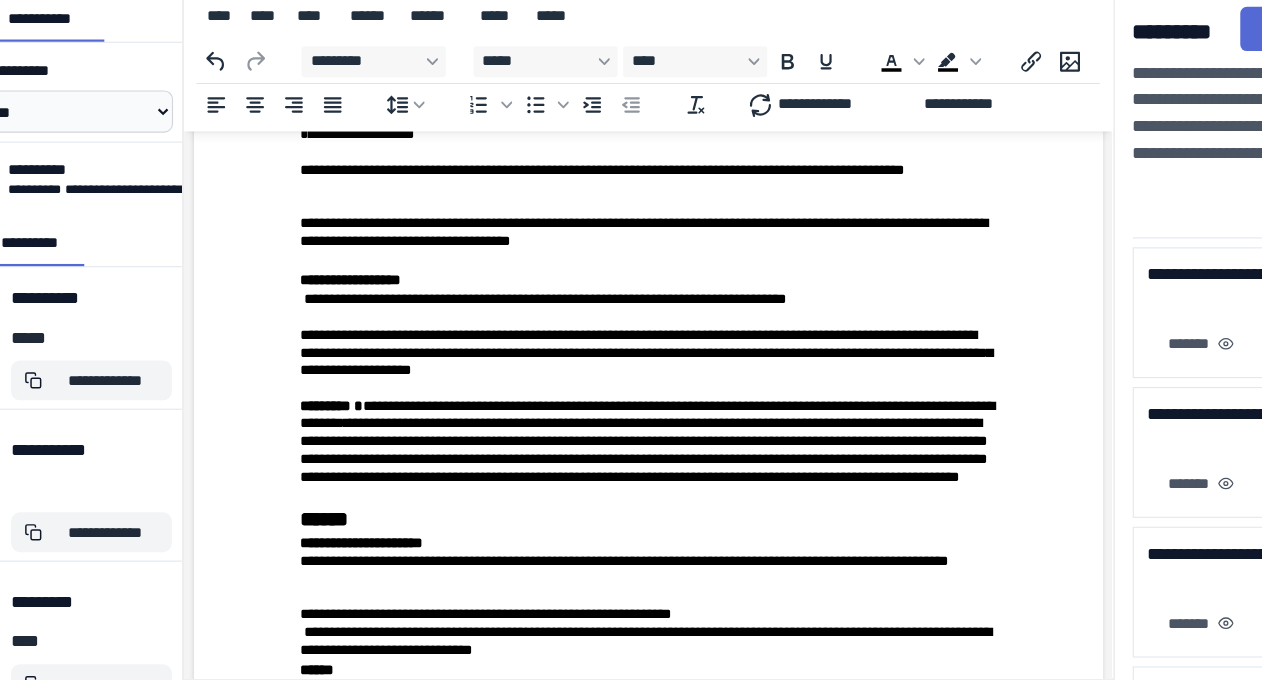 click on "**********" at bounding box center (603, -93) 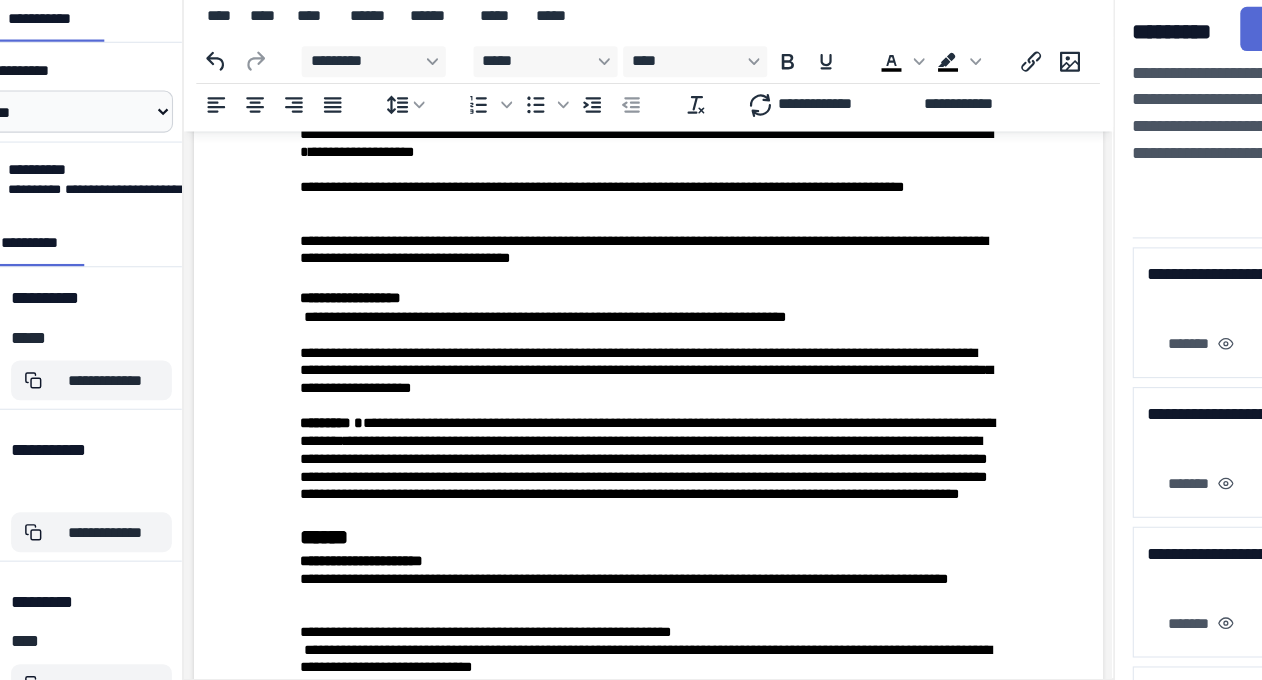 drag, startPoint x: 283, startPoint y: 314, endPoint x: 760, endPoint y: 330, distance: 477.26828 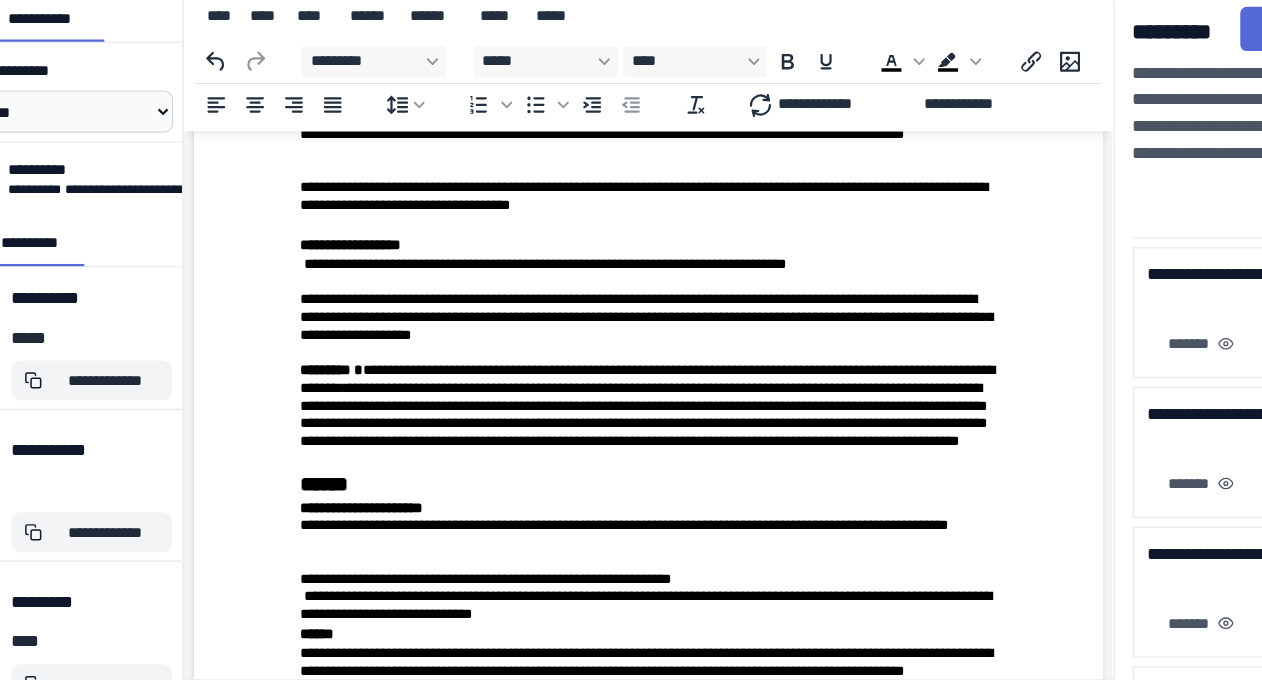 click on "**********" at bounding box center [603, -53] 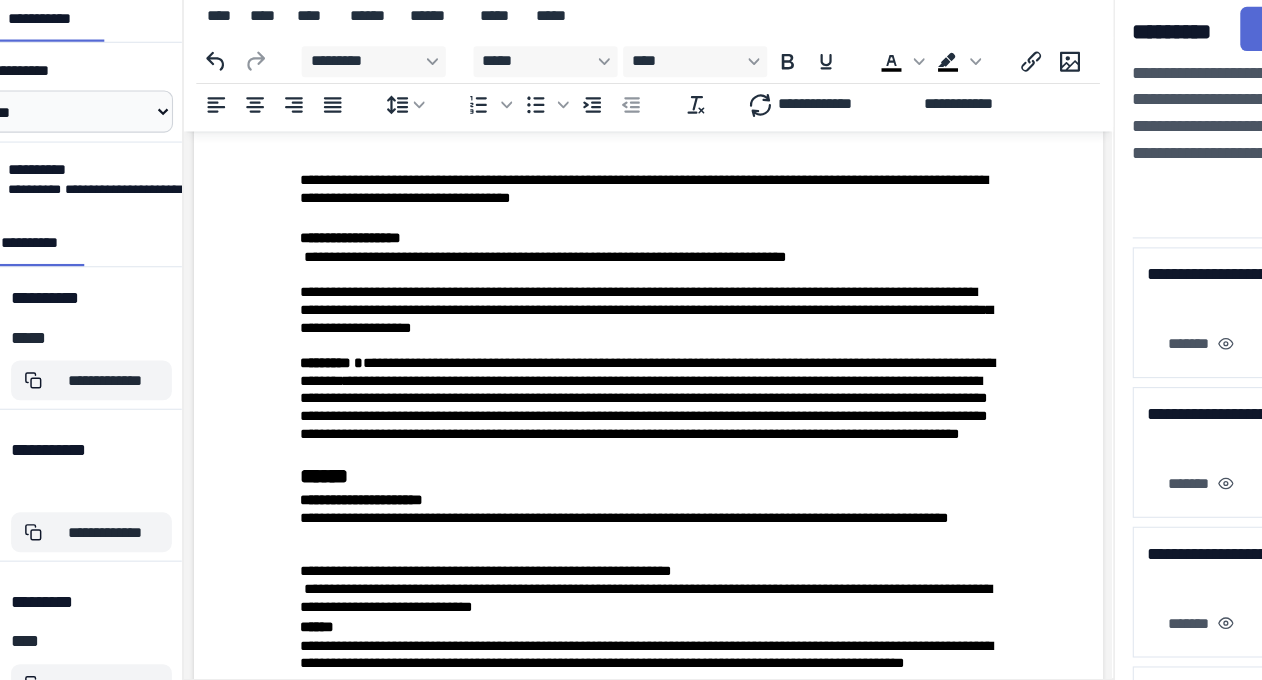 scroll, scrollTop: 7035, scrollLeft: 0, axis: vertical 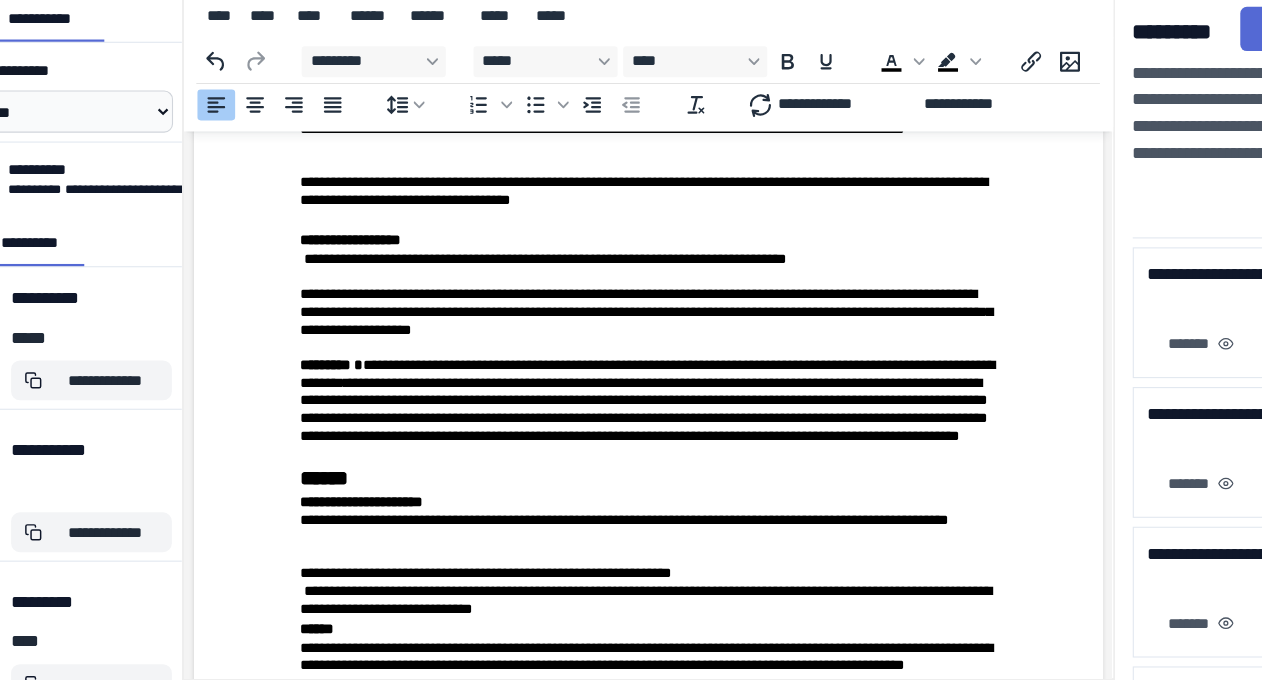 click on "**********" at bounding box center [589, -4] 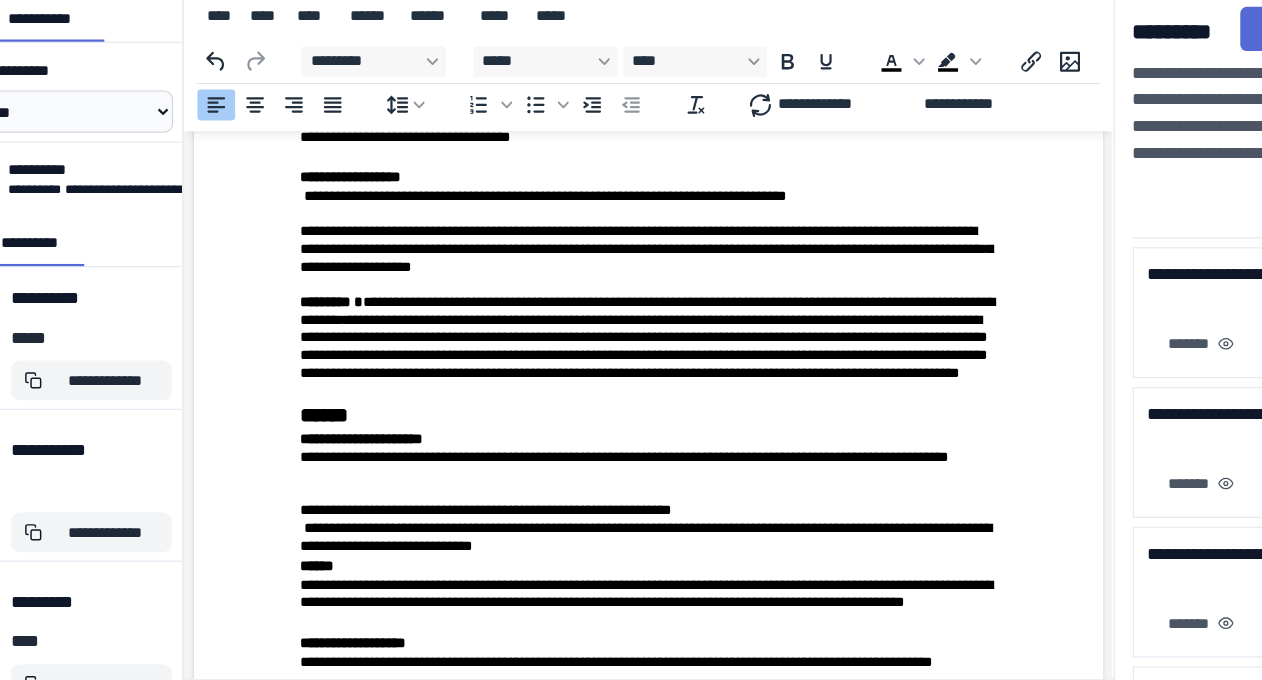 scroll, scrollTop: 7093, scrollLeft: 0, axis: vertical 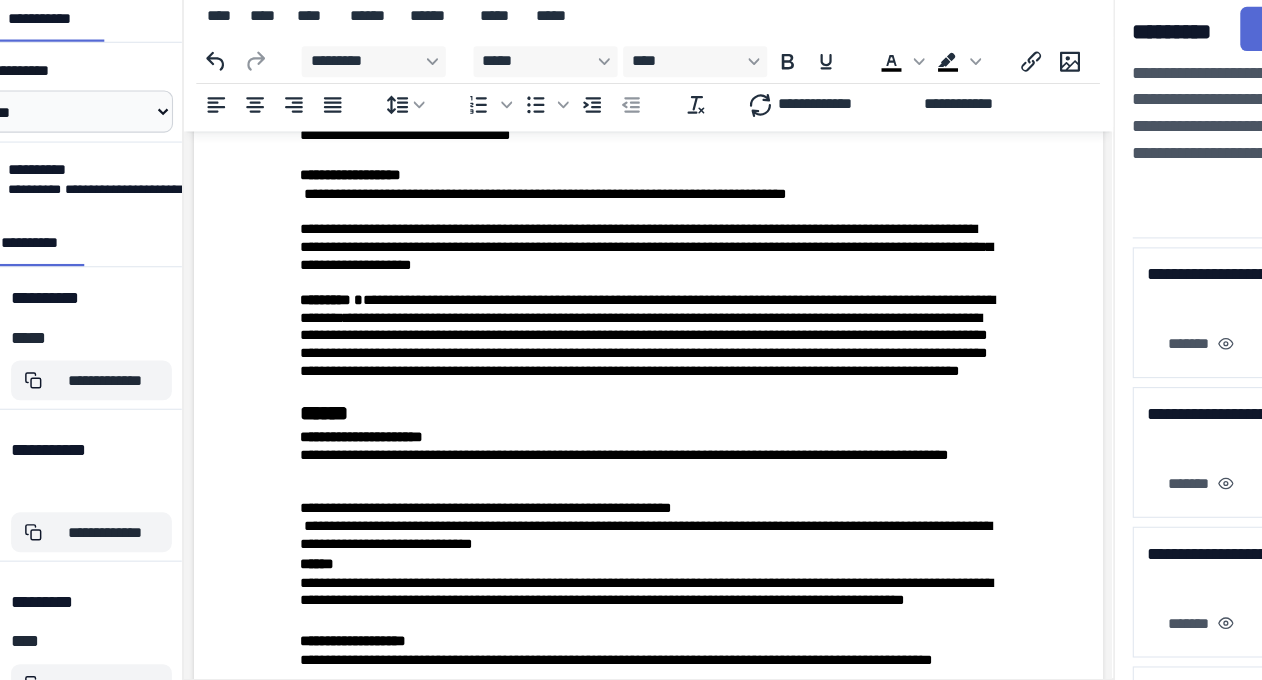 drag, startPoint x: 287, startPoint y: 398, endPoint x: 375, endPoint y: 416, distance: 89.822044 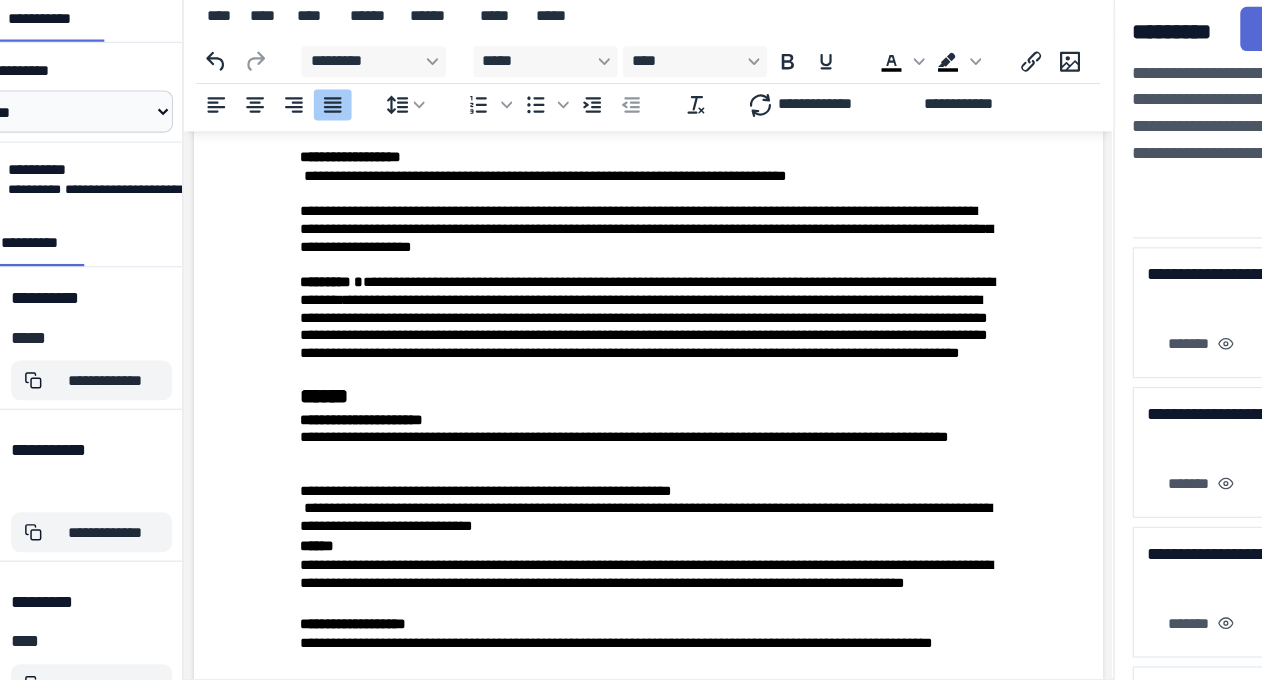 click at bounding box center (603, 5) 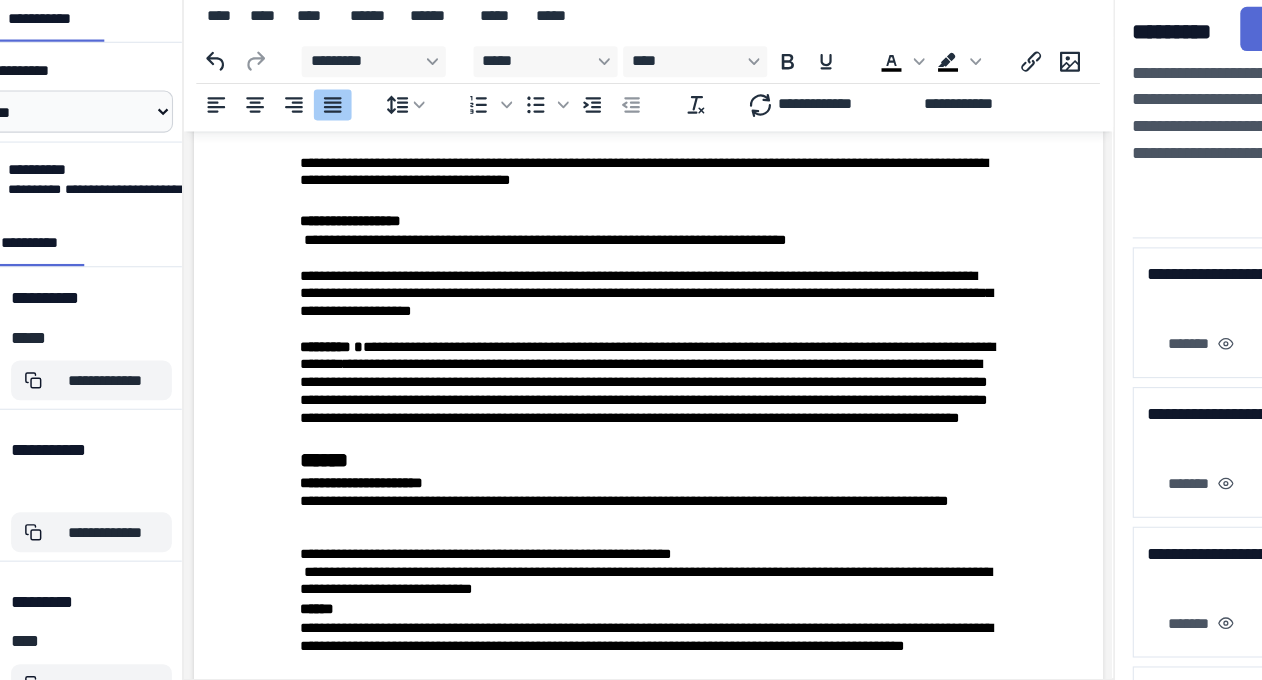 click on "**********" at bounding box center (603, 34) 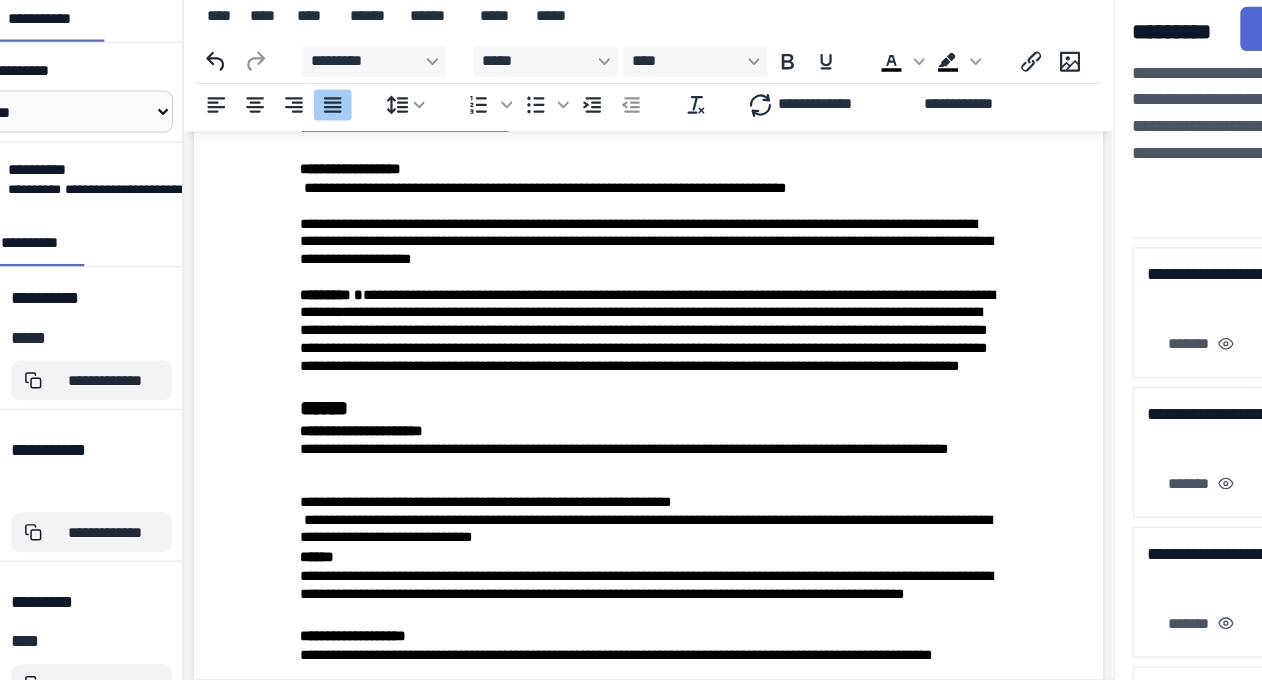 scroll, scrollTop: 7154, scrollLeft: 0, axis: vertical 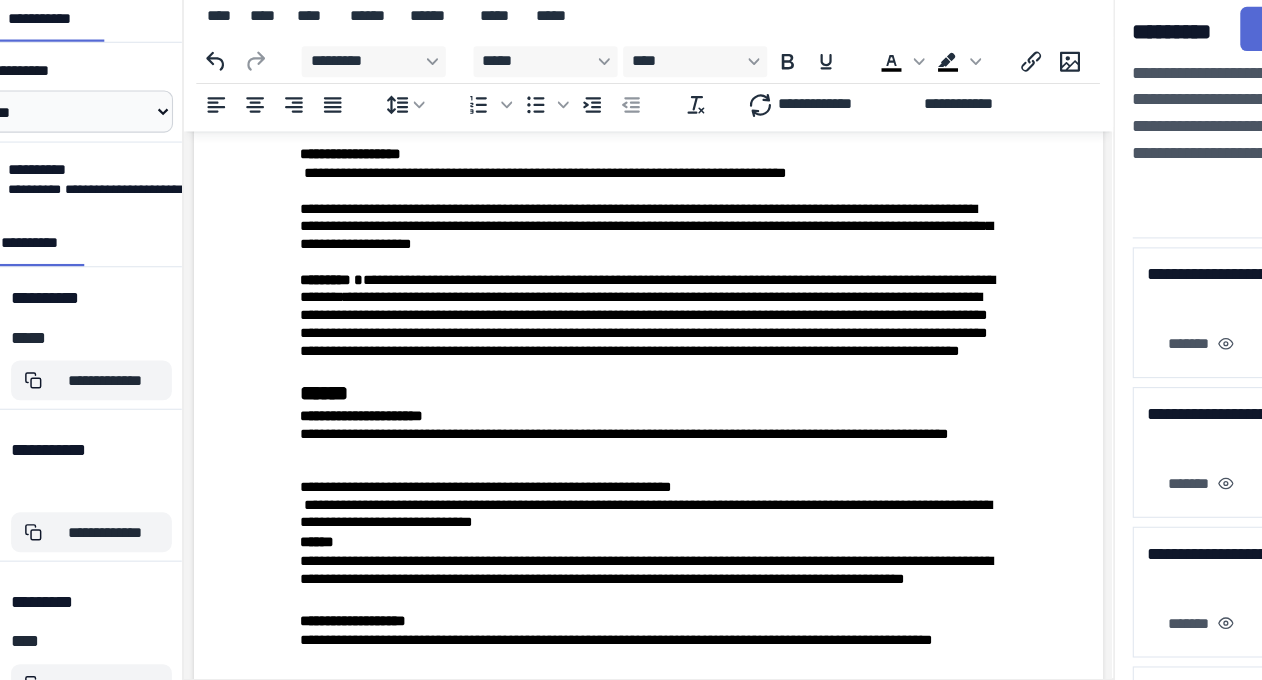 click on "**********" at bounding box center (603, 27) 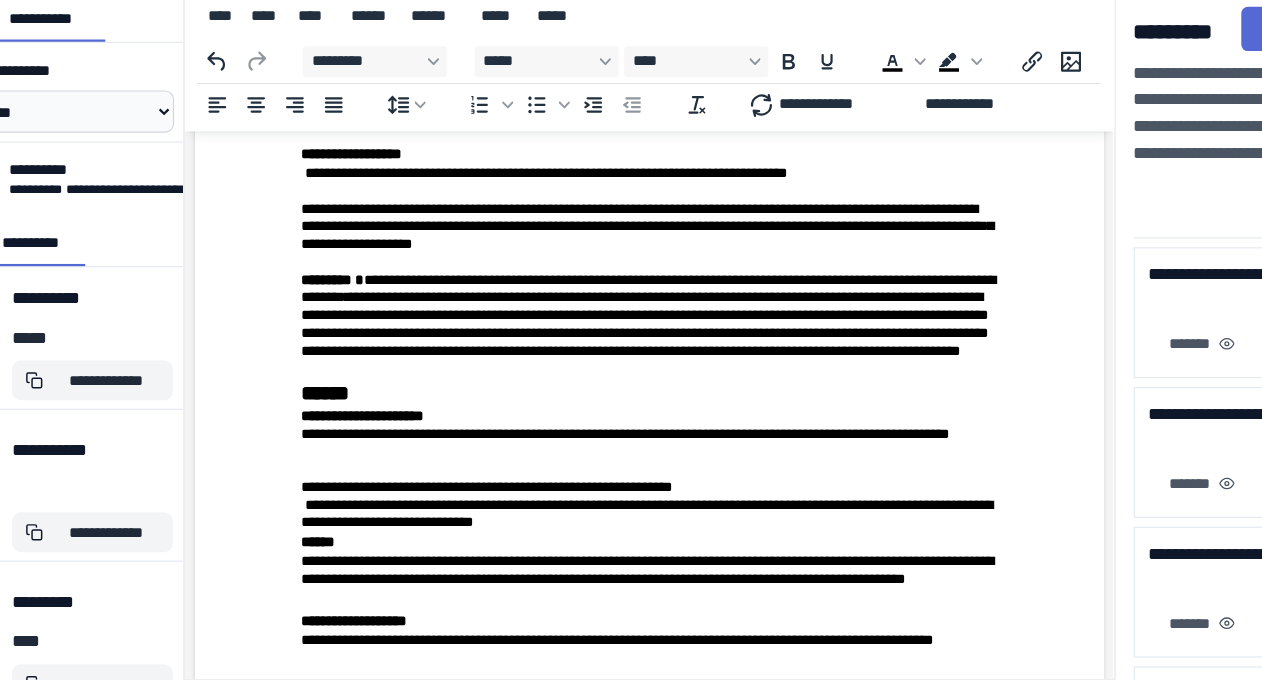 drag, startPoint x: 751, startPoint y: 430, endPoint x: 878, endPoint y: 428, distance: 127.01575 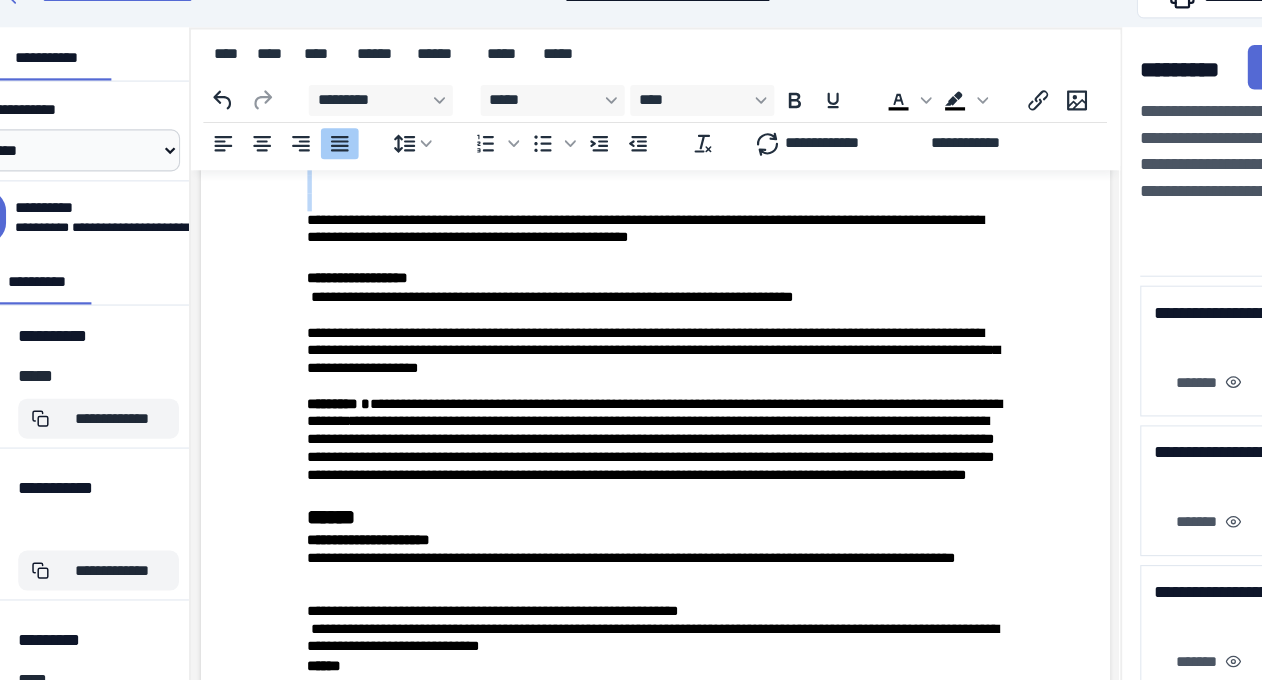 scroll, scrollTop: 7074, scrollLeft: 0, axis: vertical 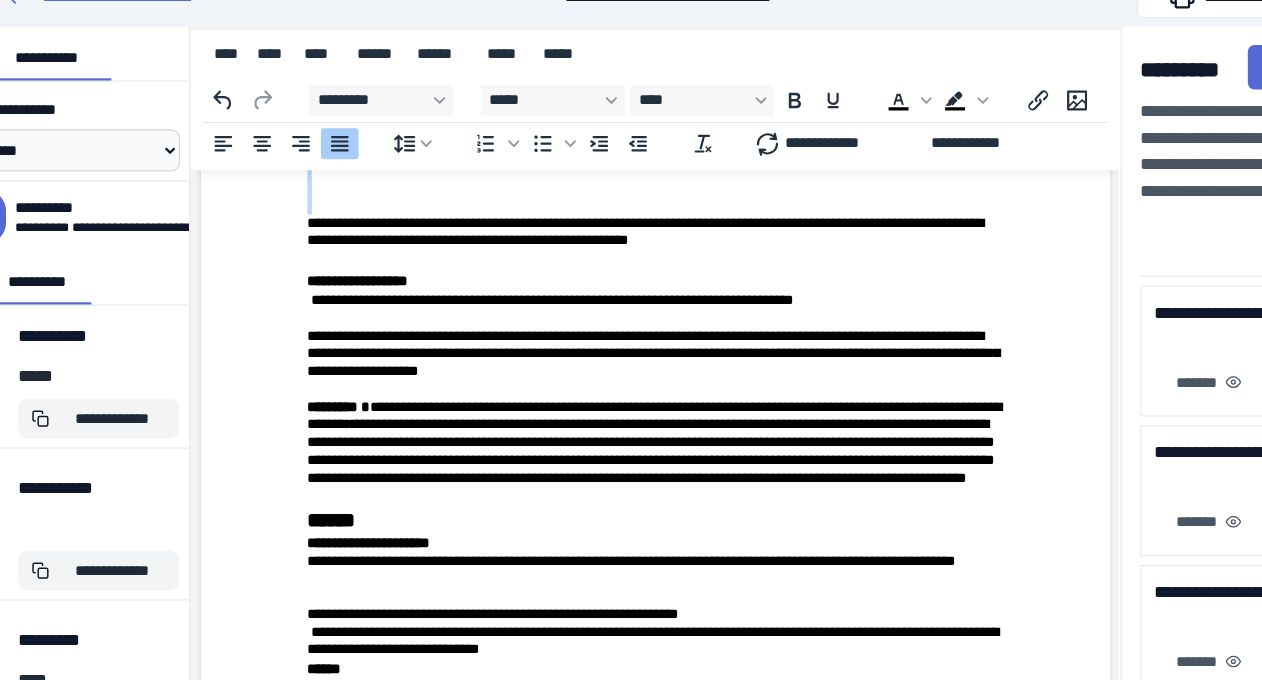drag, startPoint x: 295, startPoint y: 465, endPoint x: 366, endPoint y: 487, distance: 74.330345 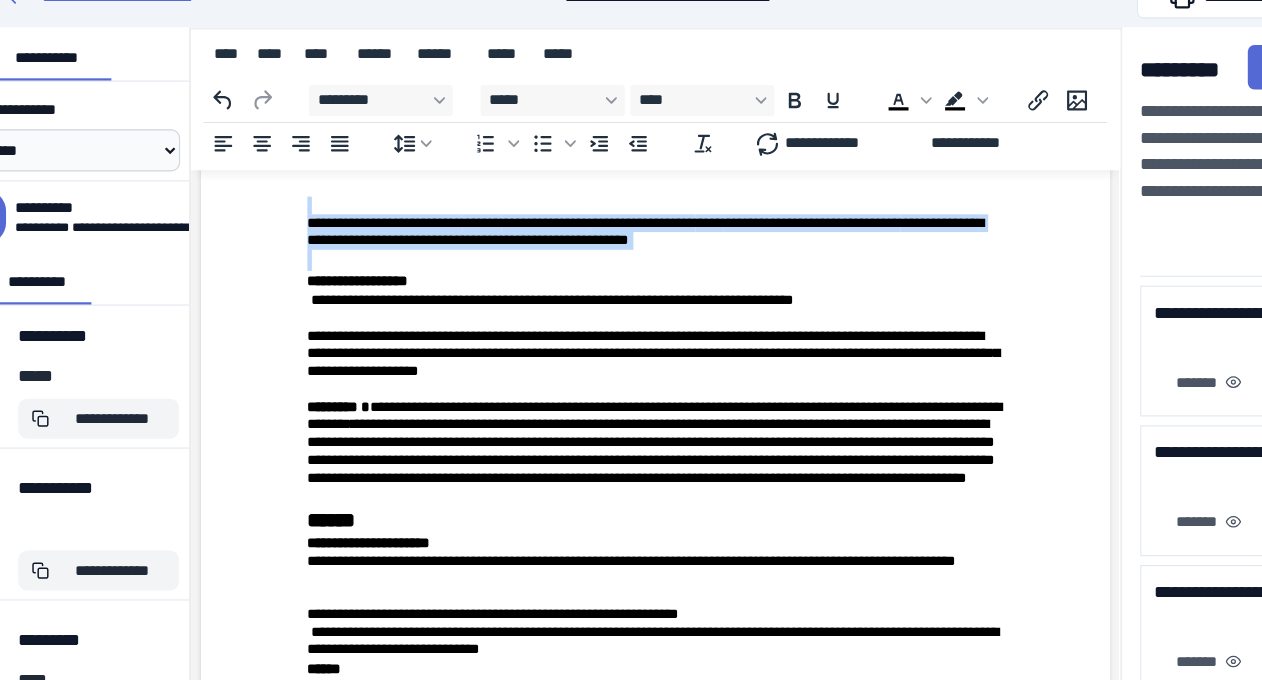 drag, startPoint x: 354, startPoint y: 538, endPoint x: 829, endPoint y: 581, distance: 476.94235 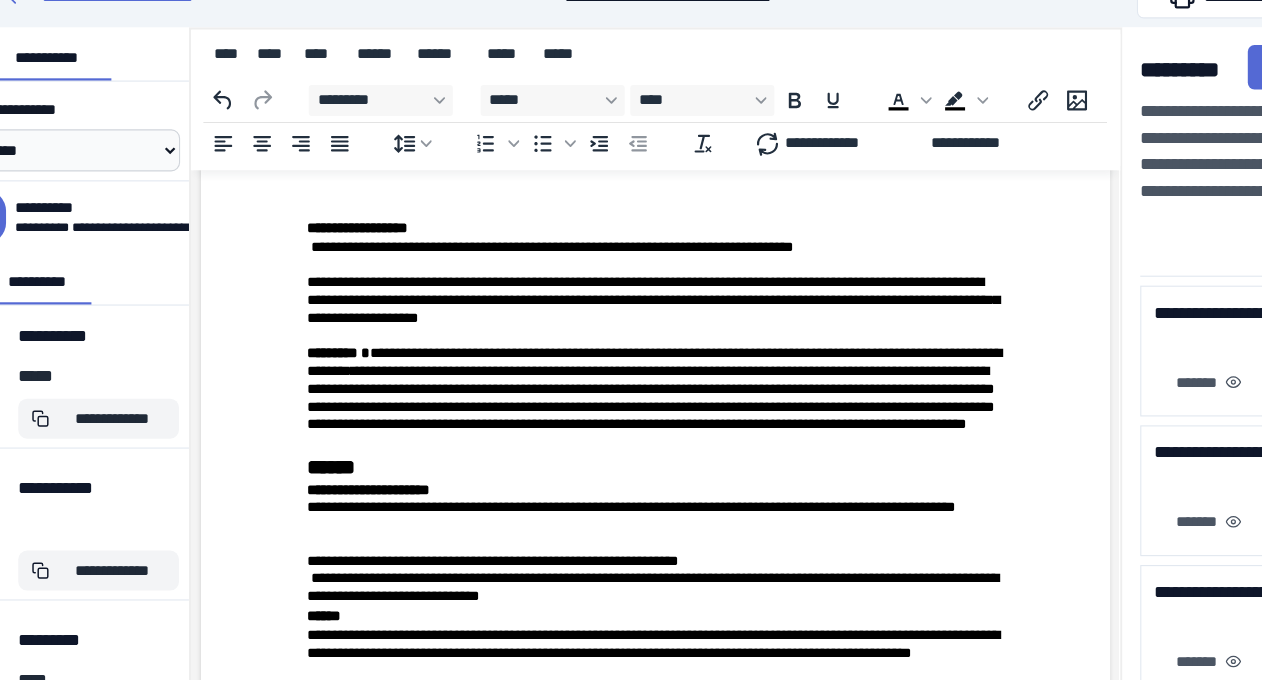 click on "**********" at bounding box center [608, 145] 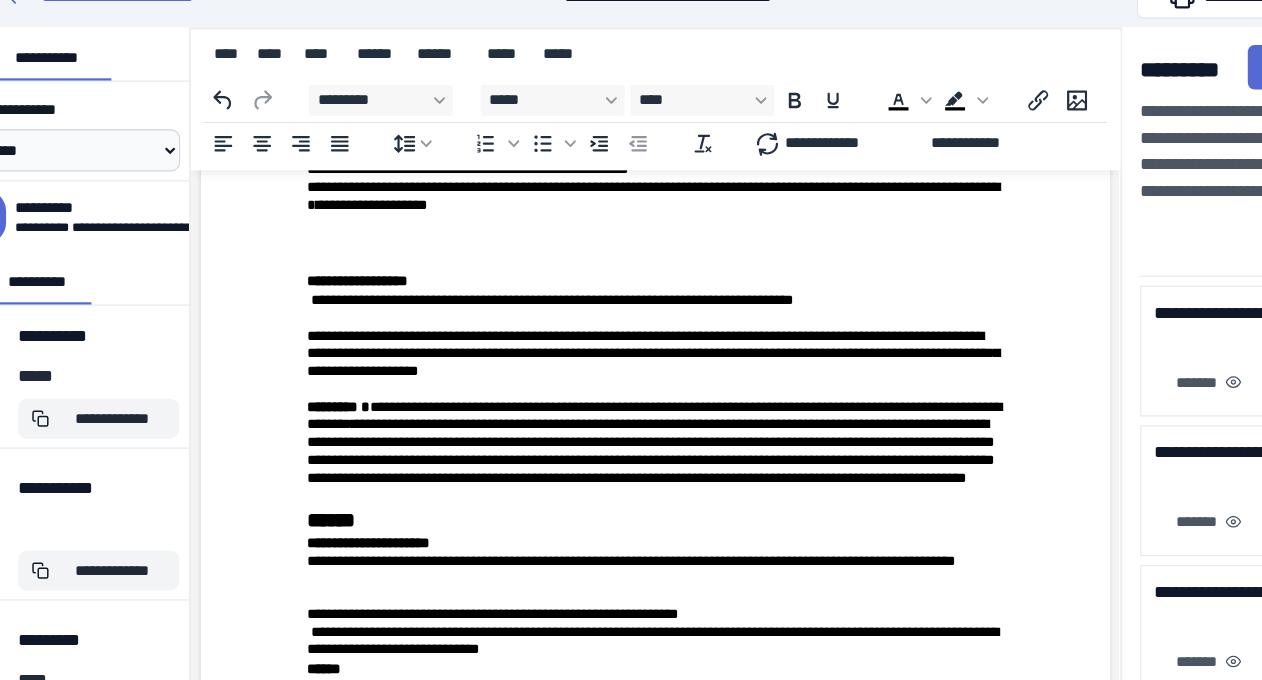 click on "**********" at bounding box center [610, -2068] 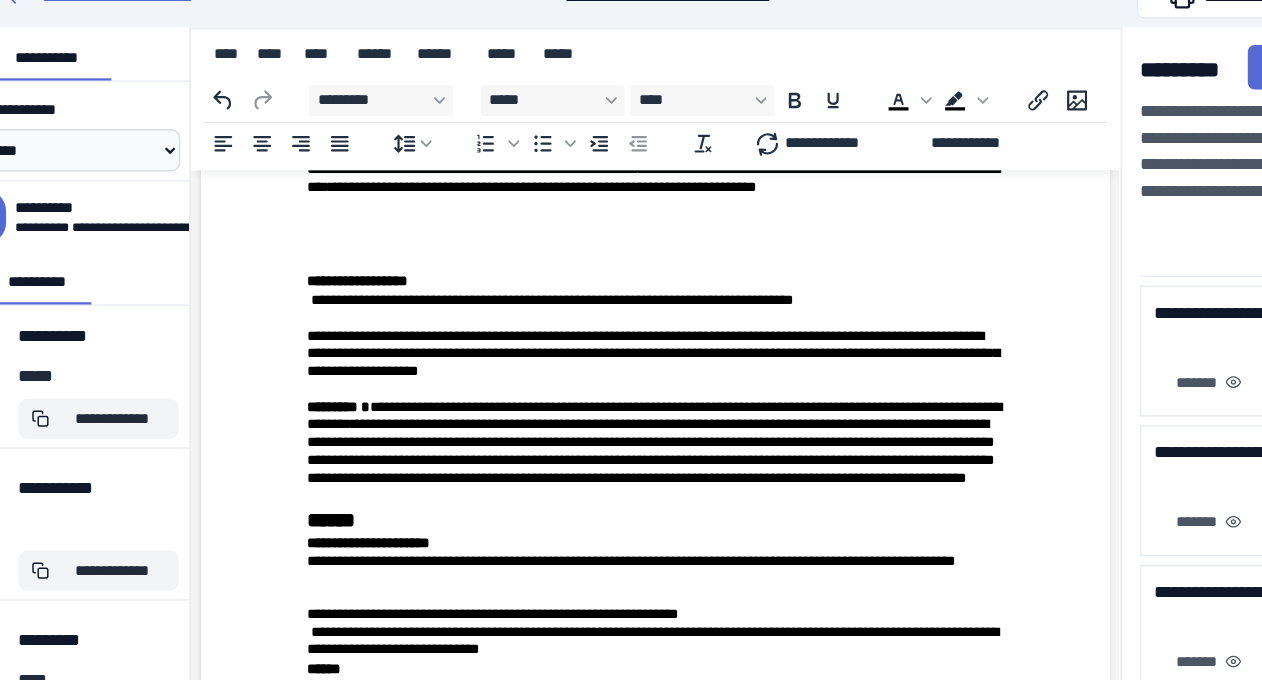 click at bounding box center [610, 138] 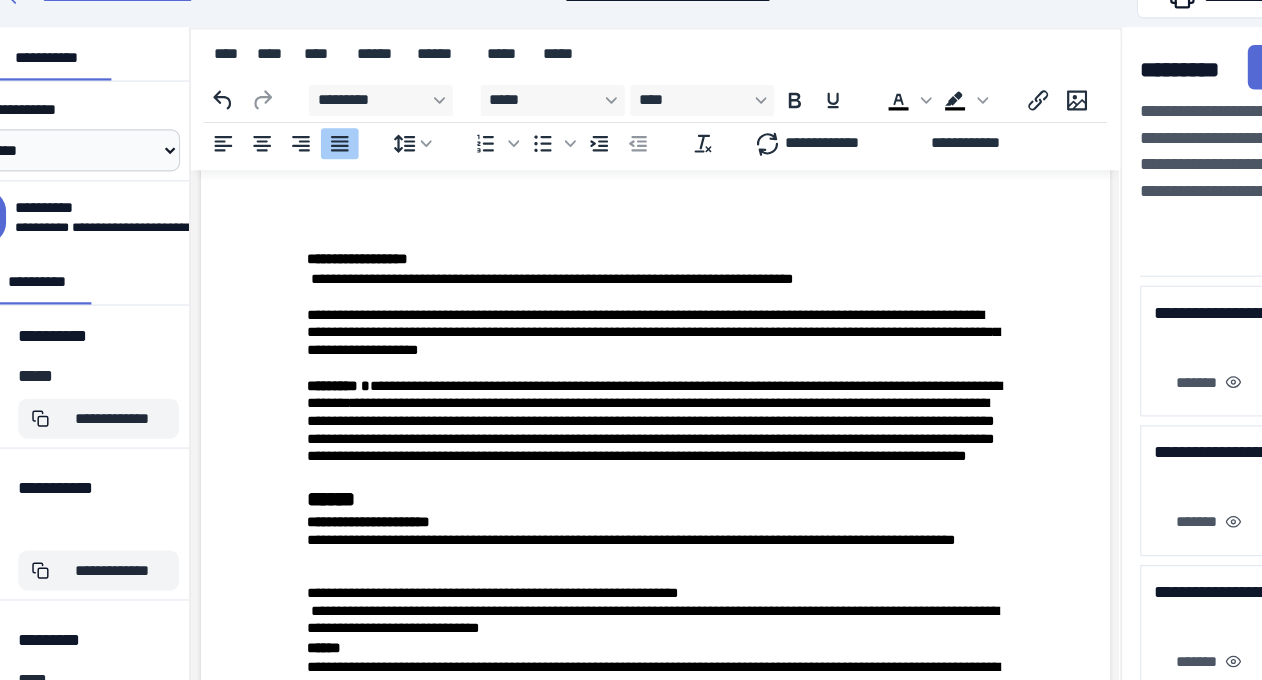 click at bounding box center (610, 232) 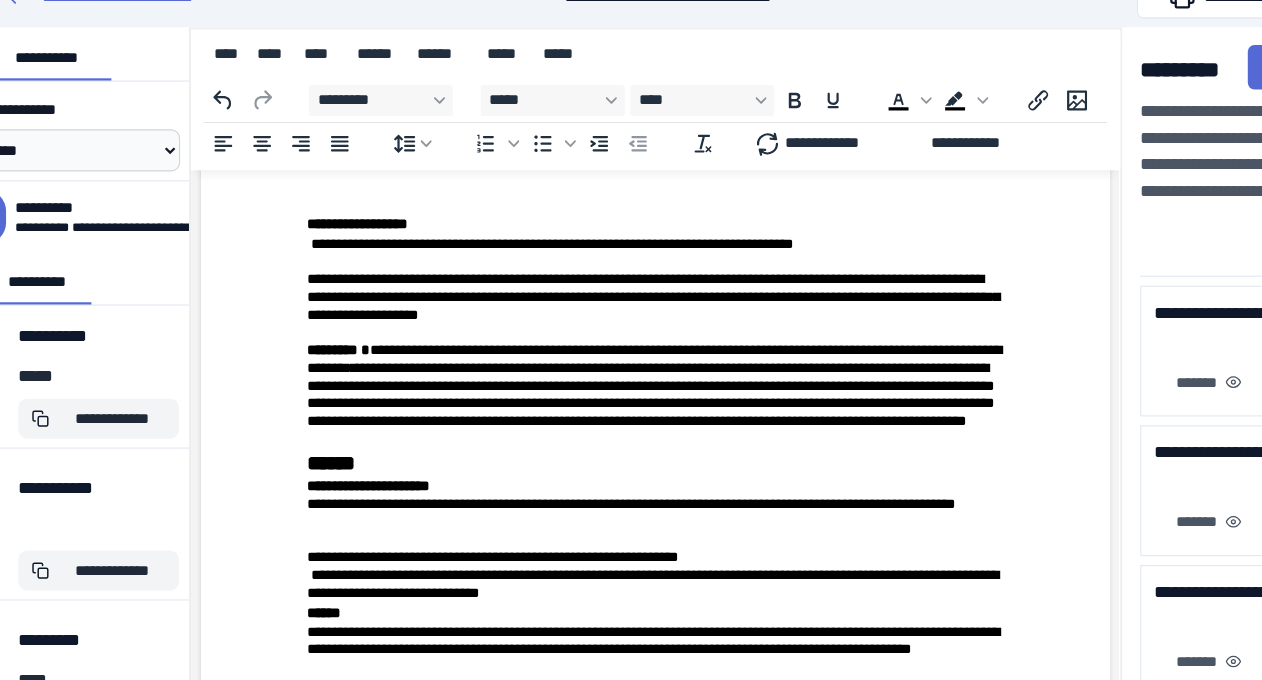 click on "**********" at bounding box center [610, 159] 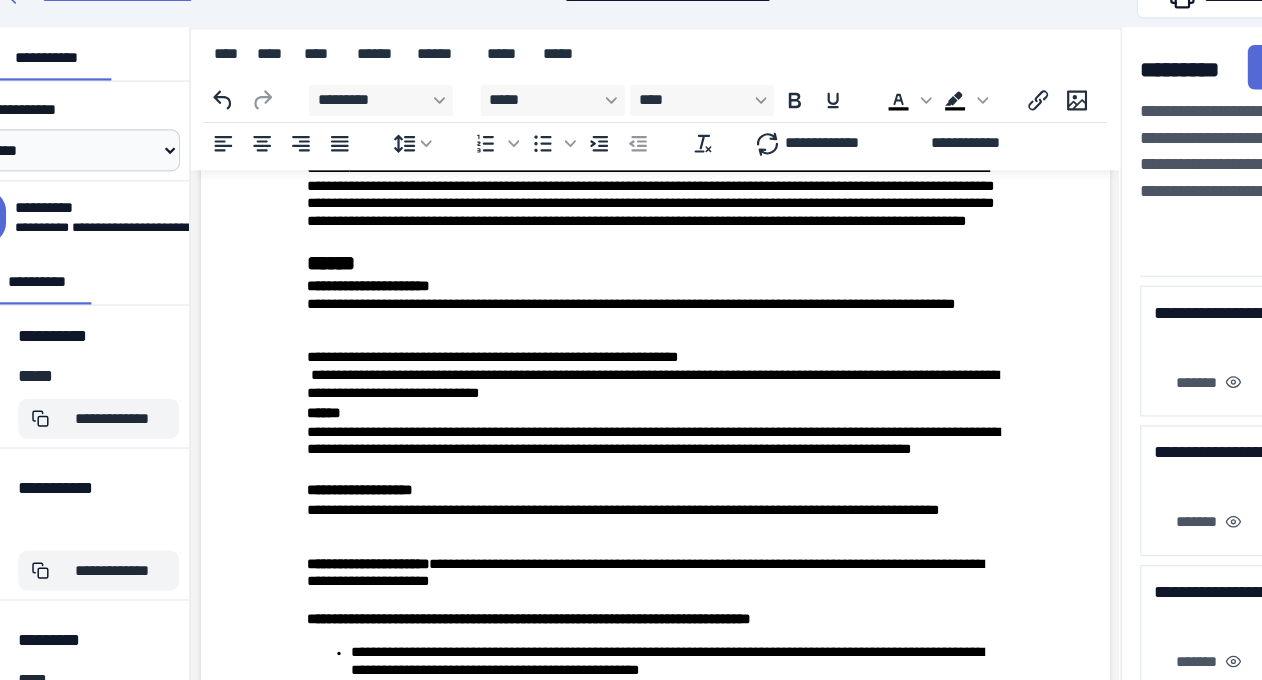 scroll, scrollTop: 7260, scrollLeft: 0, axis: vertical 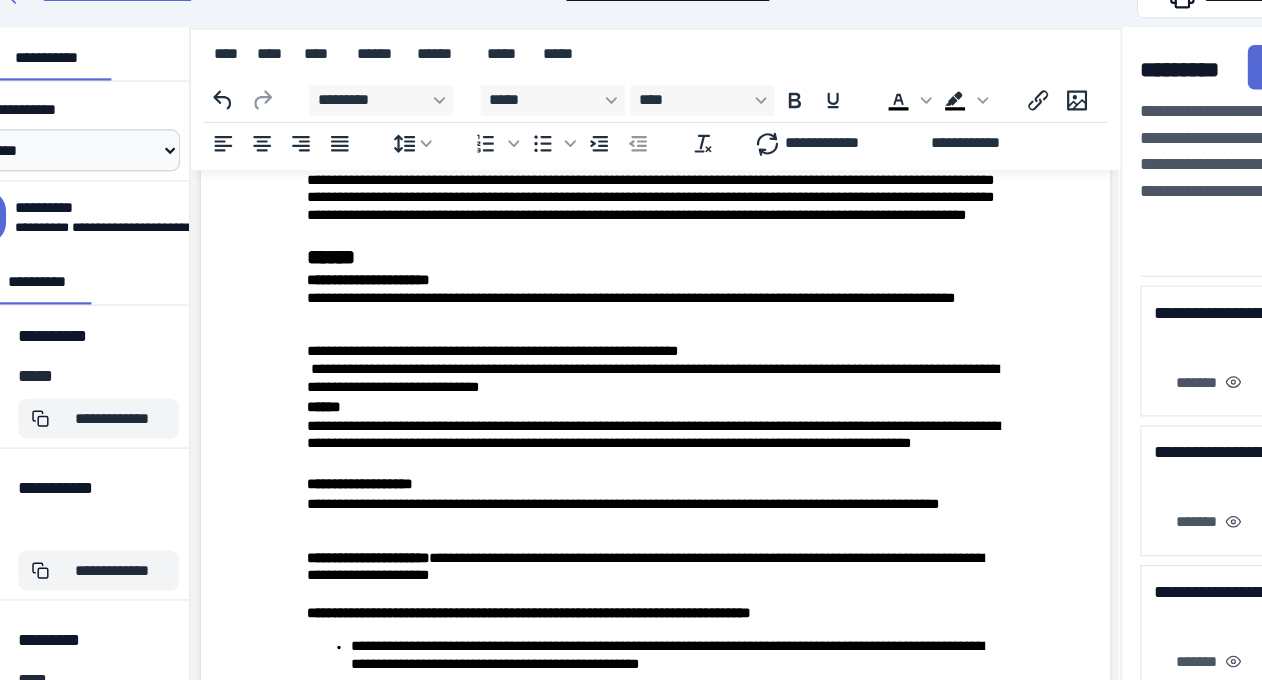 drag, startPoint x: 294, startPoint y: 383, endPoint x: 852, endPoint y: 379, distance: 558.01434 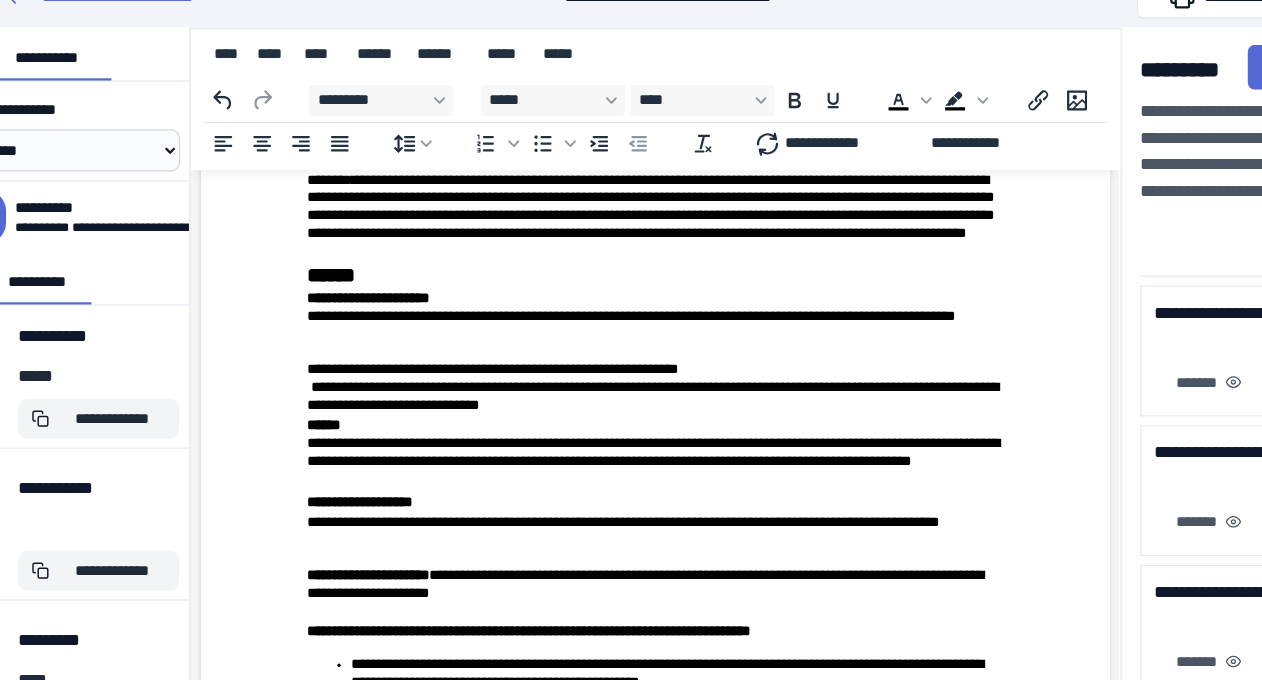 click on "**" at bounding box center [301, 98] 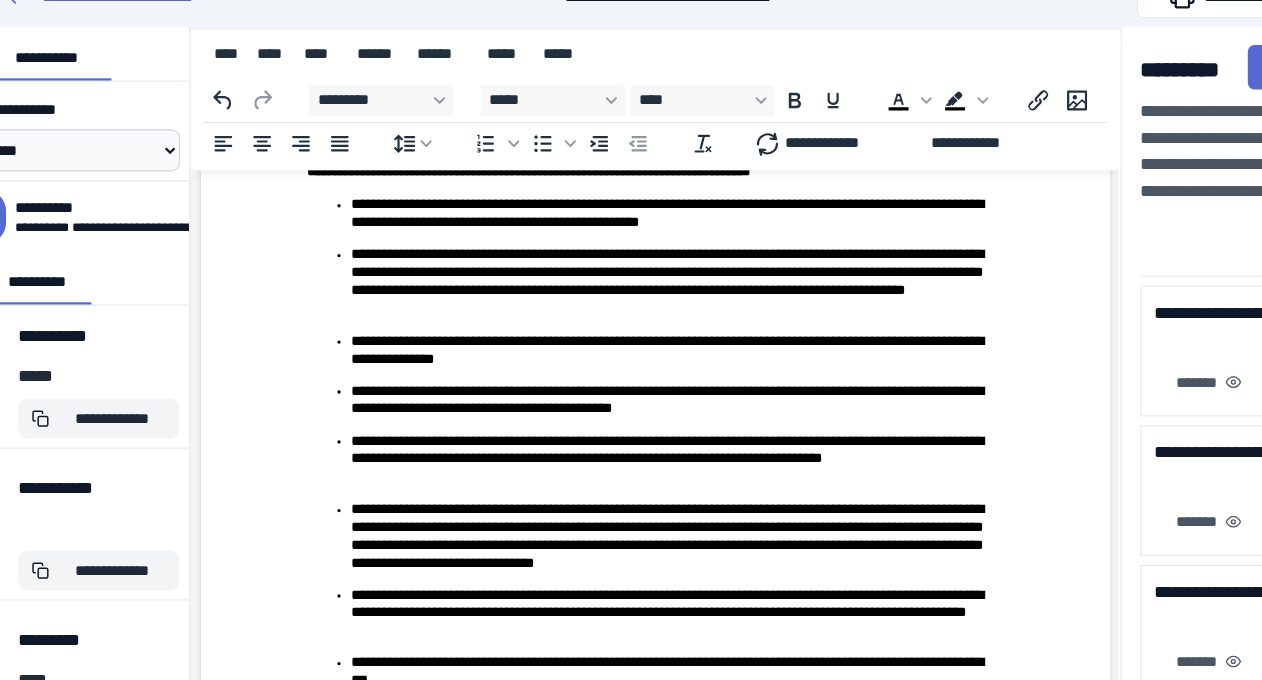 scroll, scrollTop: 7714, scrollLeft: 0, axis: vertical 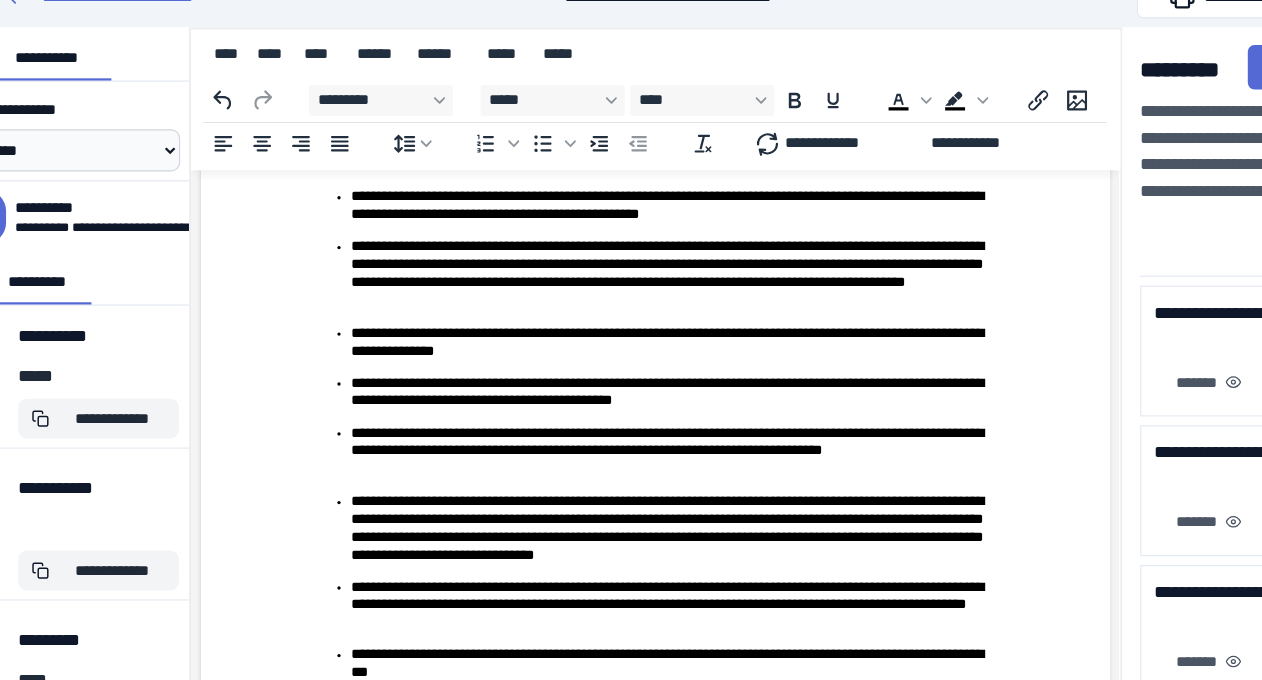 click on "**********" at bounding box center (610, -72) 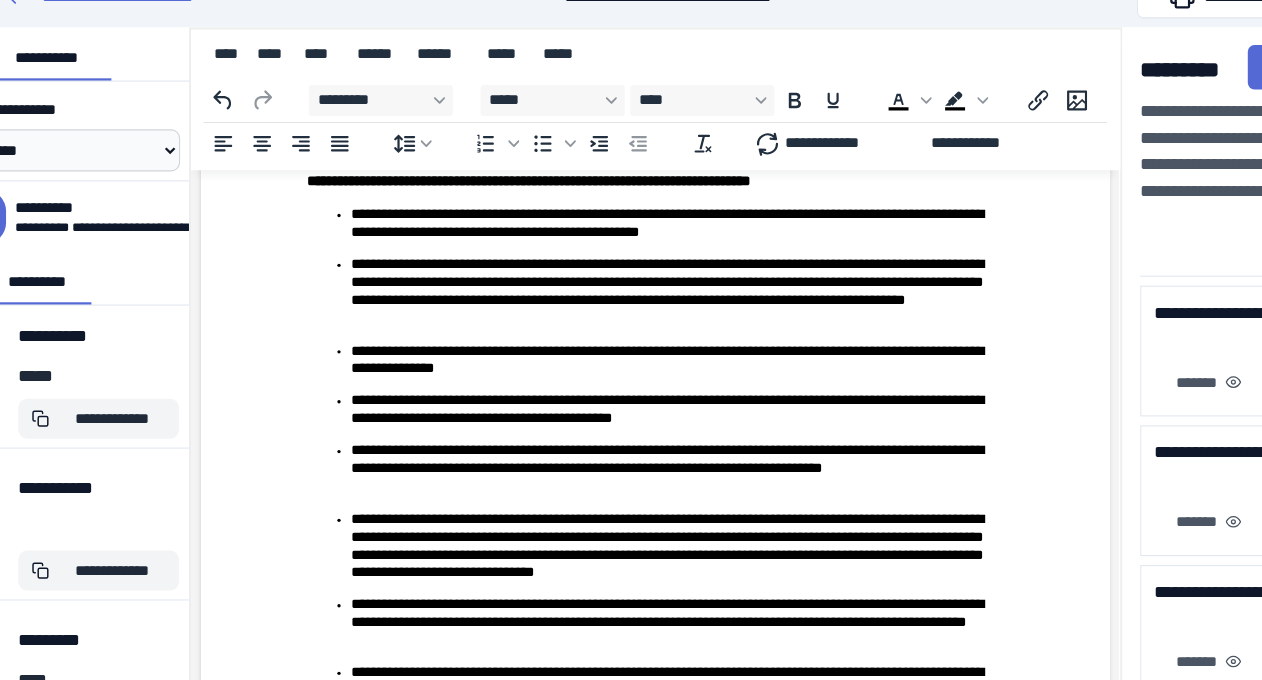 click on "**********" at bounding box center [610, -32] 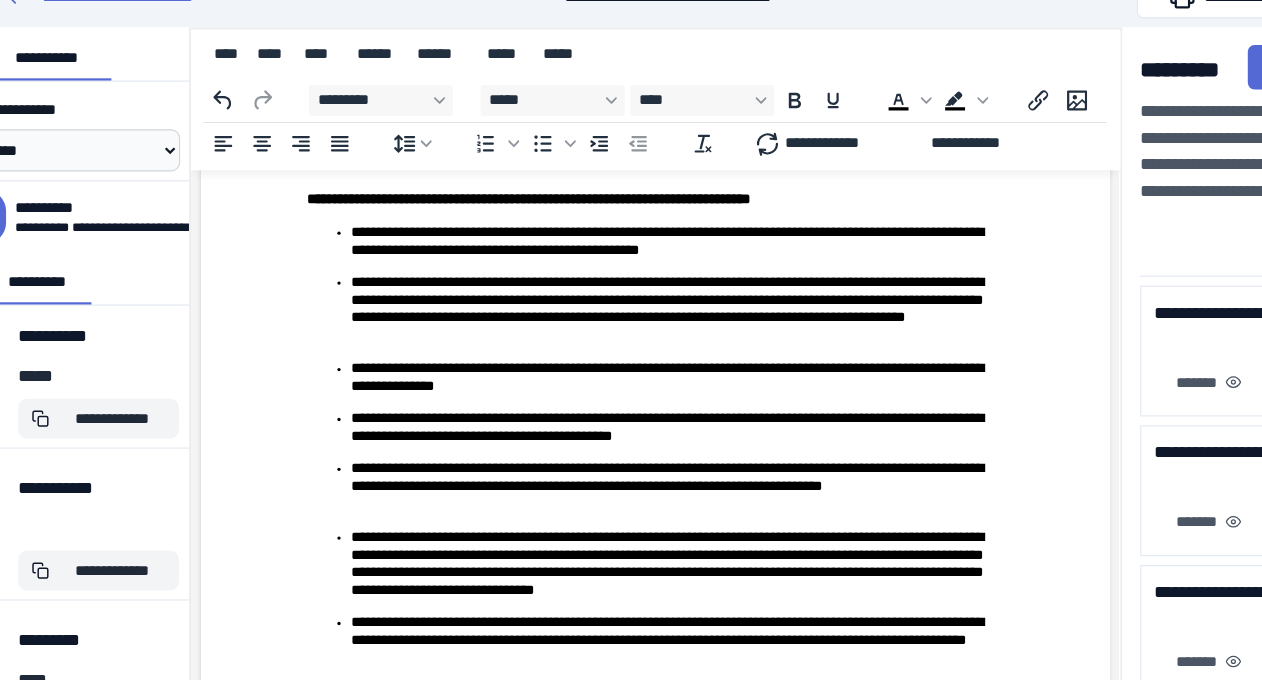 click on "**********" at bounding box center (610, -32) 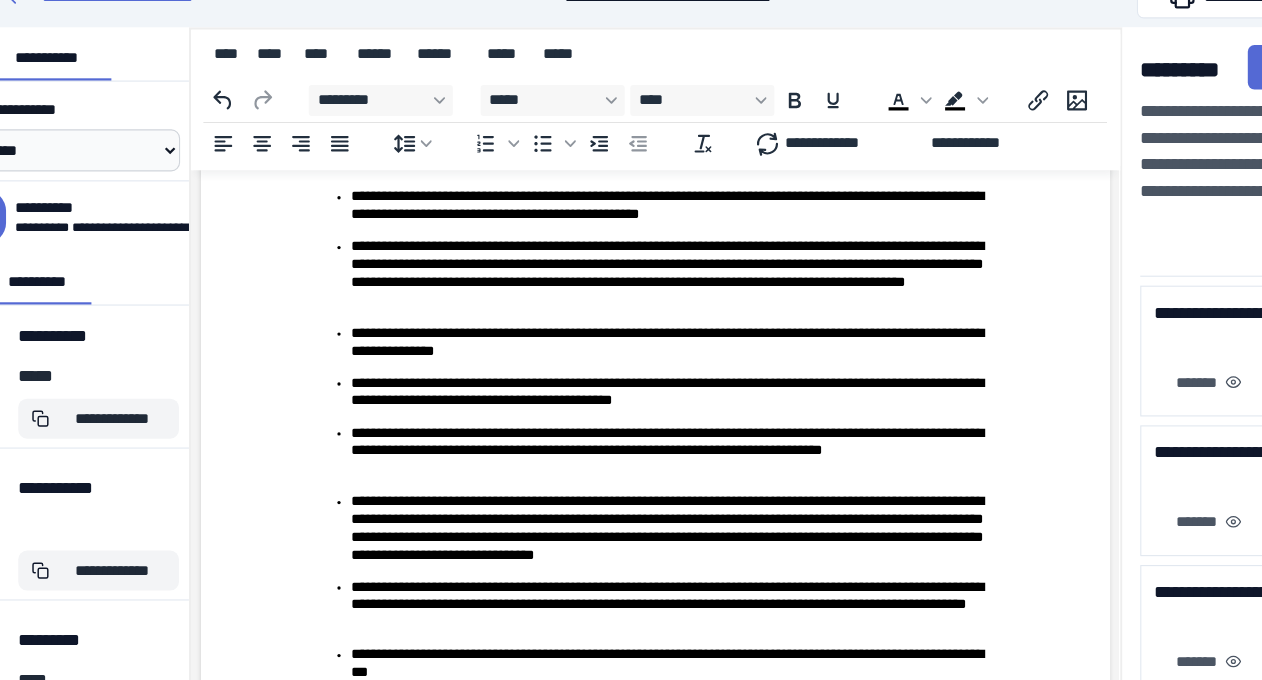 click at bounding box center (610, -40) 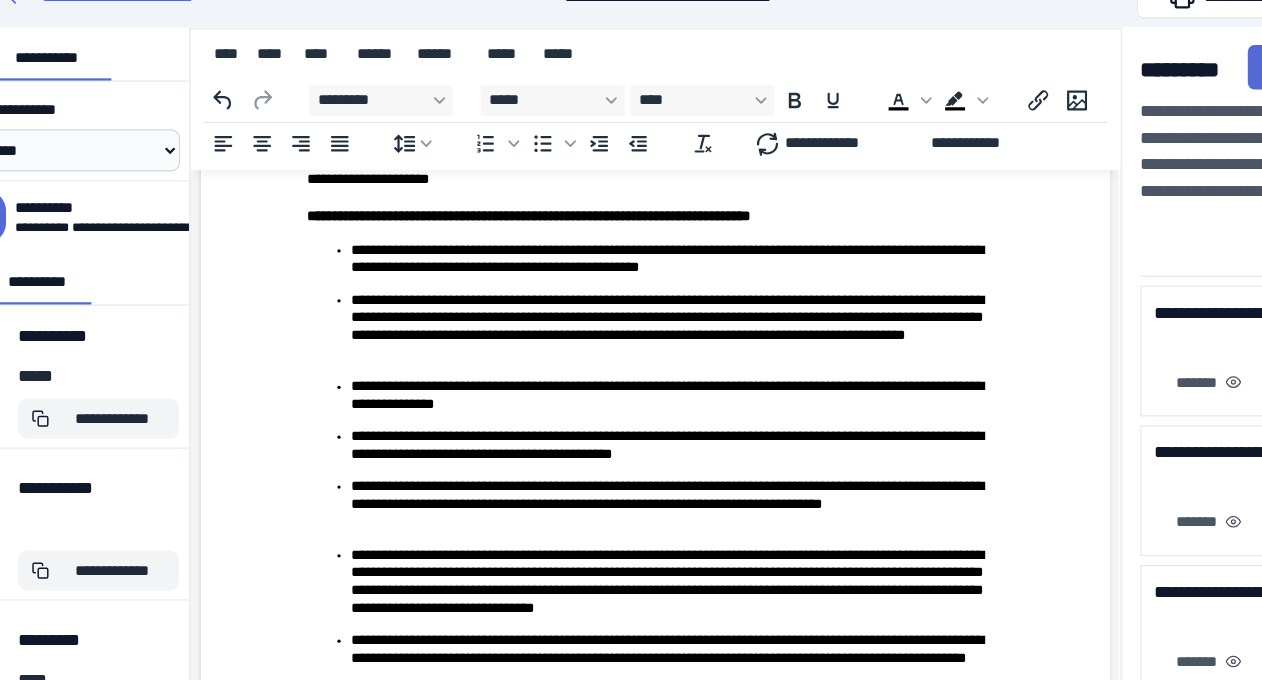 drag, startPoint x: 285, startPoint y: 273, endPoint x: 748, endPoint y: 288, distance: 463.24292 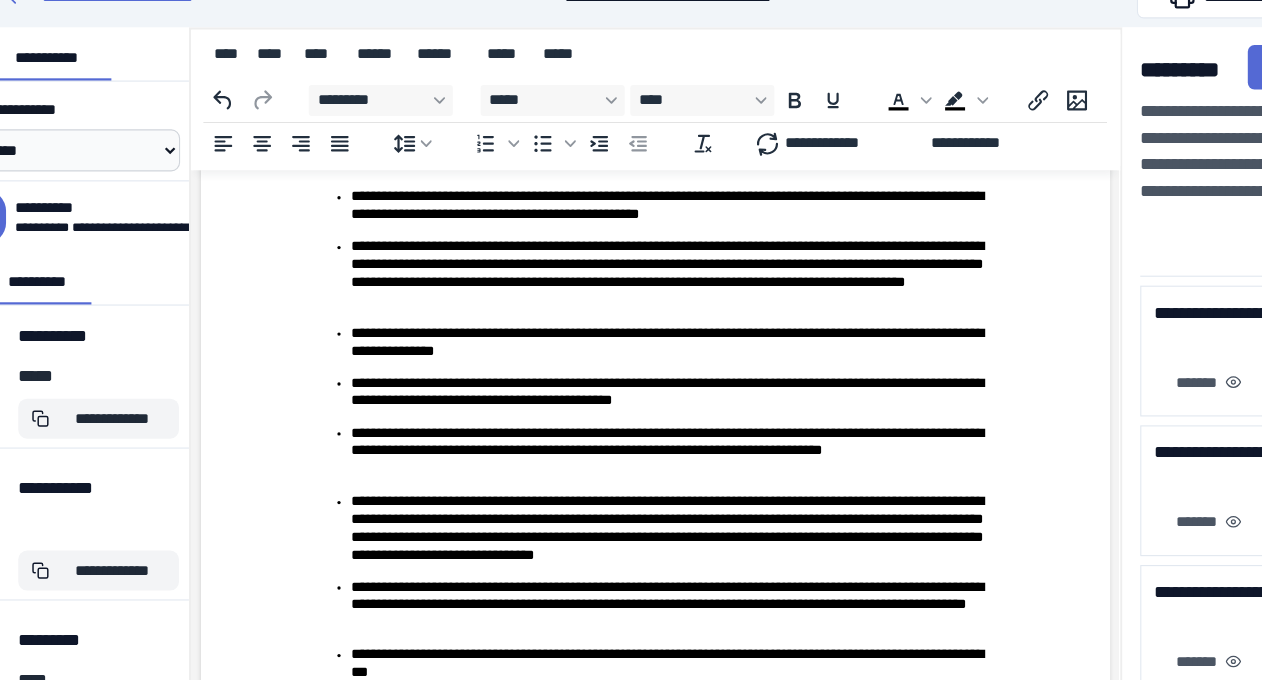 click on "**********" at bounding box center (610, -104) 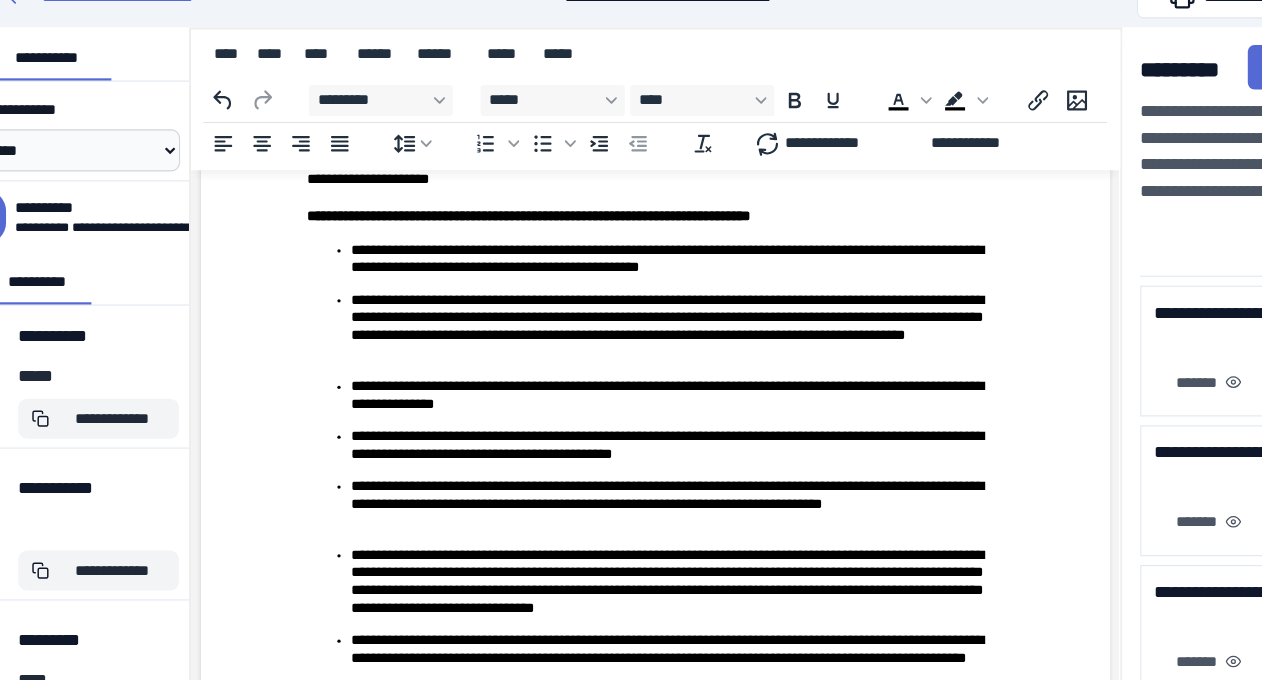 click on "**********" at bounding box center (610, -80) 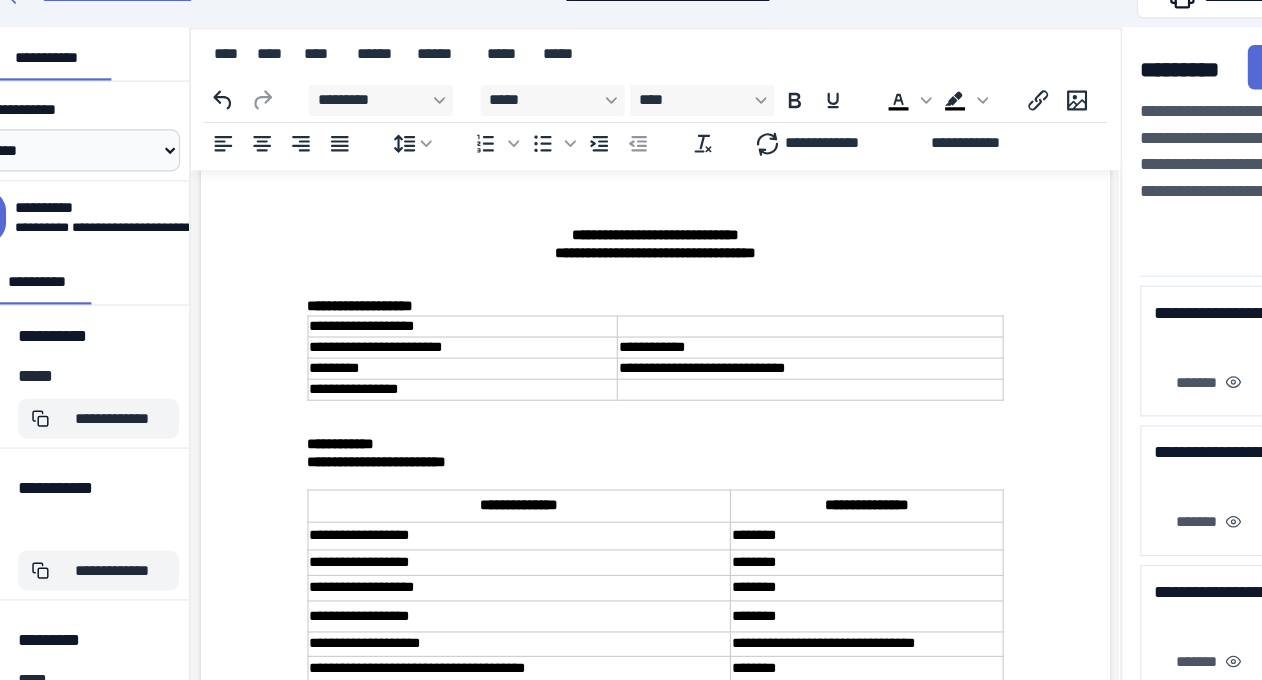 scroll, scrollTop: 8752, scrollLeft: 0, axis: vertical 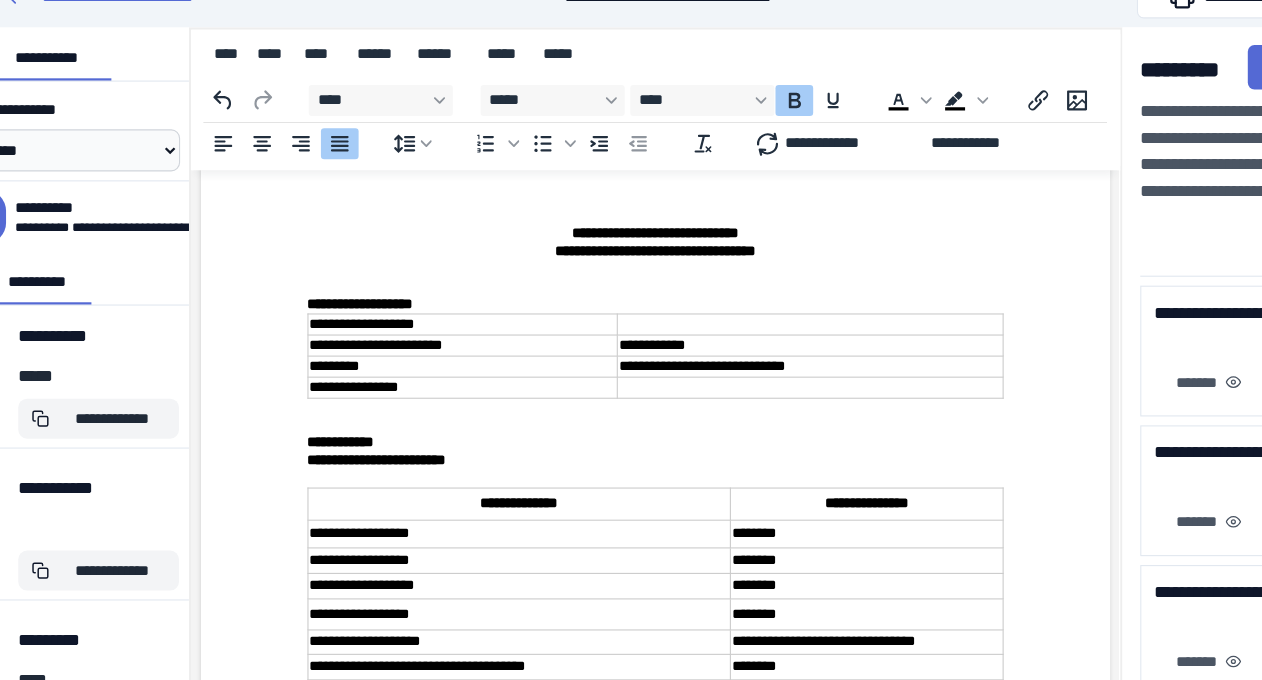 drag, startPoint x: 264, startPoint y: 422, endPoint x: 490, endPoint y: 456, distance: 228.54321 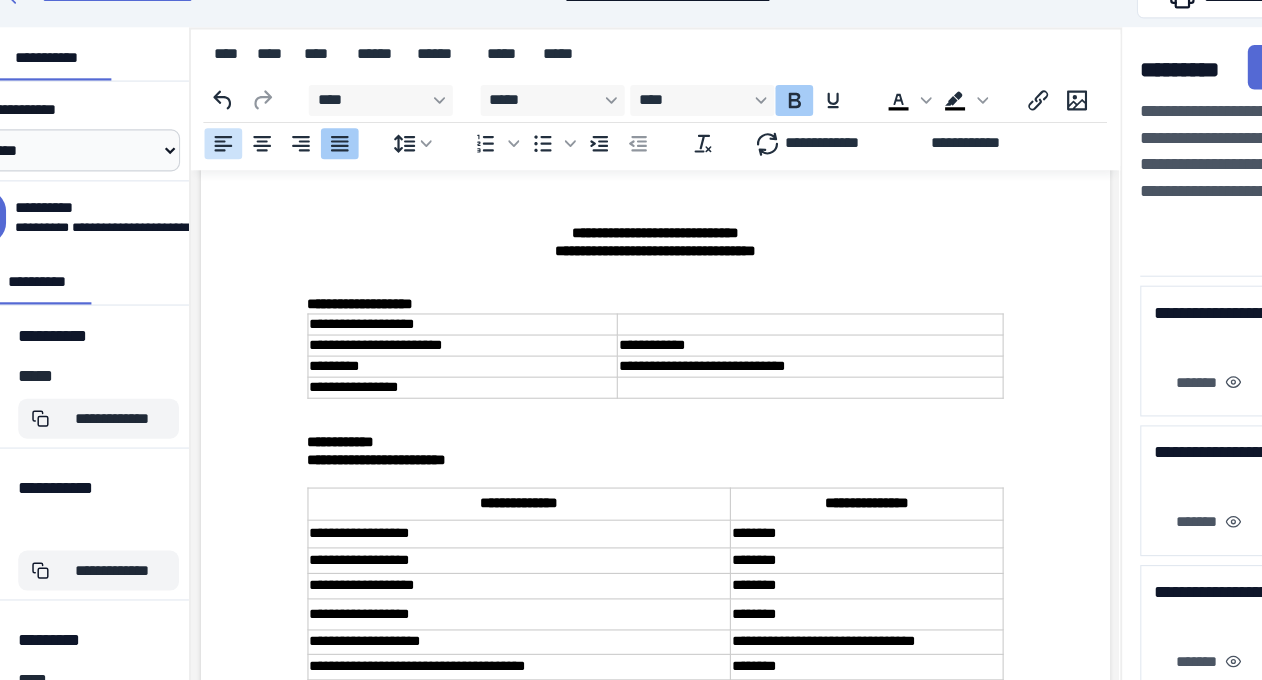 click 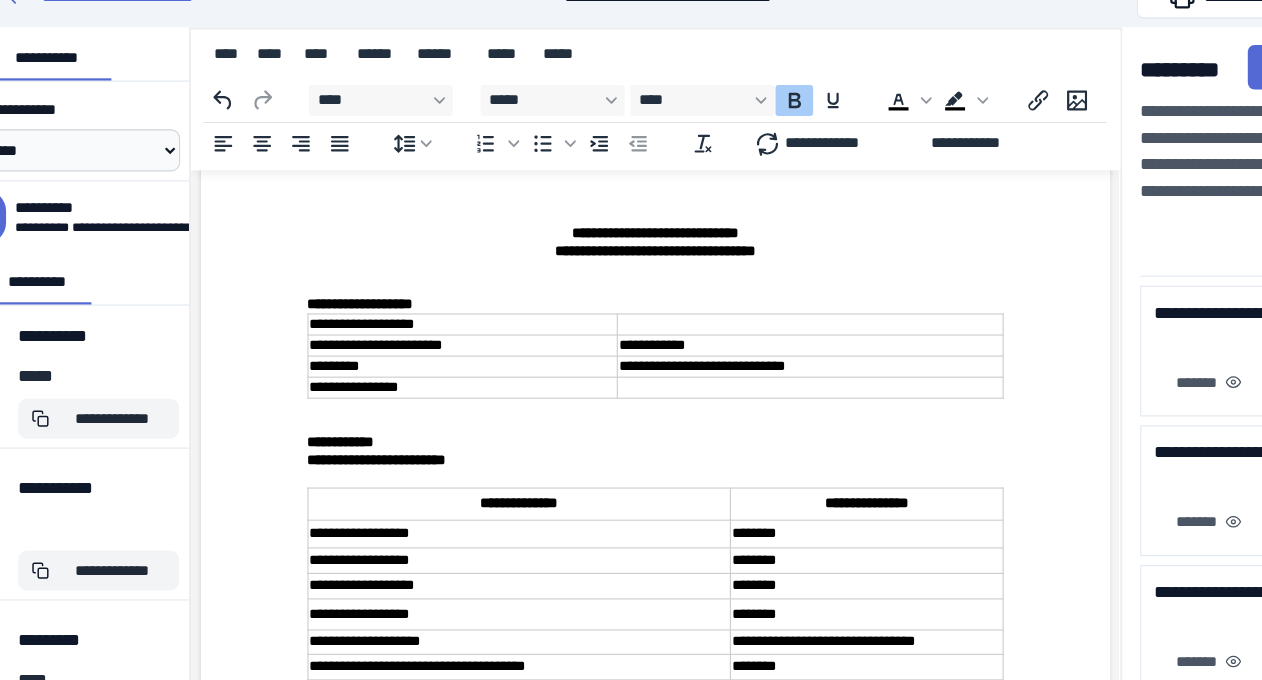 click at bounding box center [610, 69] 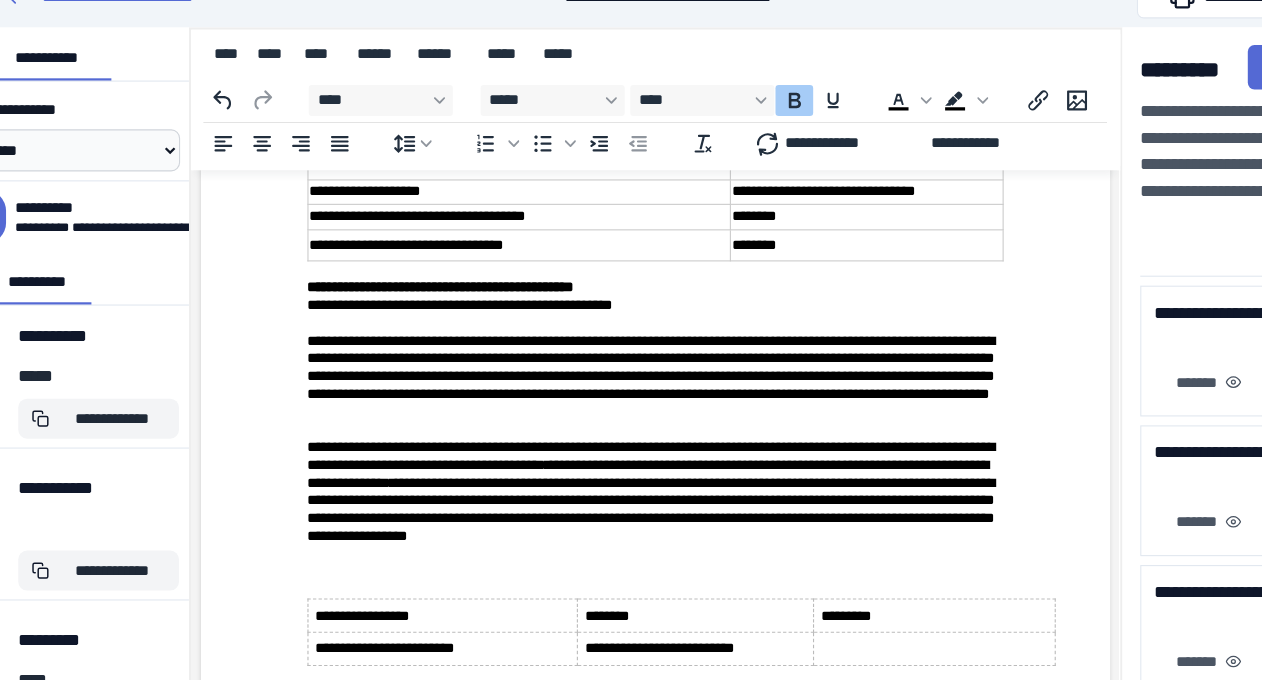 scroll, scrollTop: 9152, scrollLeft: 0, axis: vertical 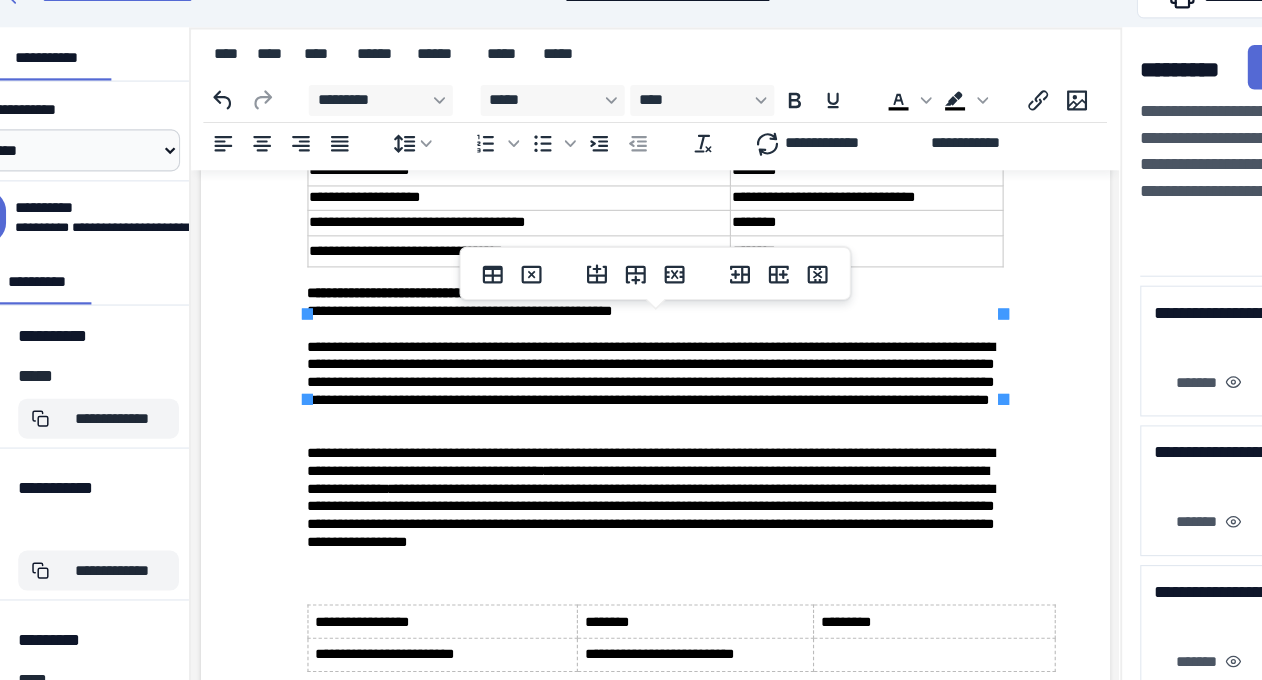 click on "**********" at bounding box center (699, -8696) 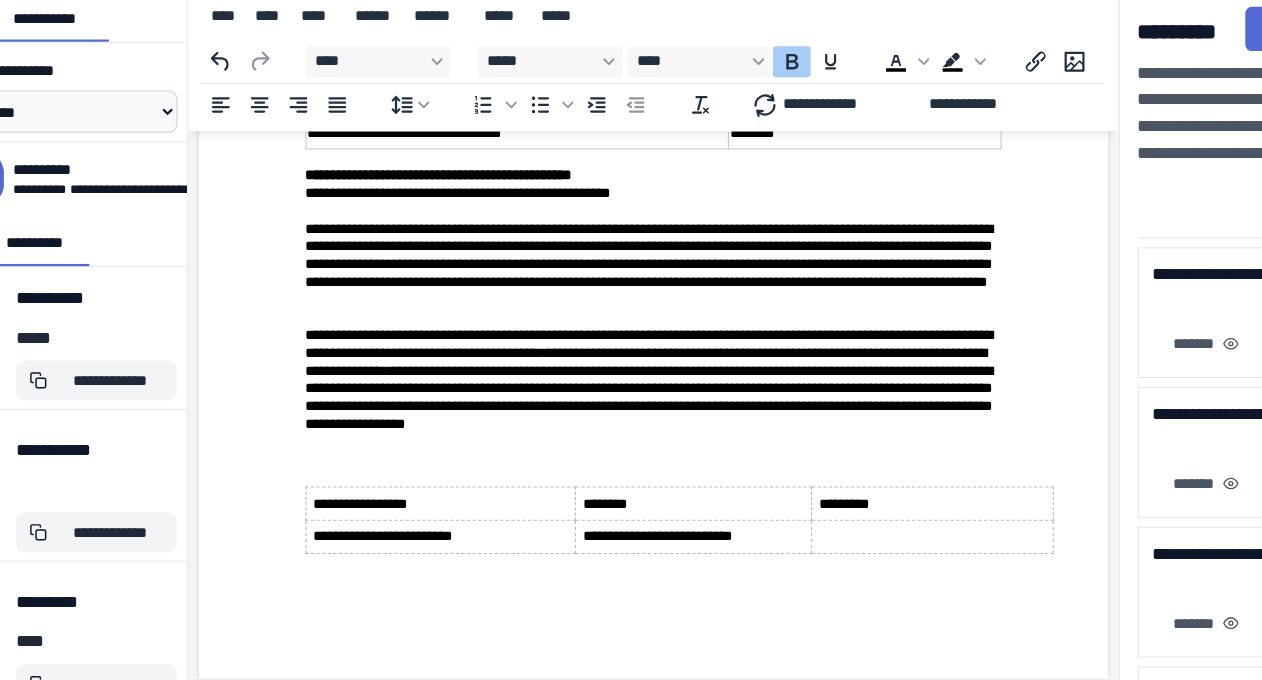 scroll, scrollTop: 9622, scrollLeft: 0, axis: vertical 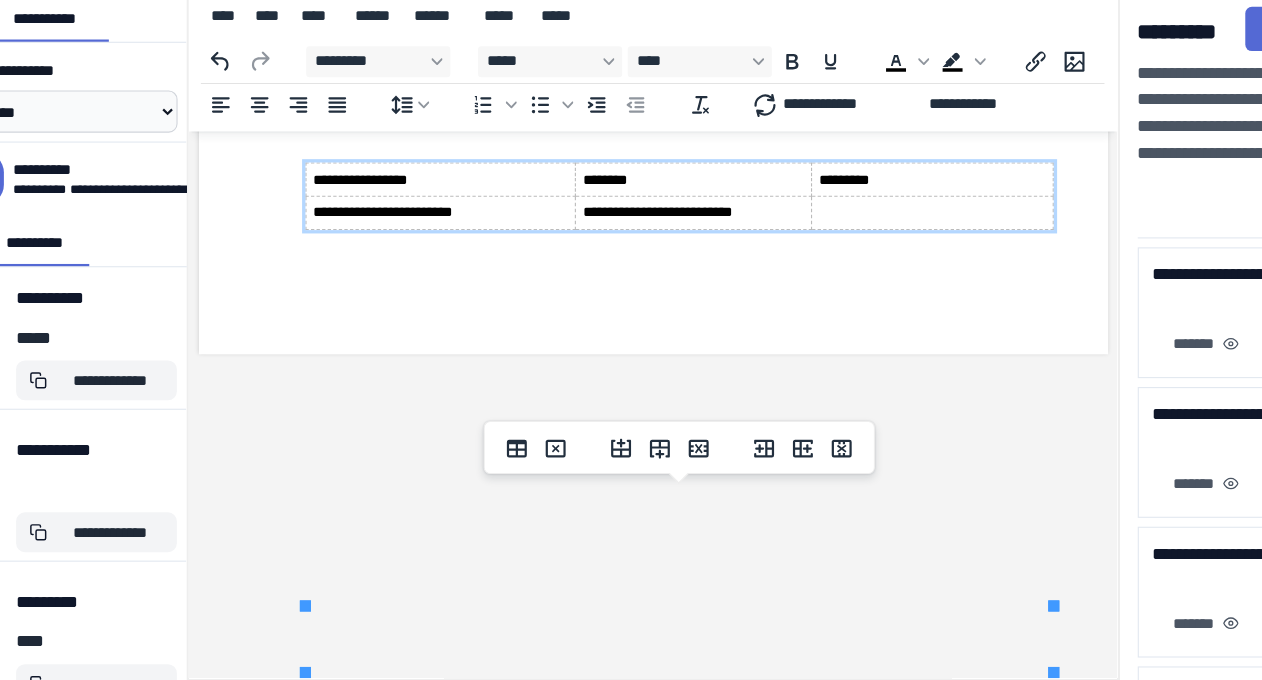 click on "**********" at bounding box center [363, 203] 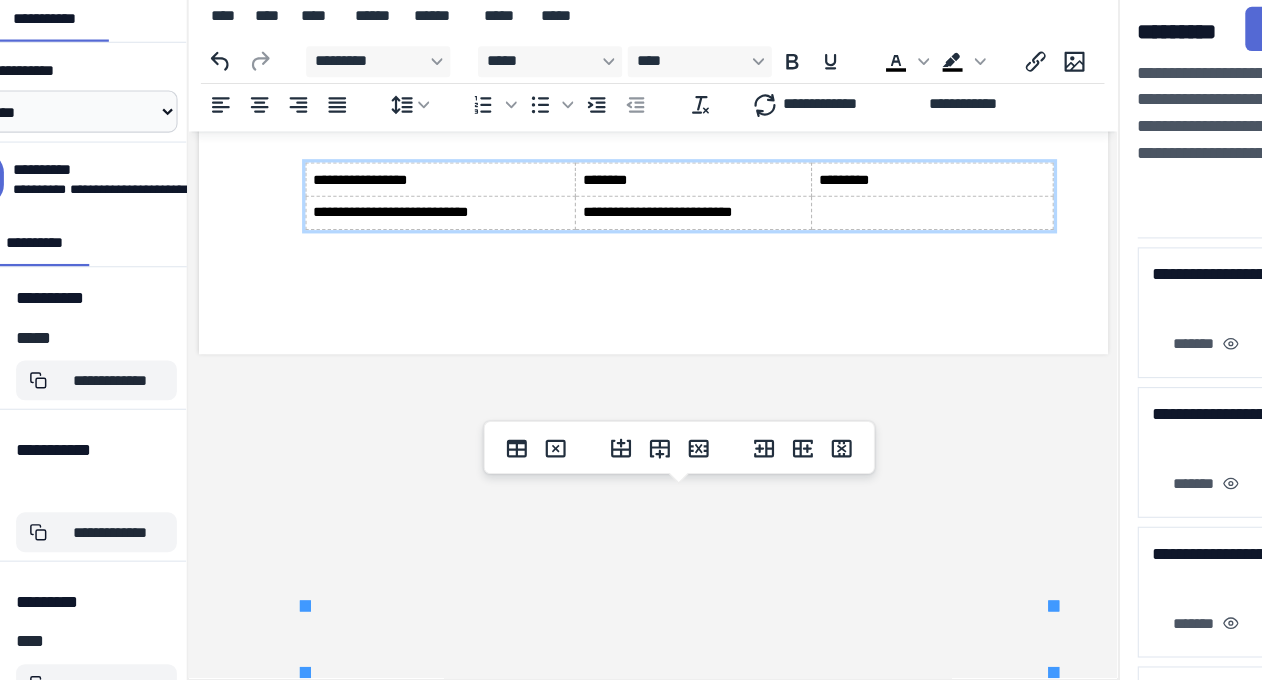 click at bounding box center (859, 204) 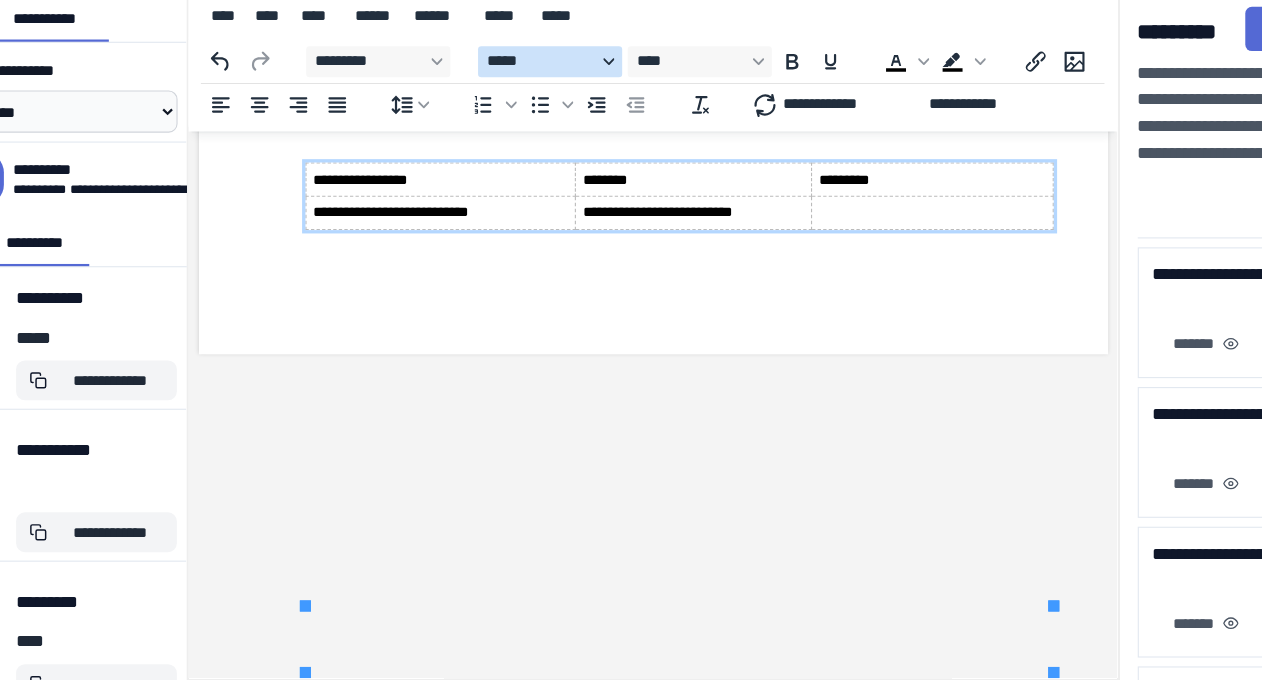 click on "*****" at bounding box center [530, 122] 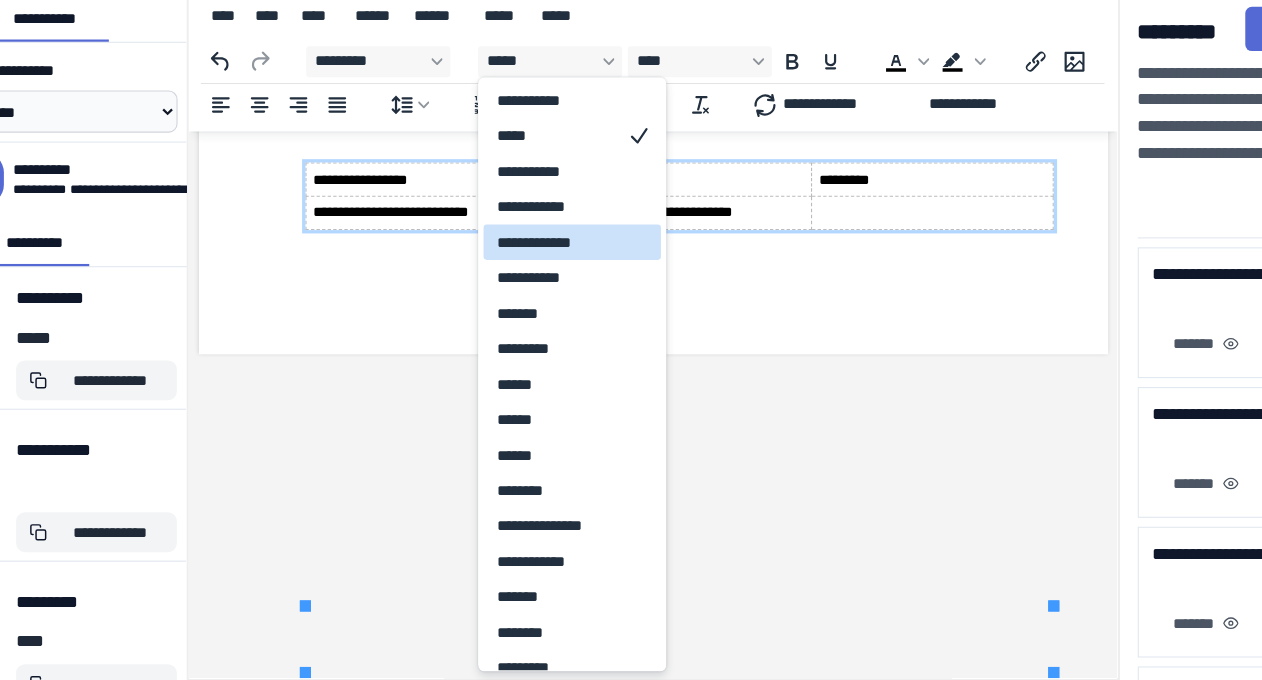 click on "**********" at bounding box center [544, 285] 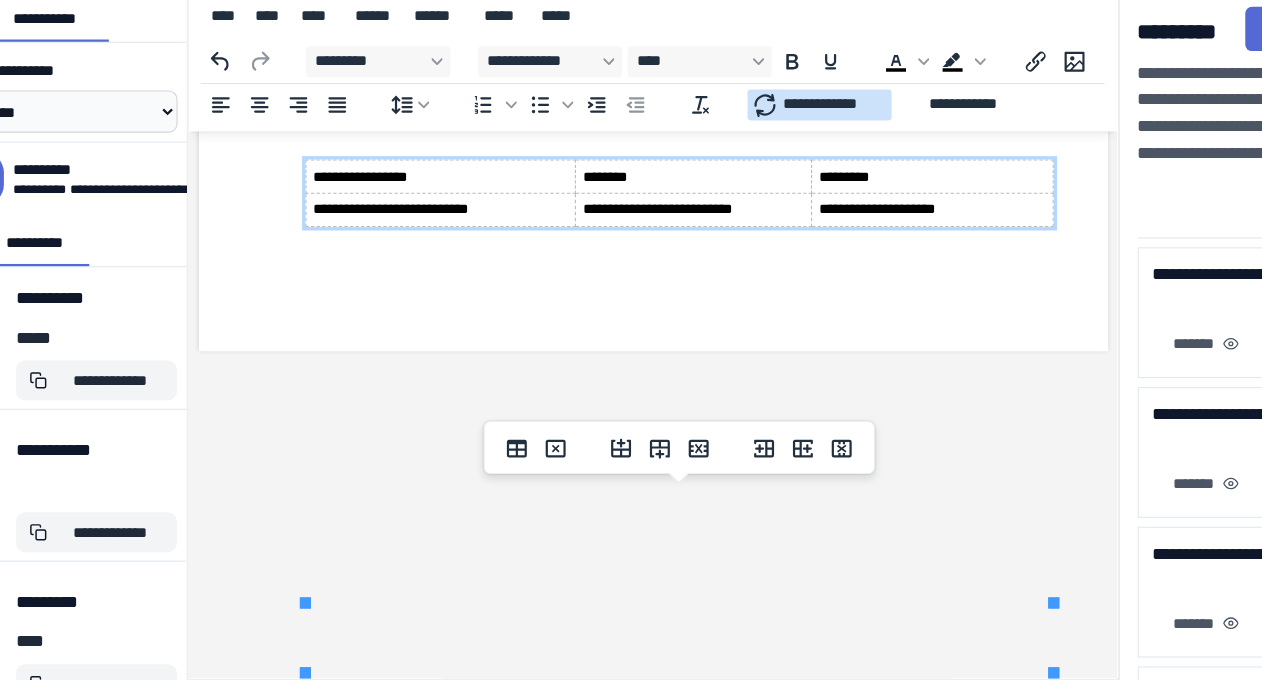 click on "**********" at bounding box center (793, 161) 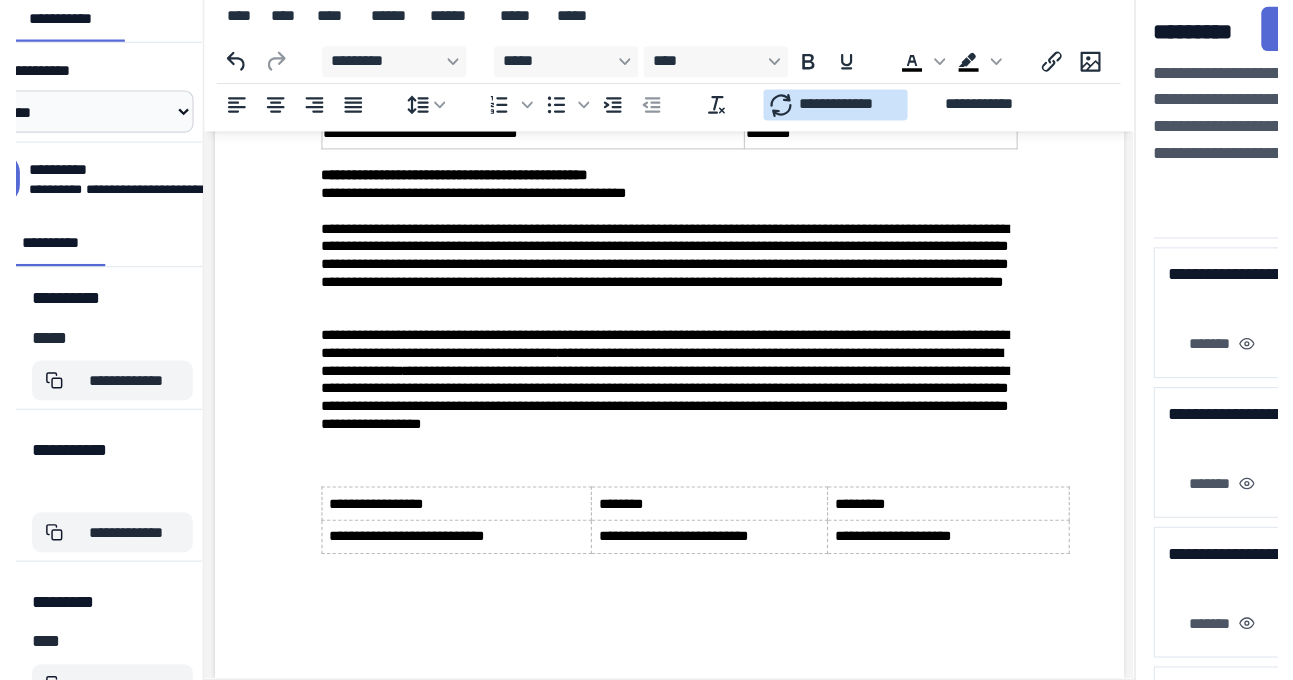 scroll, scrollTop: 0, scrollLeft: 0, axis: both 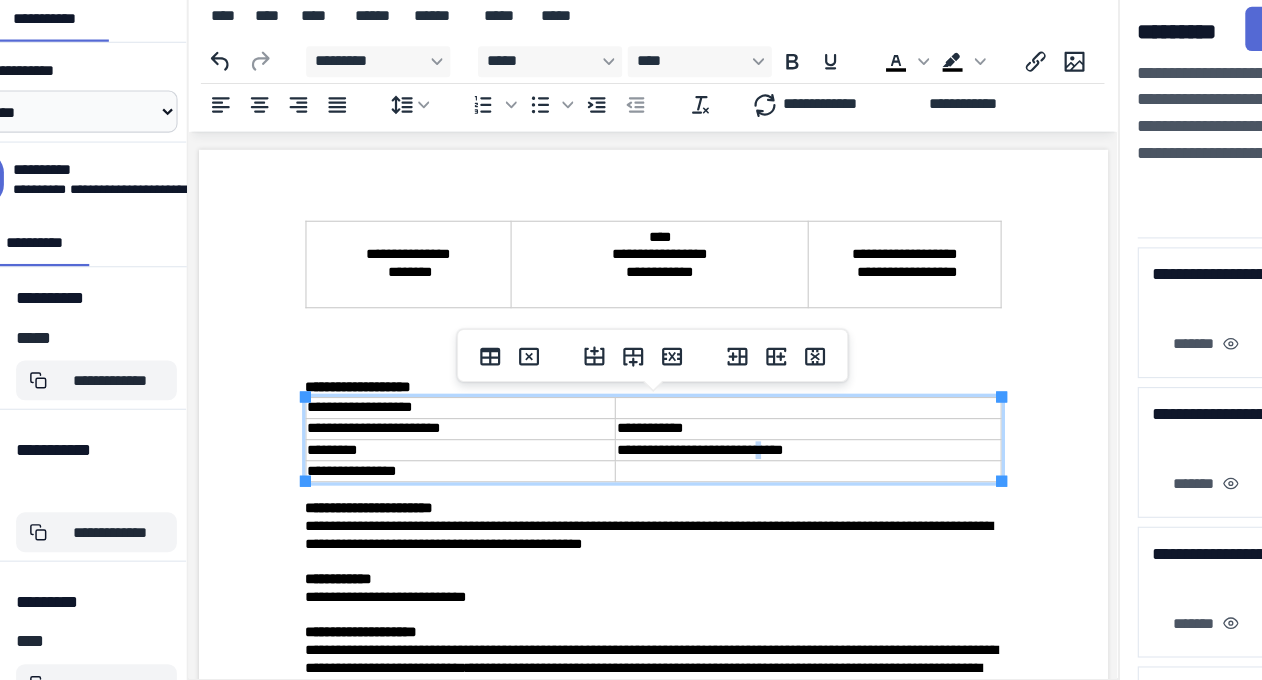 click on "**********" at bounding box center [697, 417] 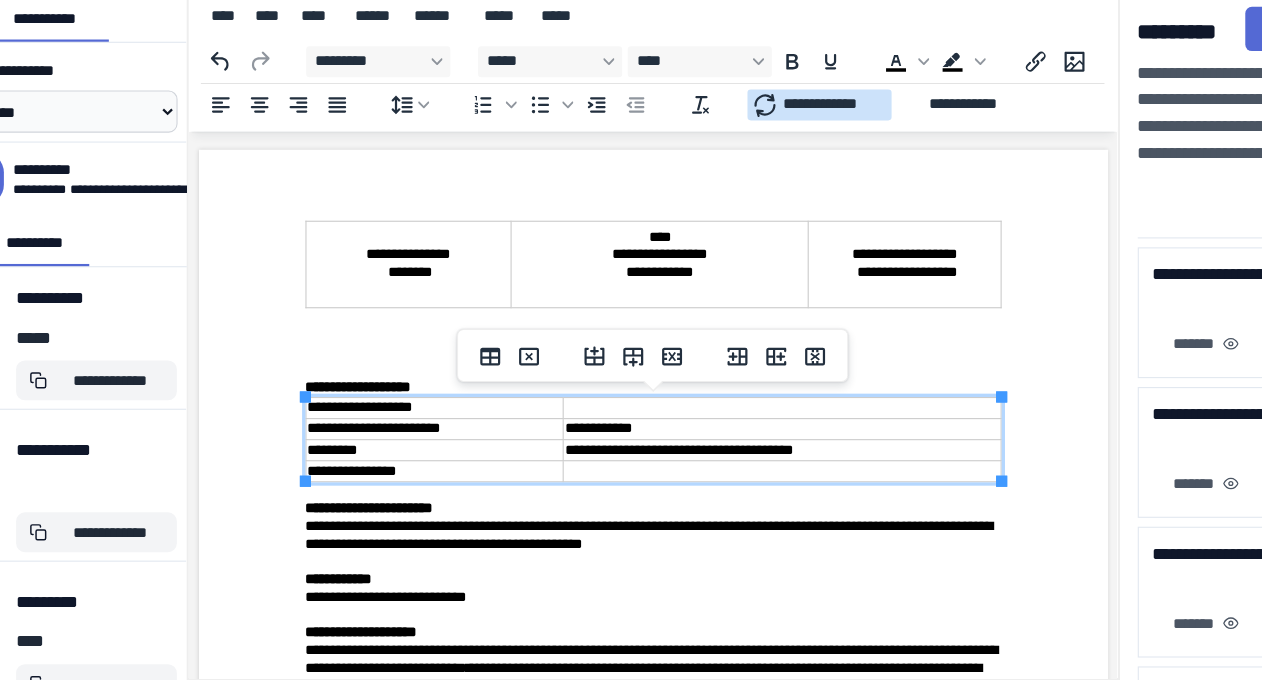 click on "**********" at bounding box center (793, 161) 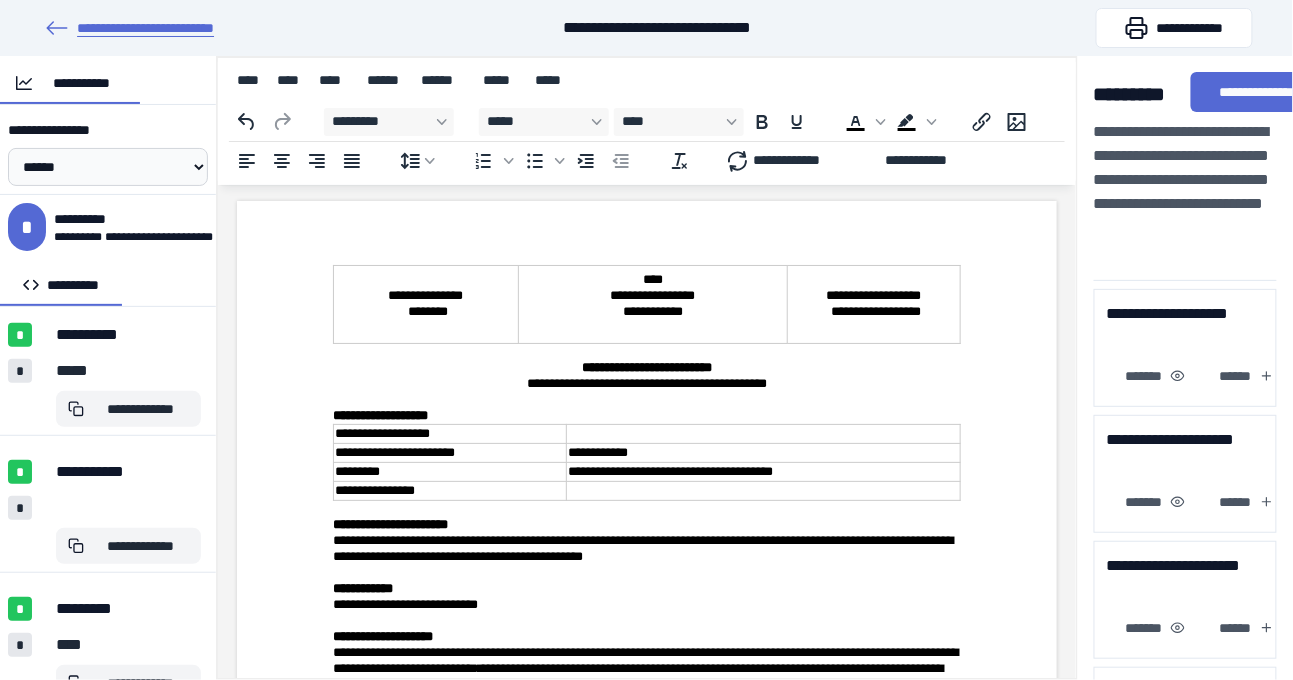 click on "**********" at bounding box center (129, 28) 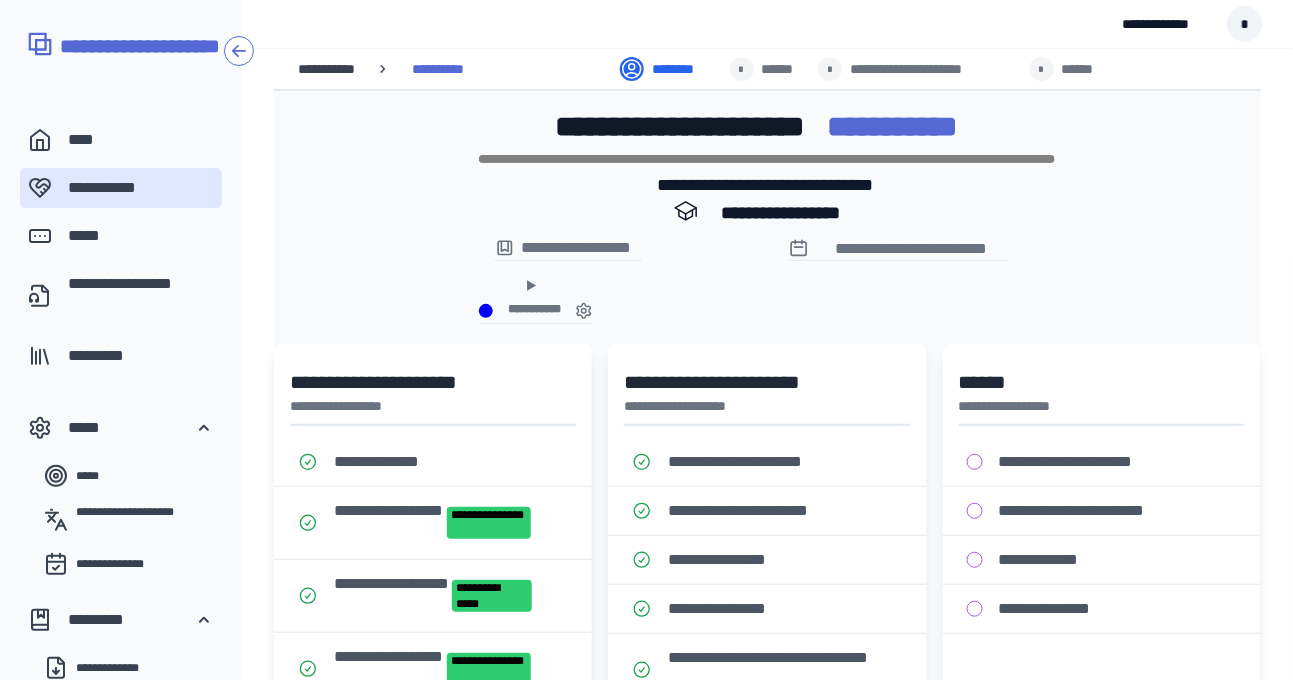 click on "**********" at bounding box center [334, 69] 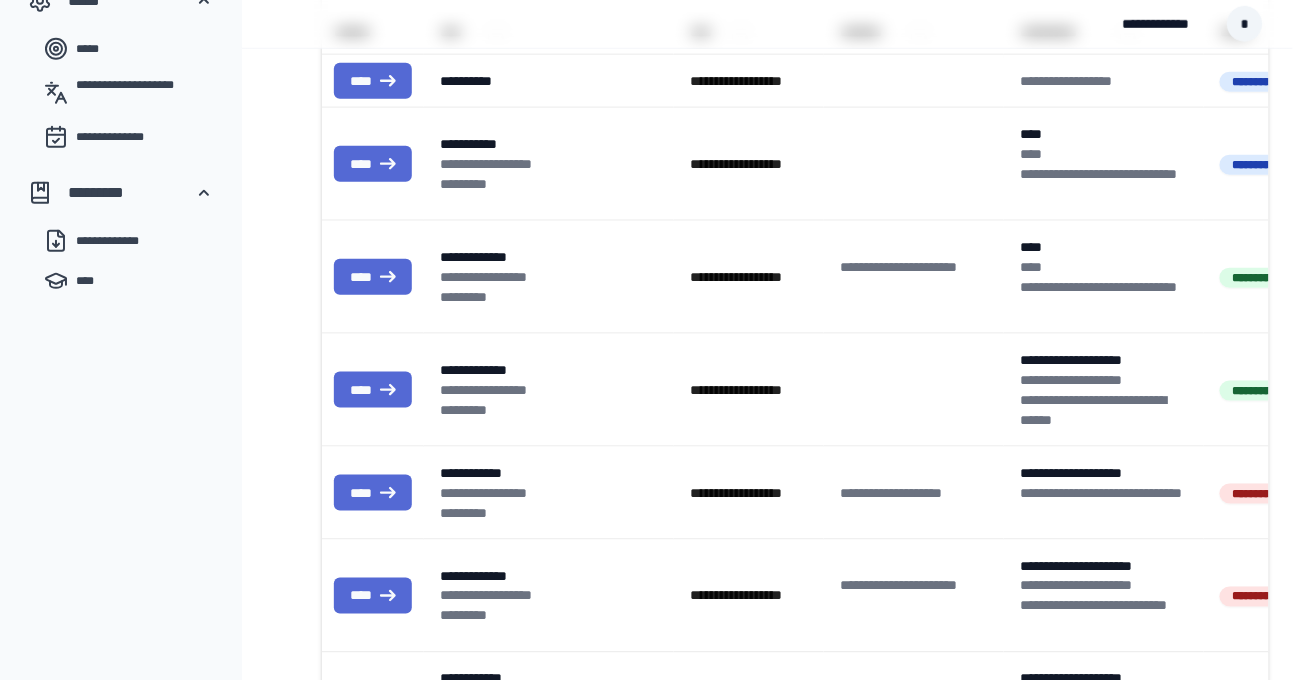 scroll, scrollTop: 0, scrollLeft: 0, axis: both 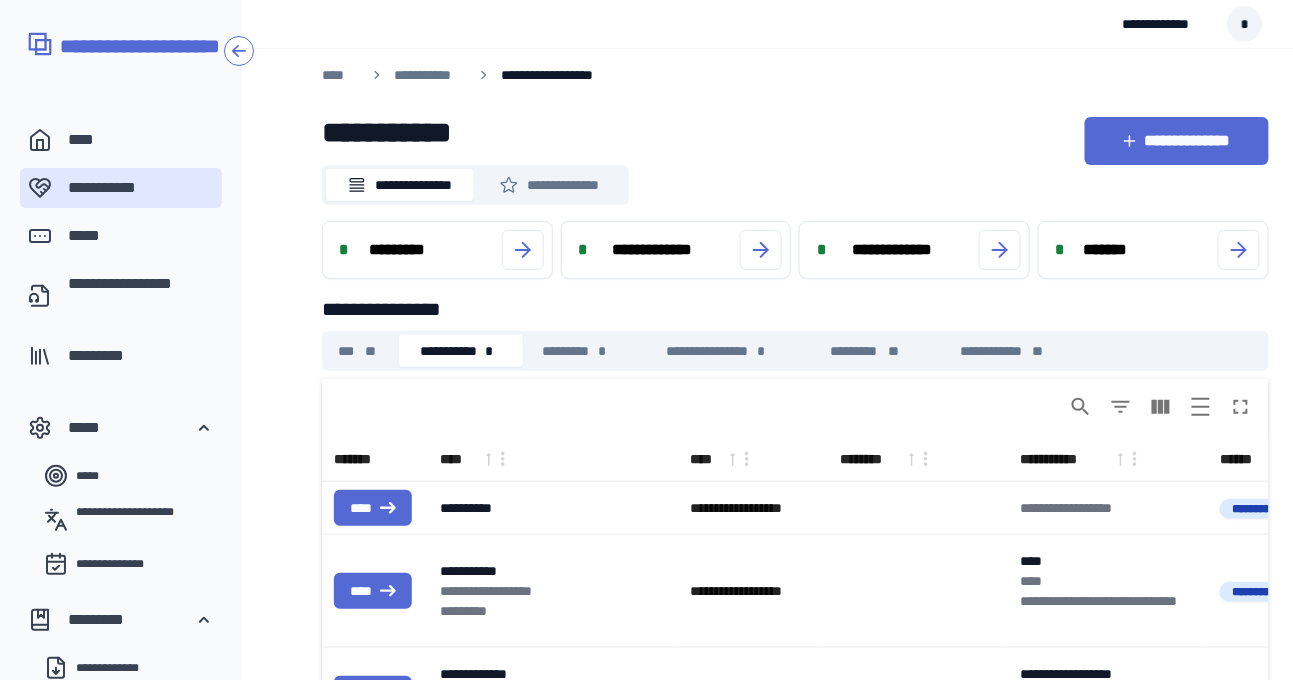 click on "**********" at bounding box center [460, 351] 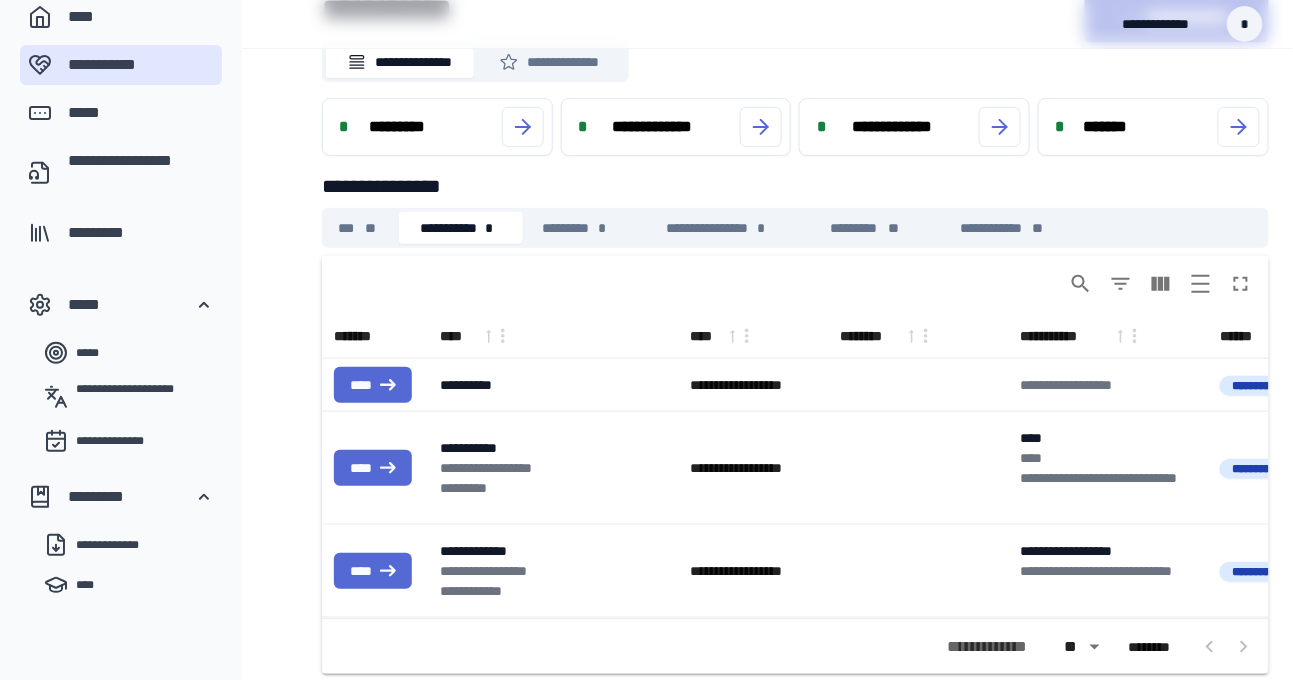 scroll, scrollTop: 131, scrollLeft: 0, axis: vertical 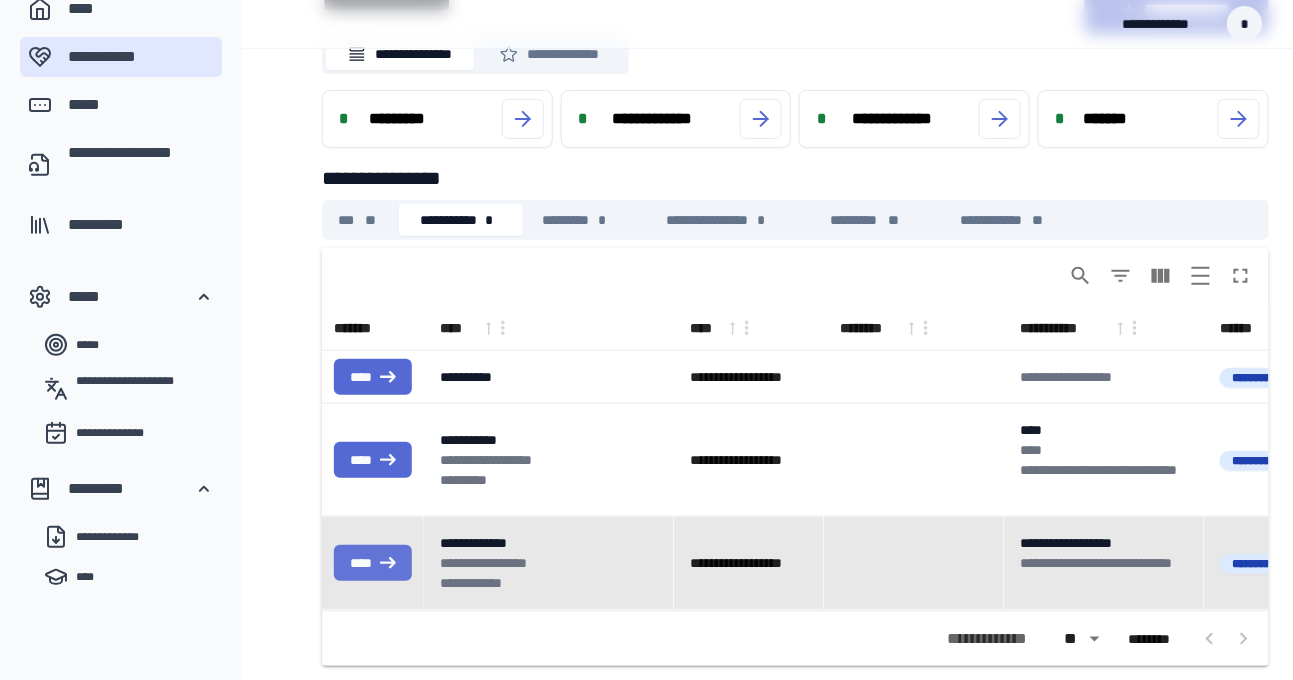 click on "****" at bounding box center (373, 563) 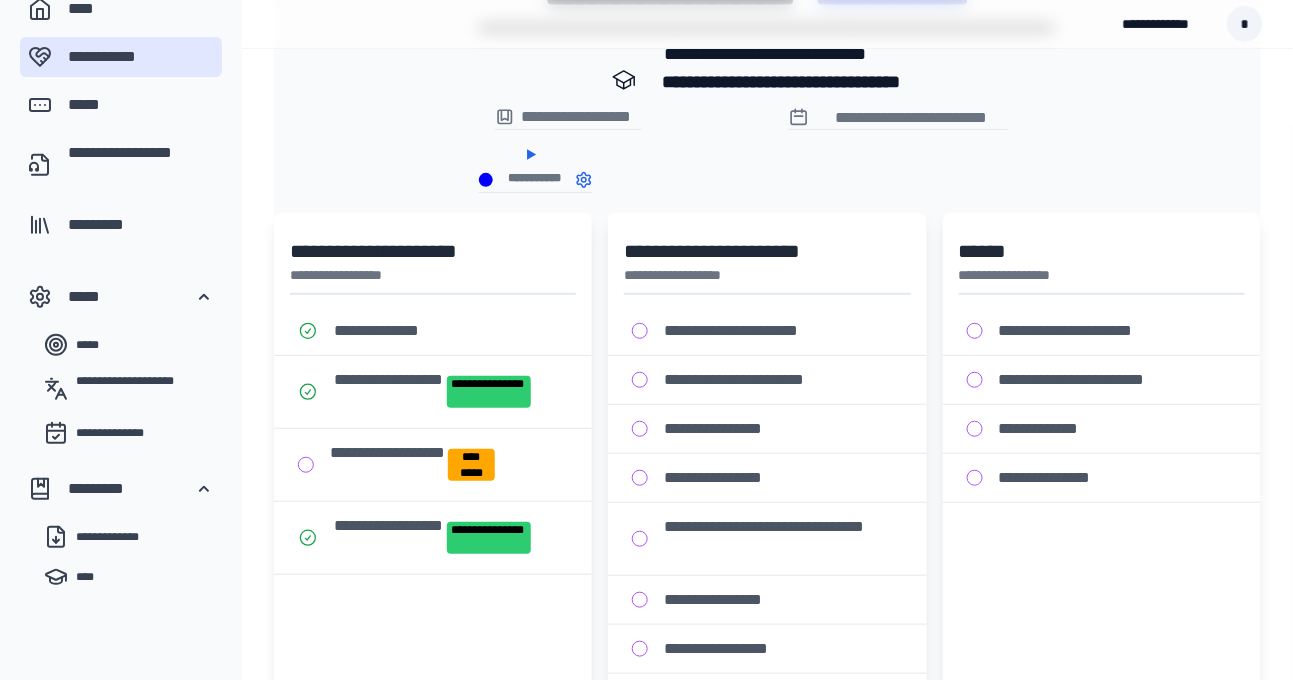 click on "**********" at bounding box center [534, 178] 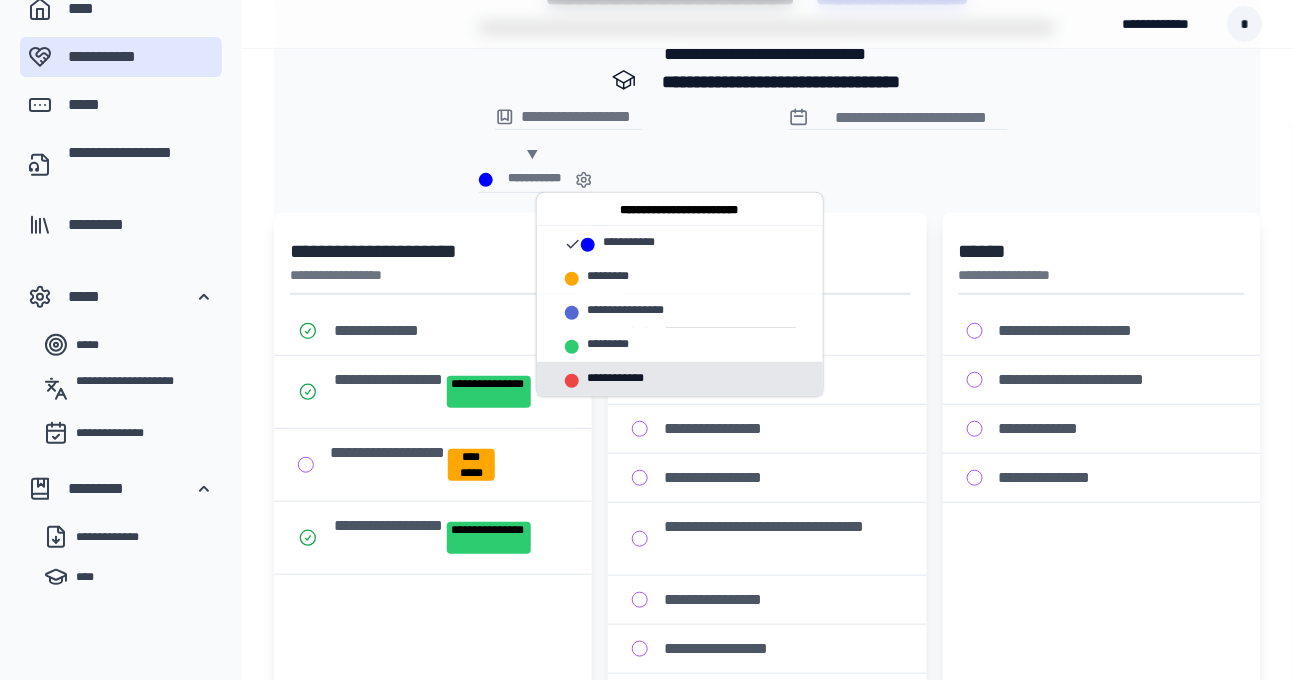 click on "**********" at bounding box center [701, 378] 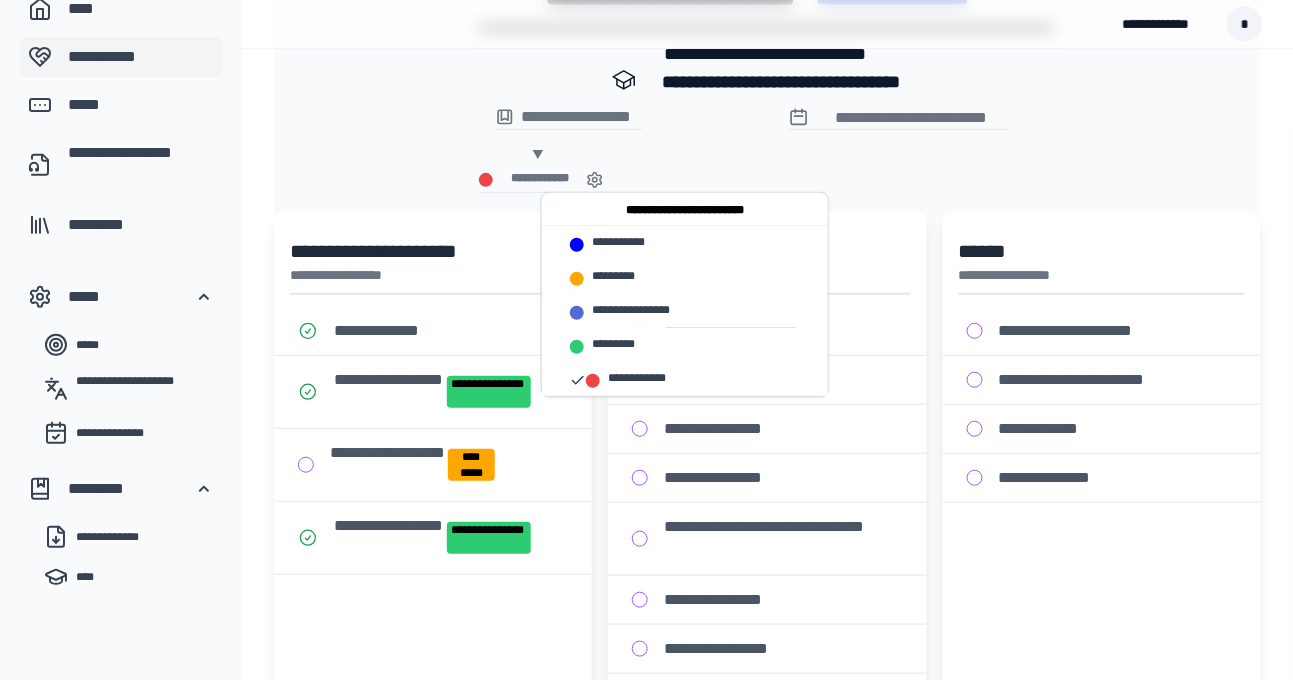 click on "**********" at bounding box center [141, 57] 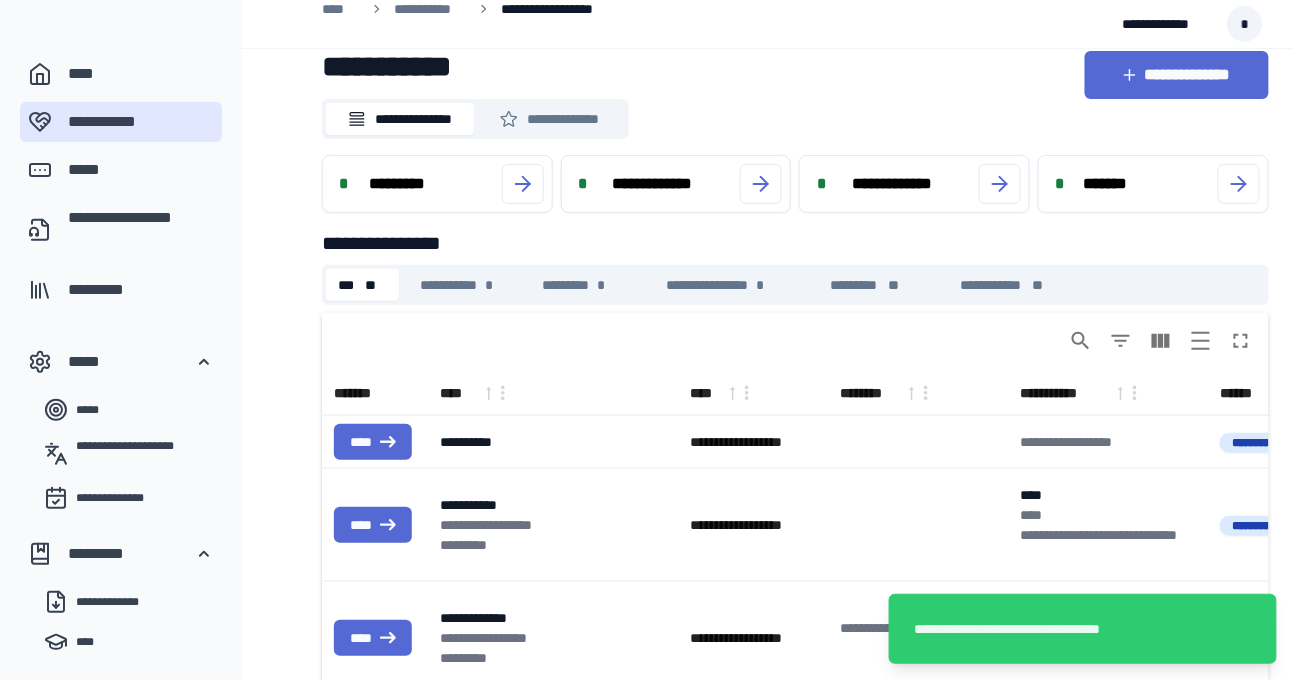 scroll, scrollTop: 0, scrollLeft: 0, axis: both 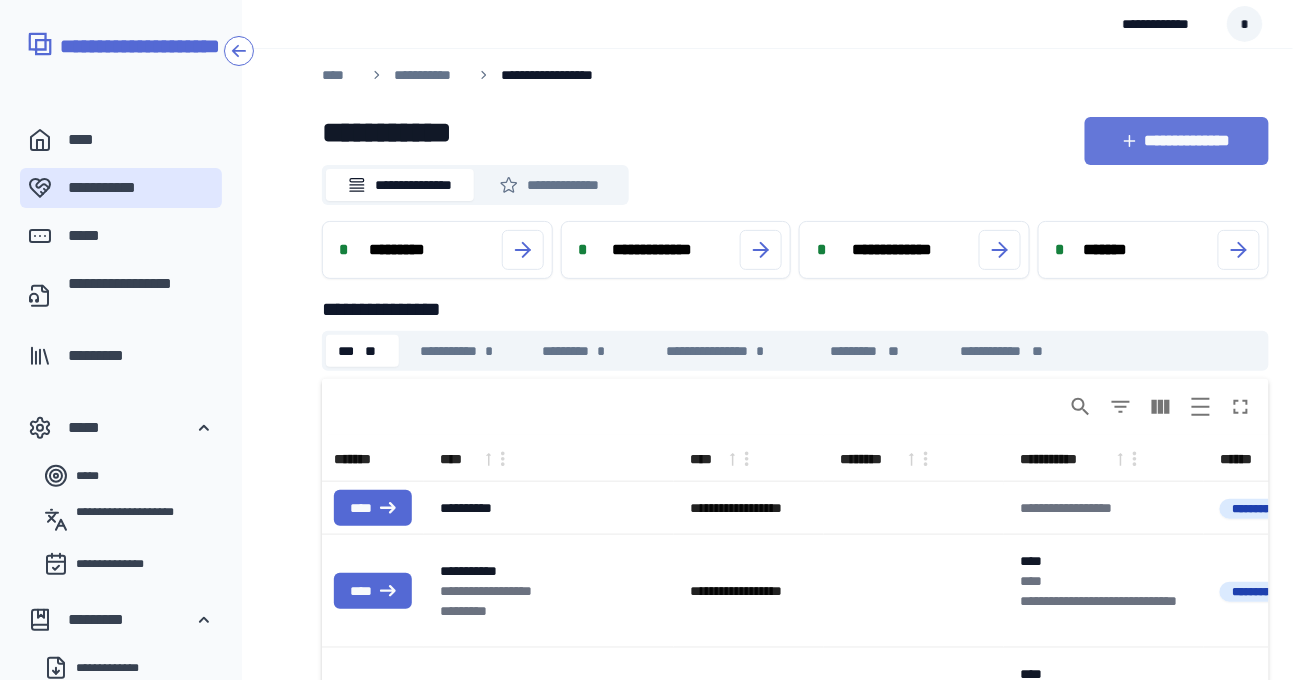 click on "**********" at bounding box center [1177, 141] 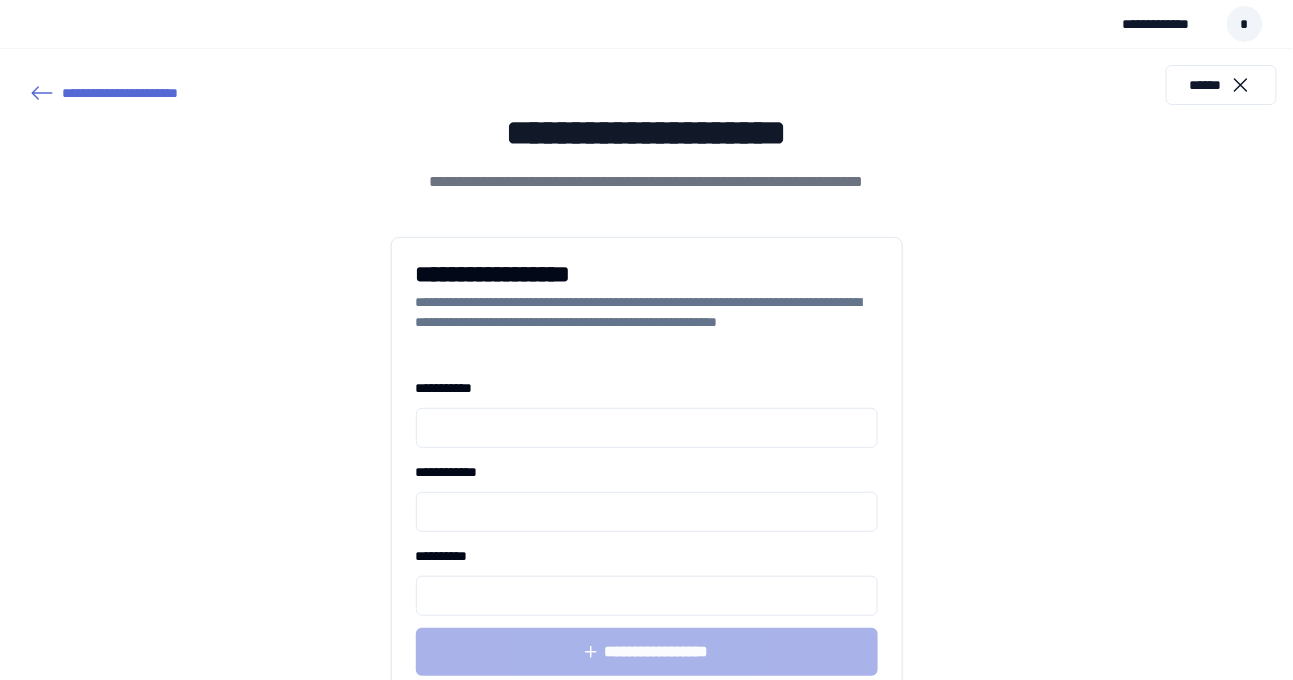 click at bounding box center [647, 428] 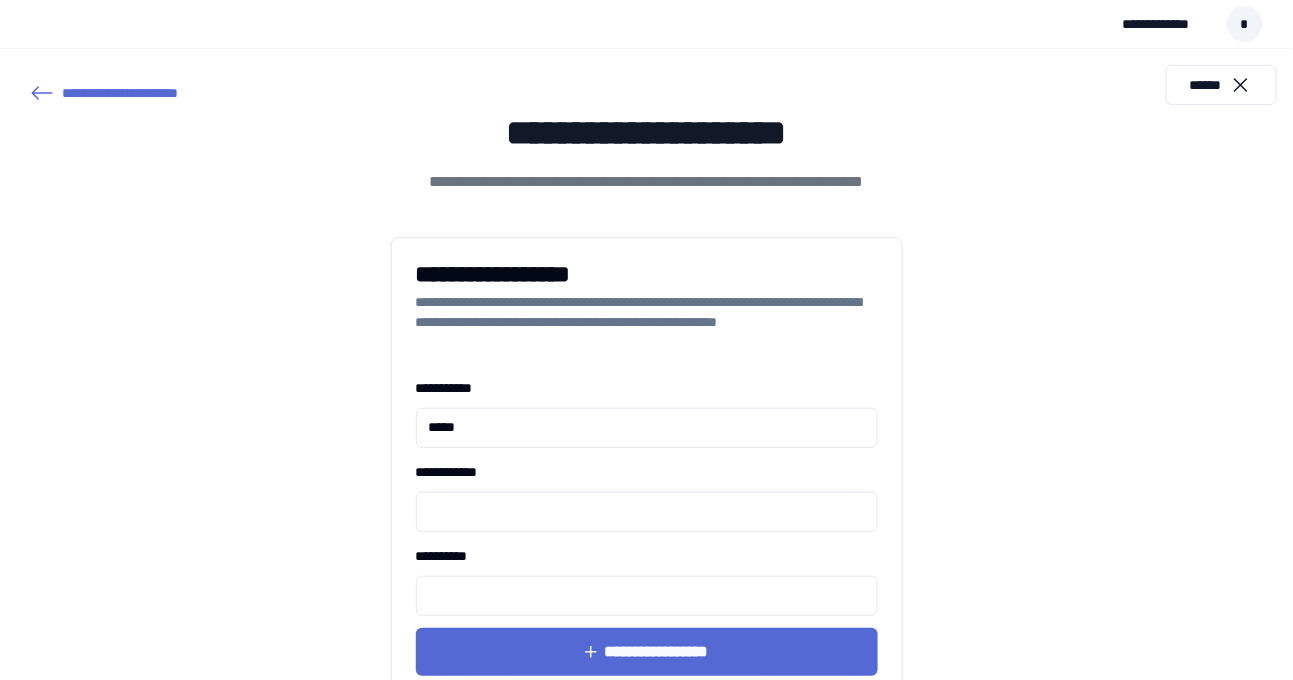 type on "*****" 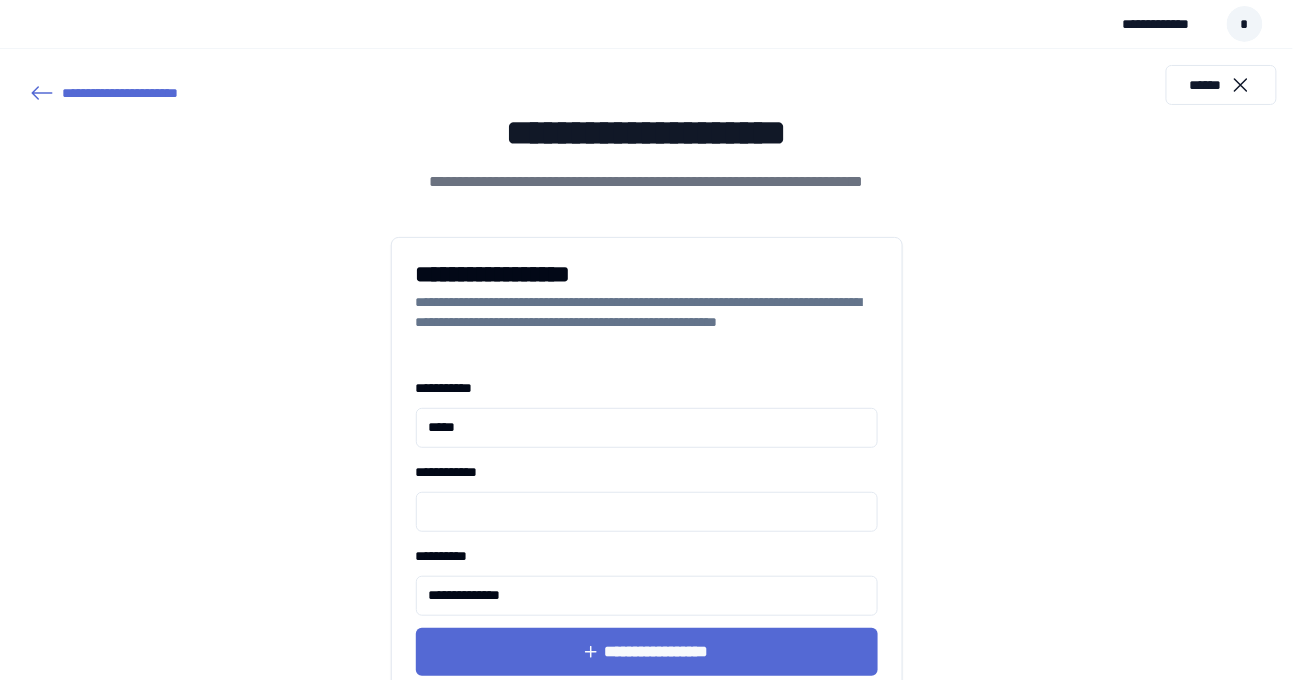 type on "**********" 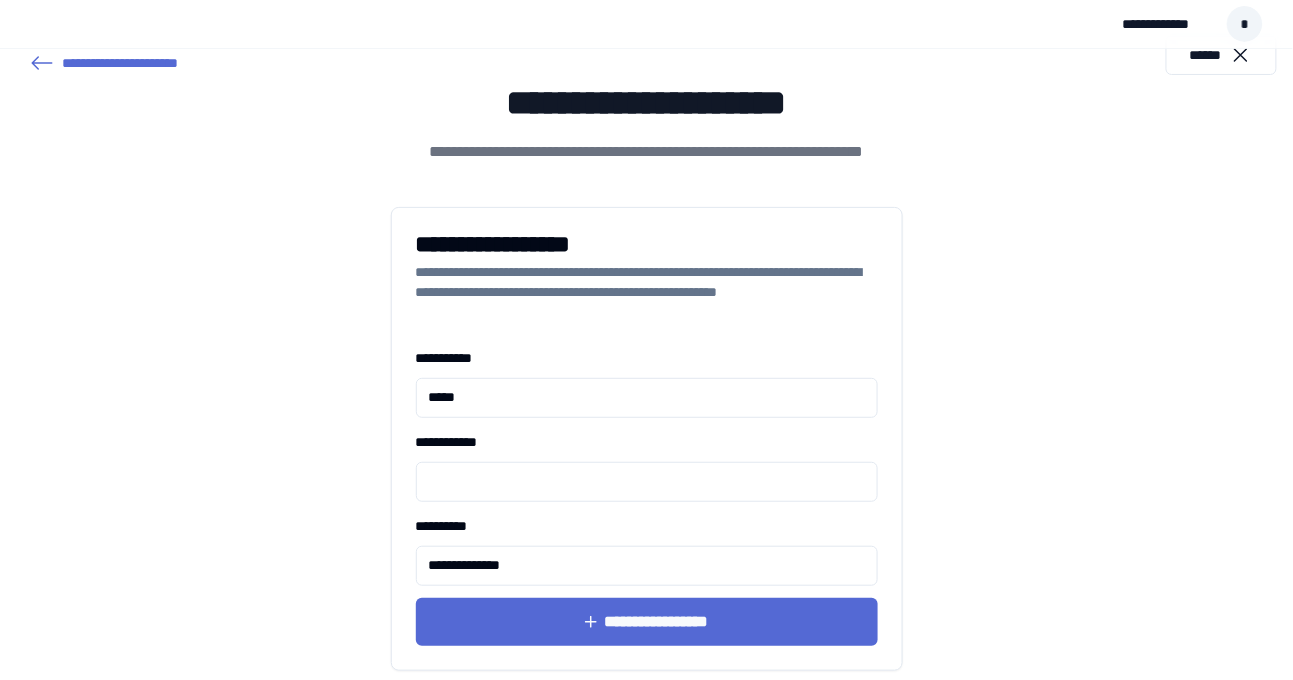 scroll, scrollTop: 36, scrollLeft: 0, axis: vertical 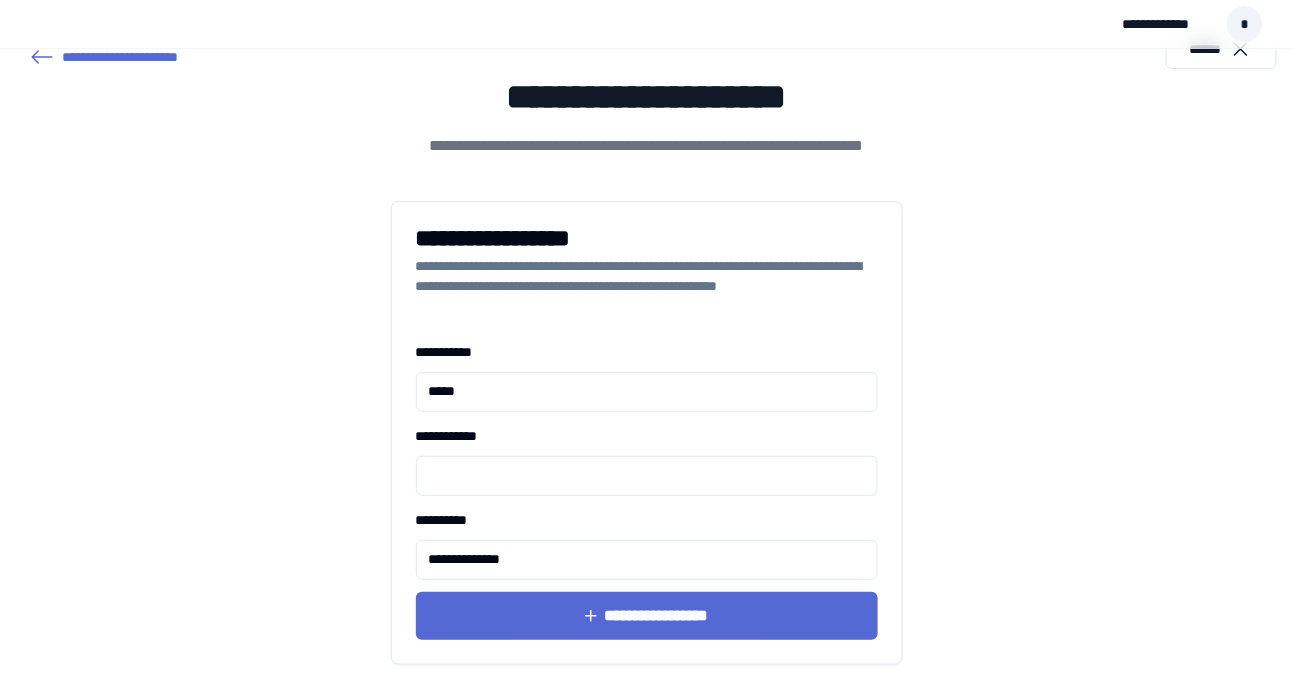 click on "**********" at bounding box center (647, 616) 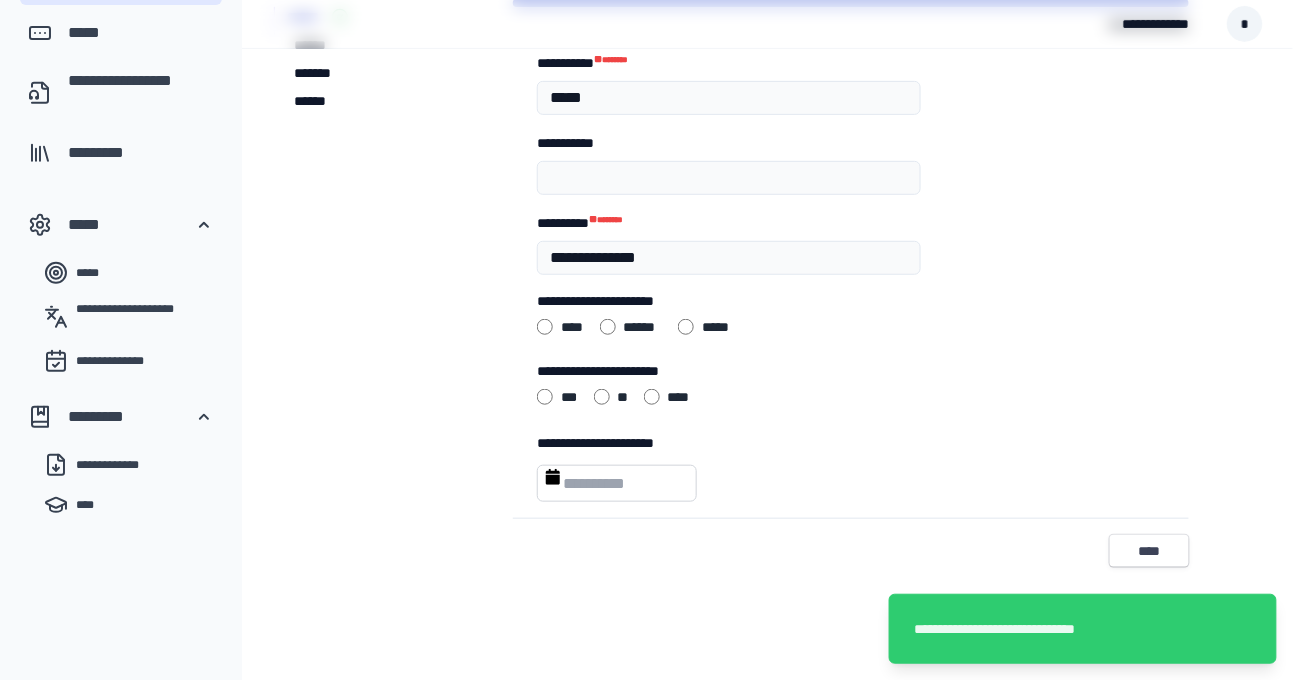 scroll, scrollTop: 206, scrollLeft: 0, axis: vertical 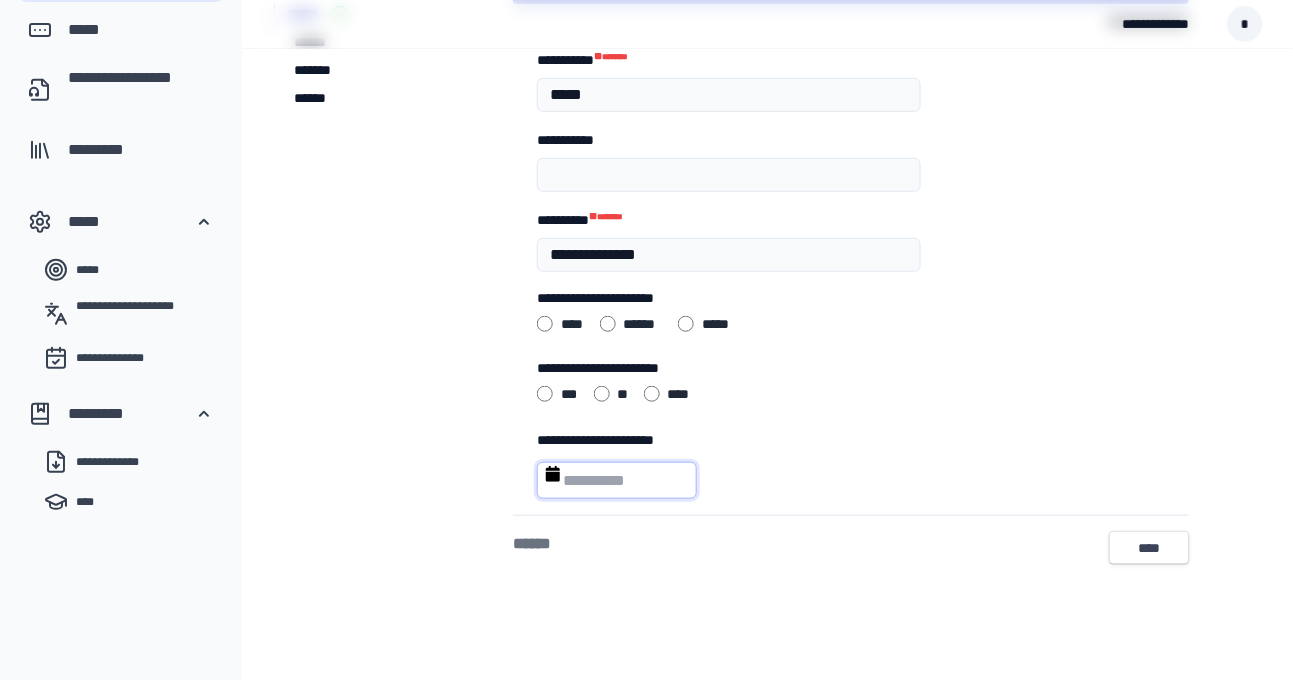 select on "****" 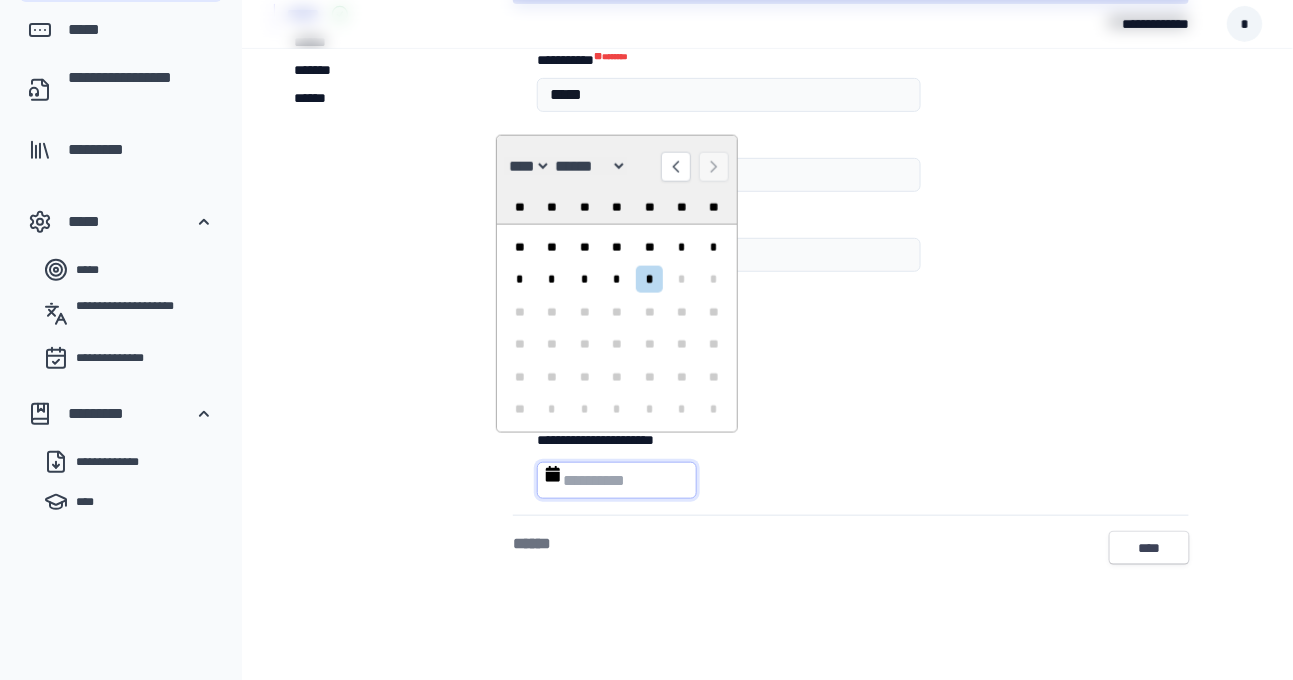 click at bounding box center [617, 480] 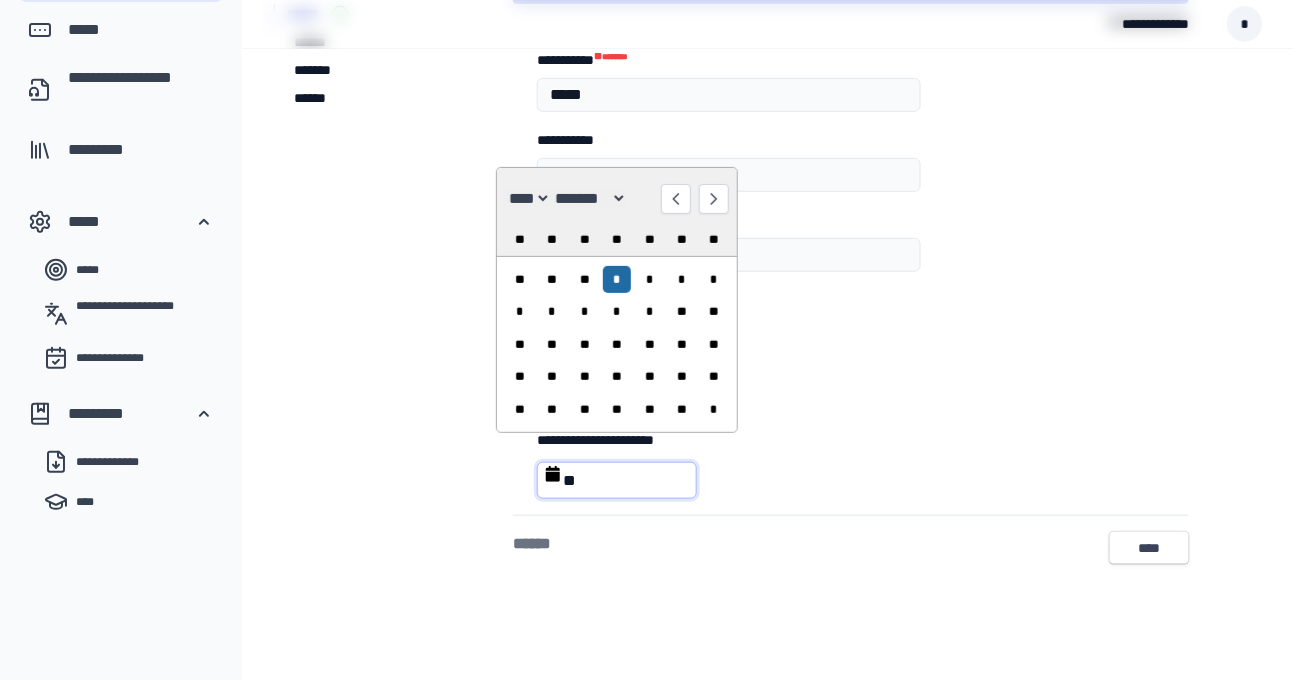 type on "***" 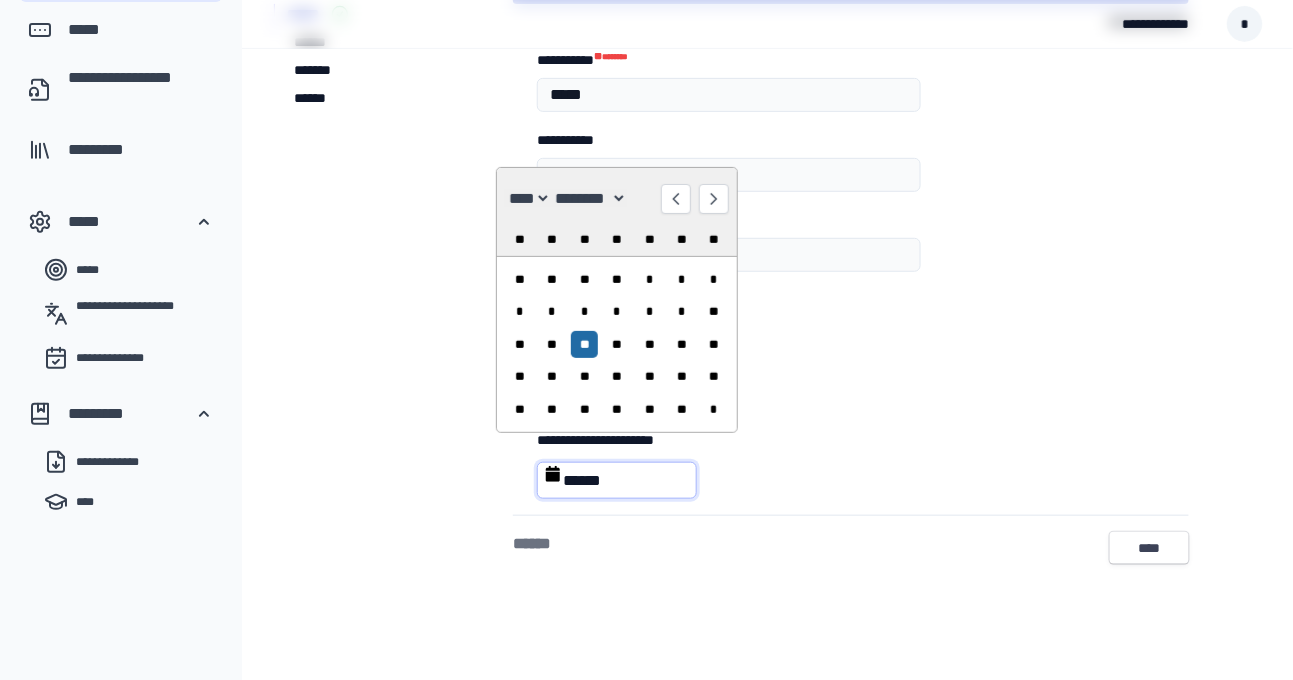type on "*******" 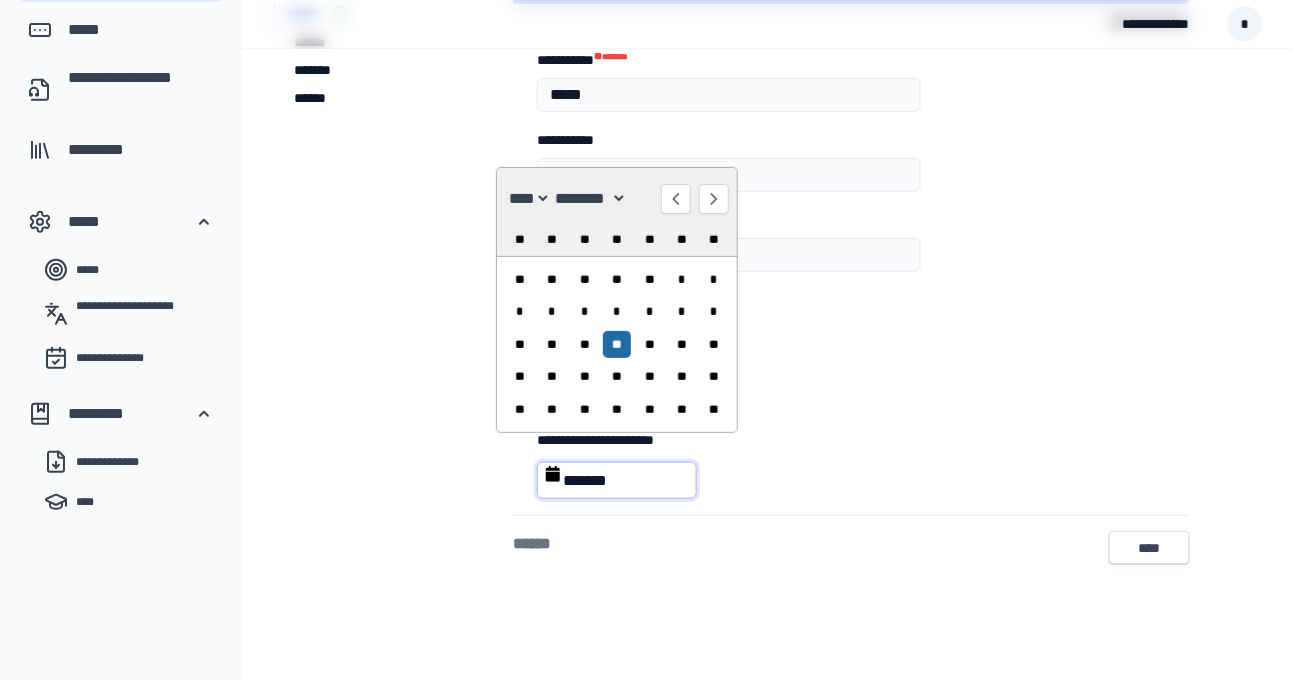 type on "********" 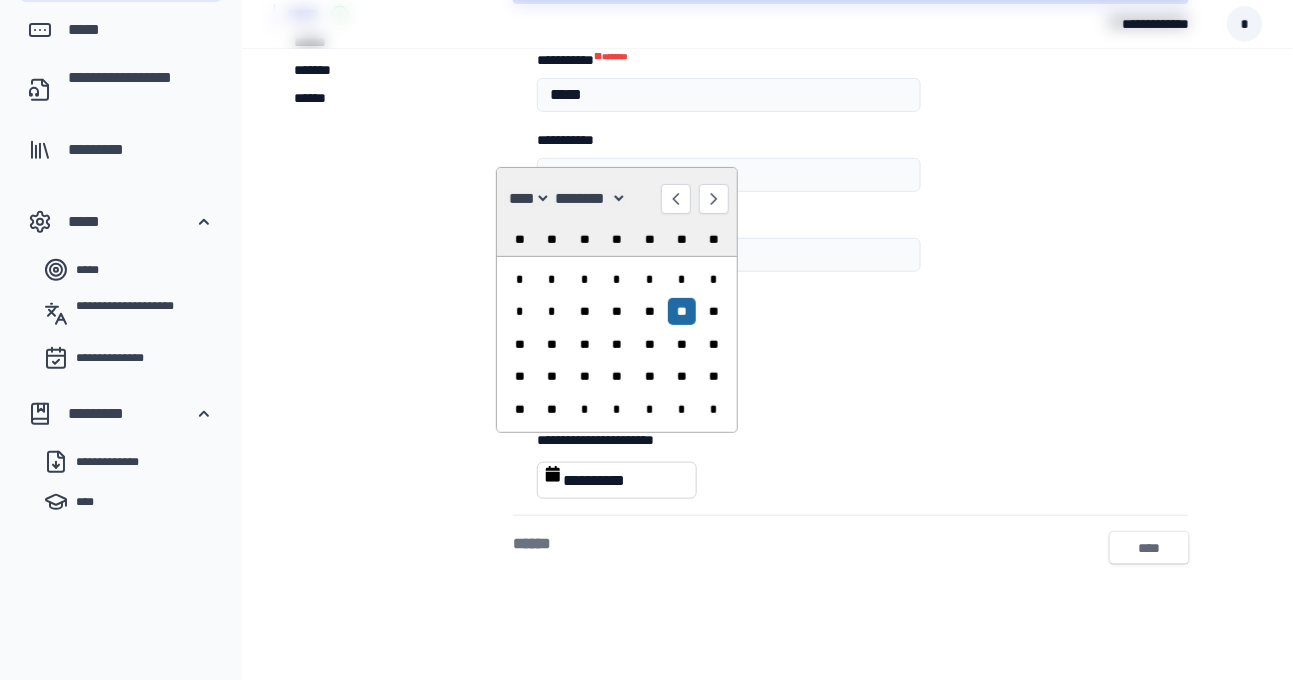 type on "**********" 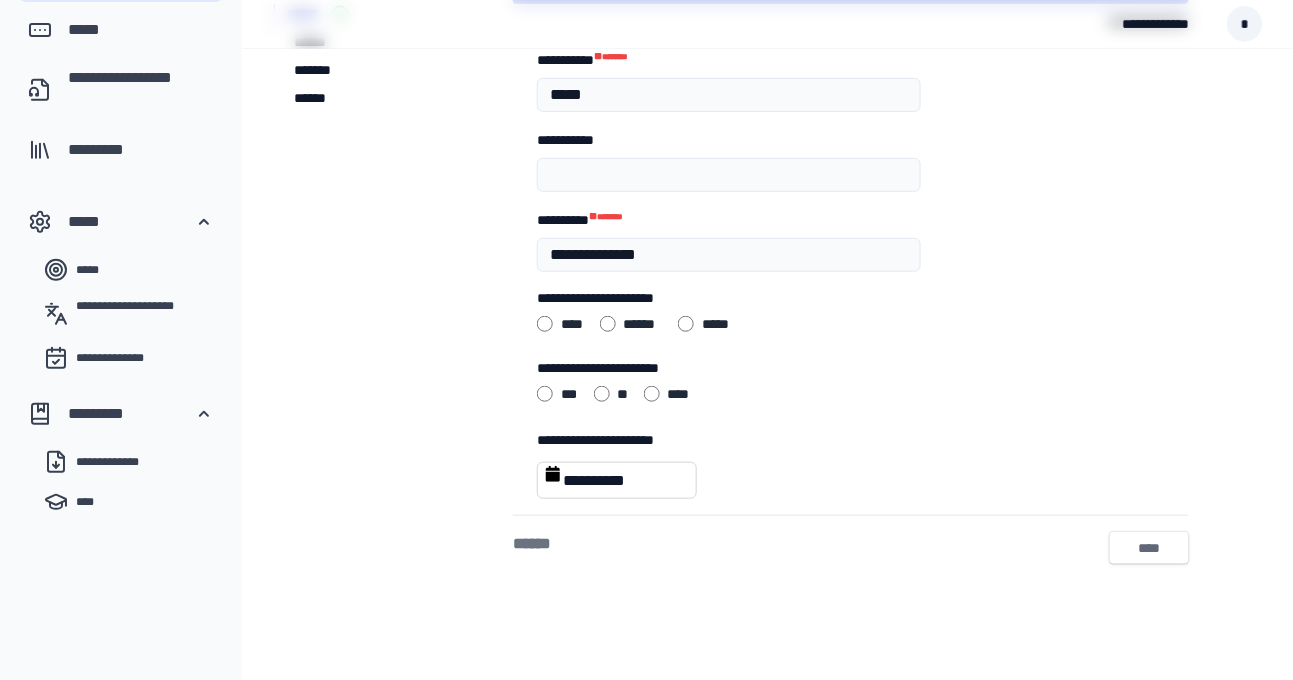 click on "****" at bounding box center (1149, 548) 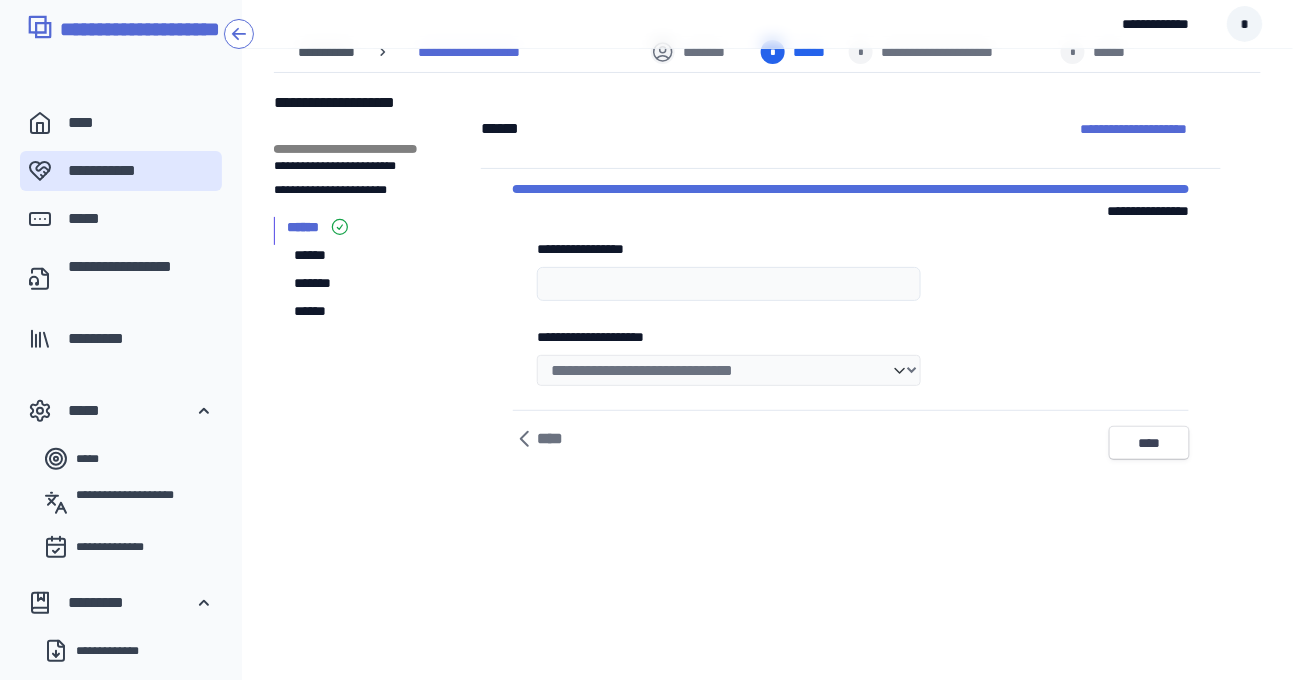 scroll, scrollTop: 0, scrollLeft: 0, axis: both 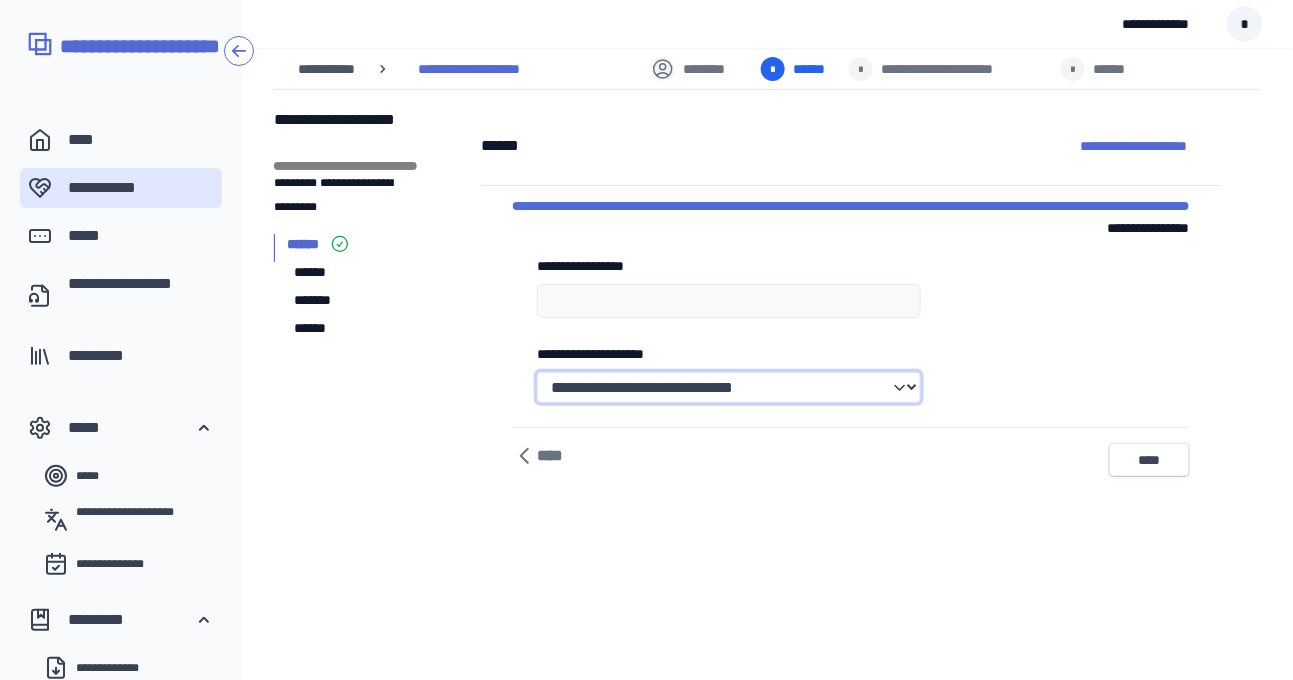click on "**********" at bounding box center (729, 387) 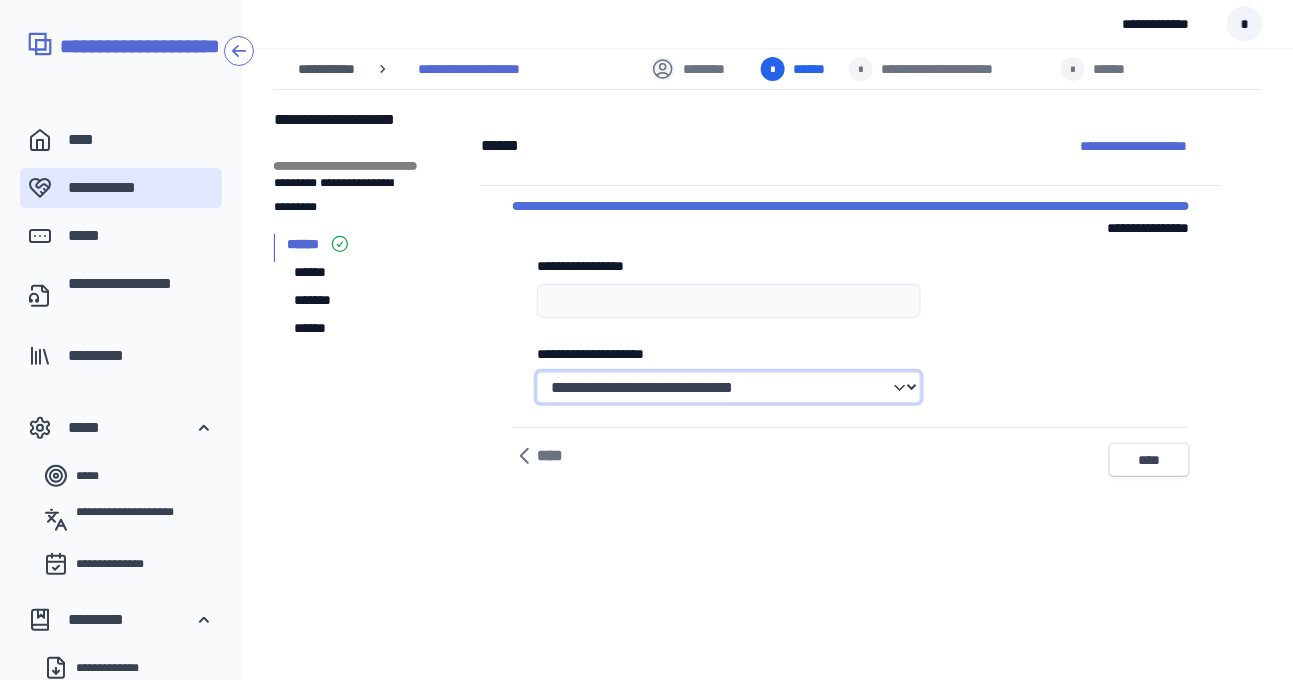 select on "**********" 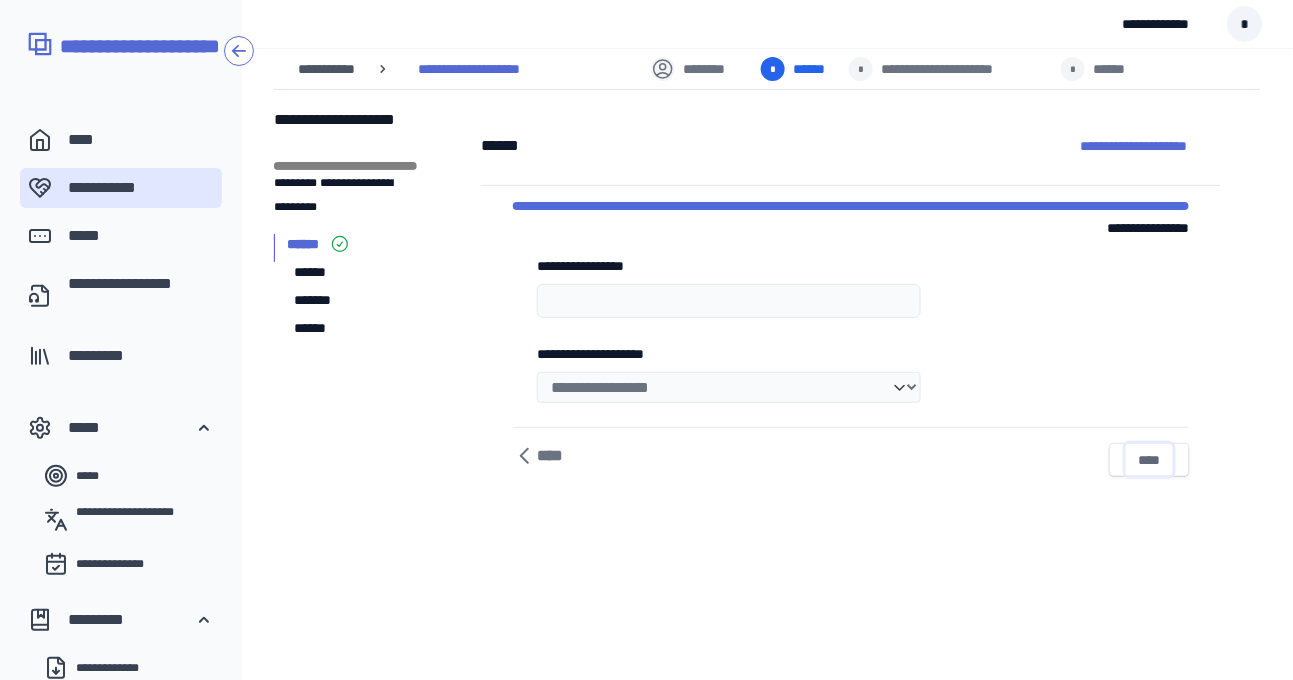 click on "****" at bounding box center (1149, 460) 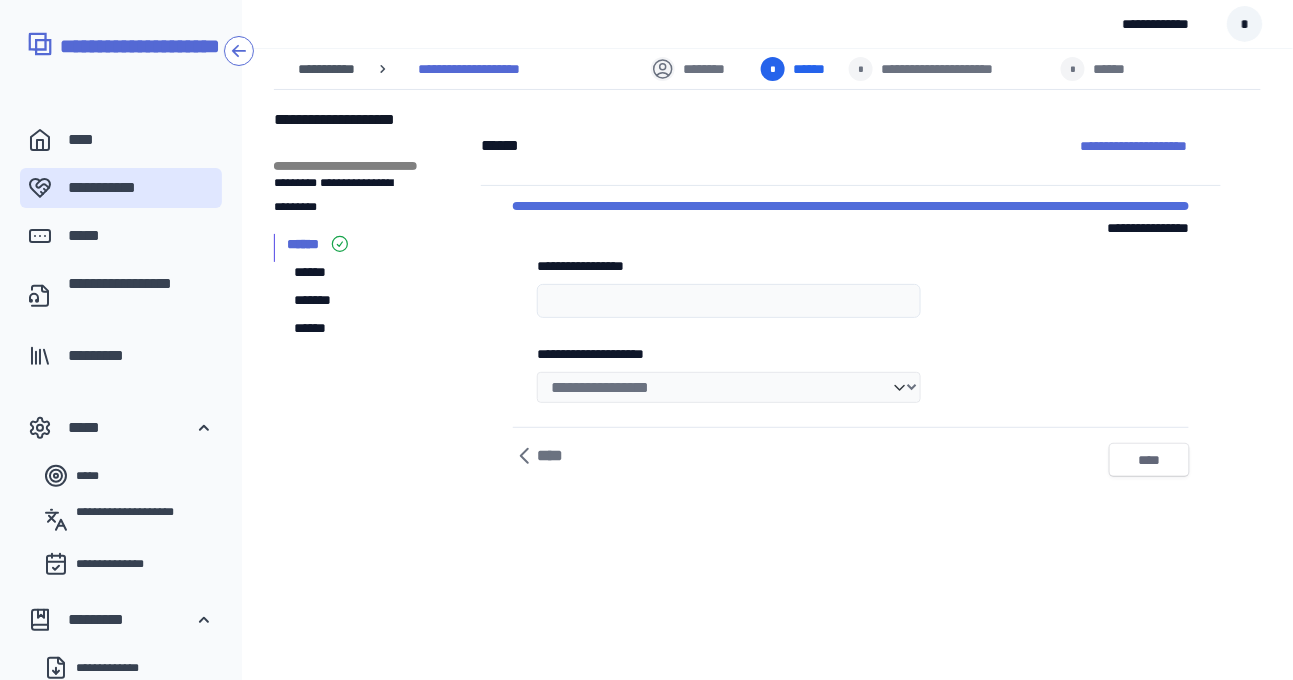 click on "****" at bounding box center (1149, 460) 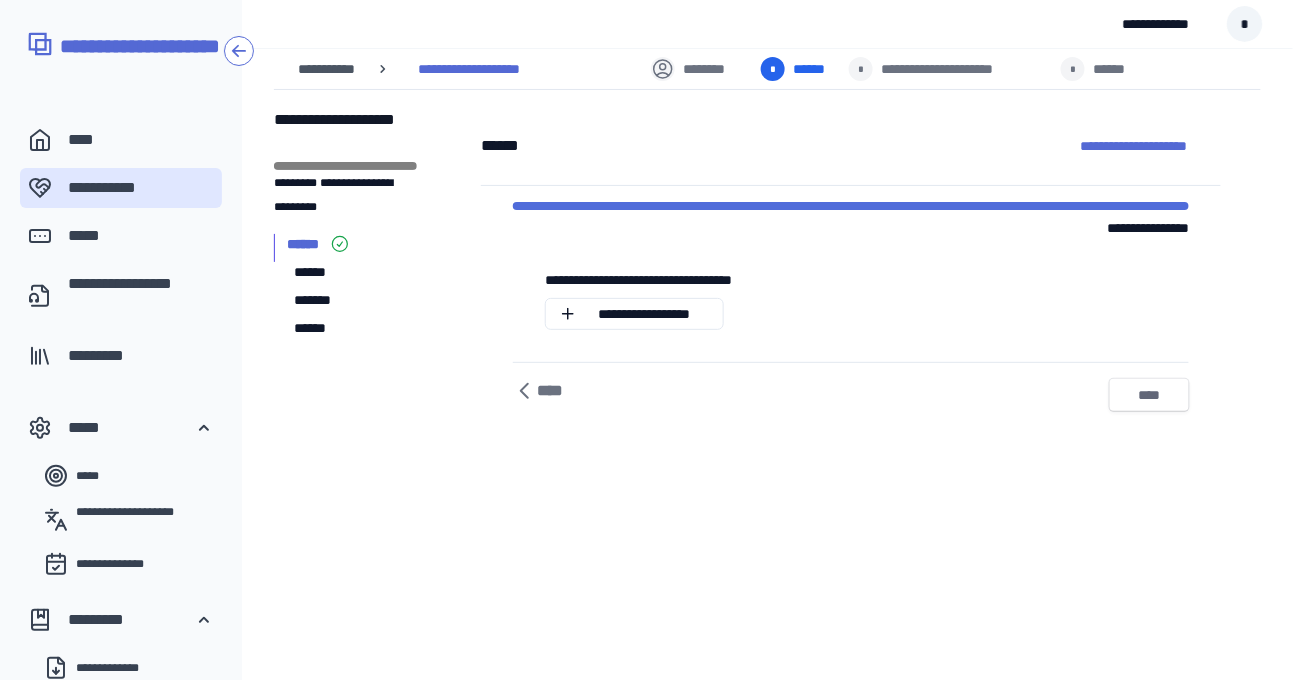 click on "****" at bounding box center (1149, 395) 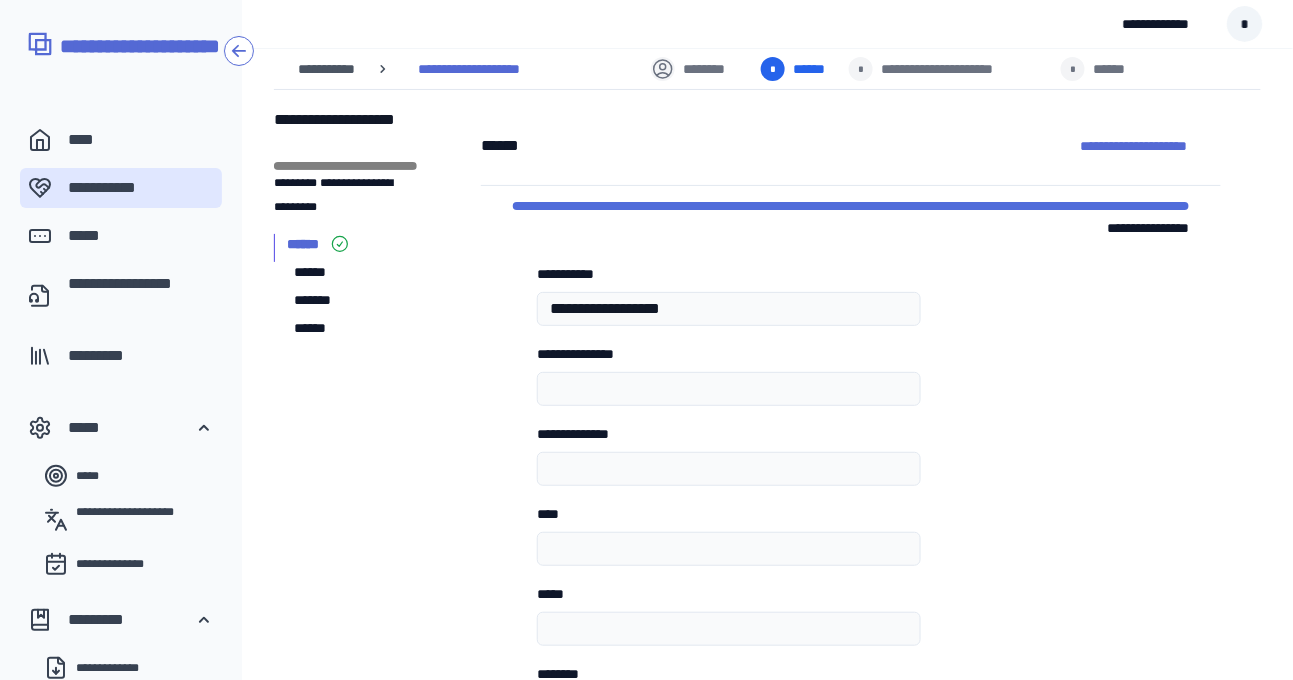 type on "**********" 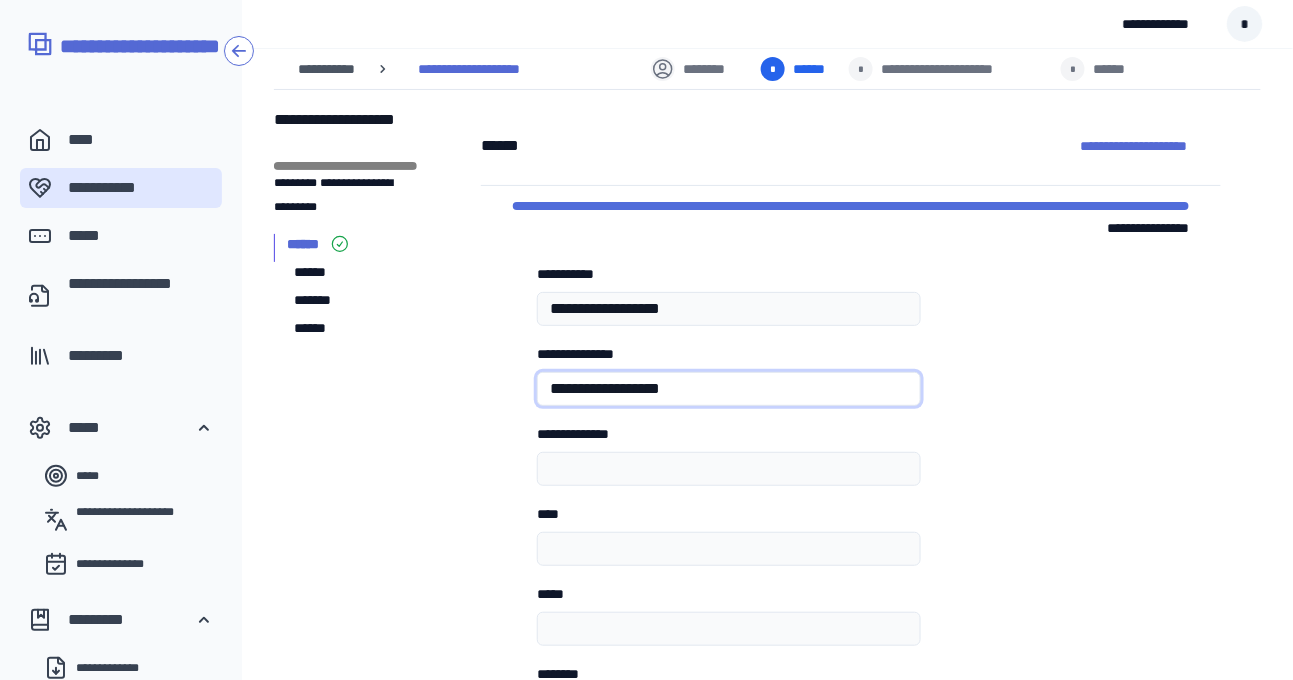 type on "**********" 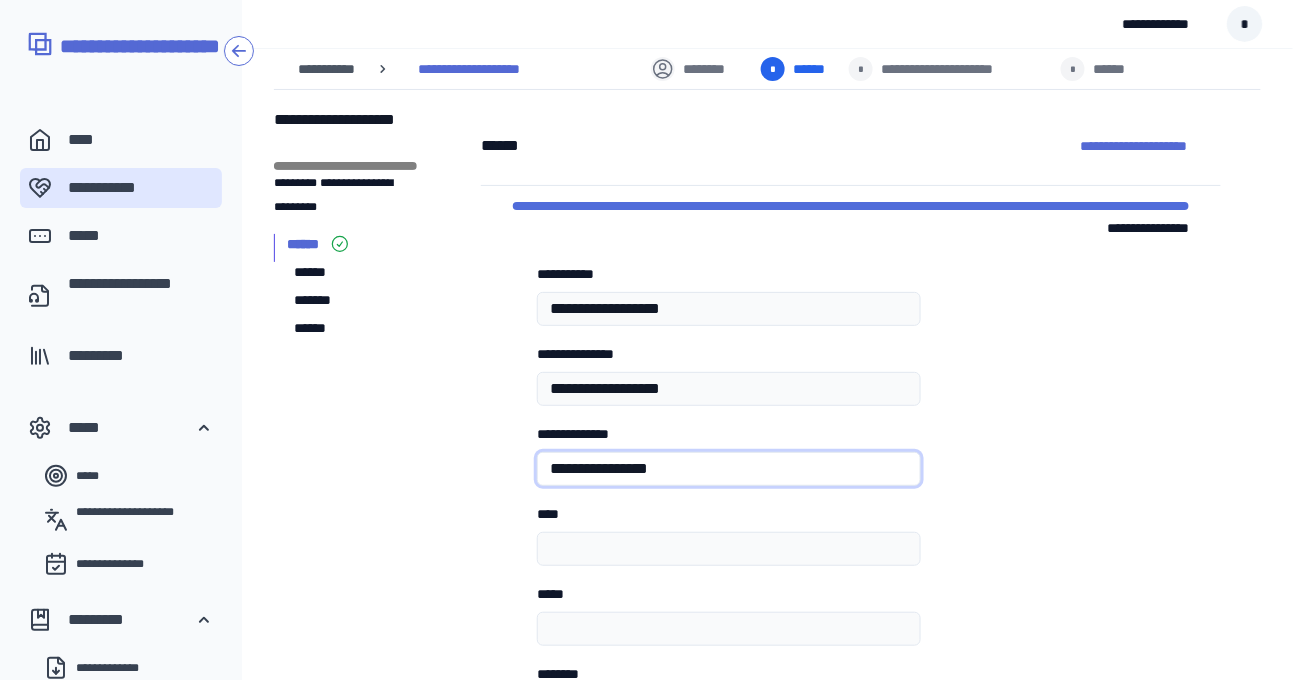 type on "**********" 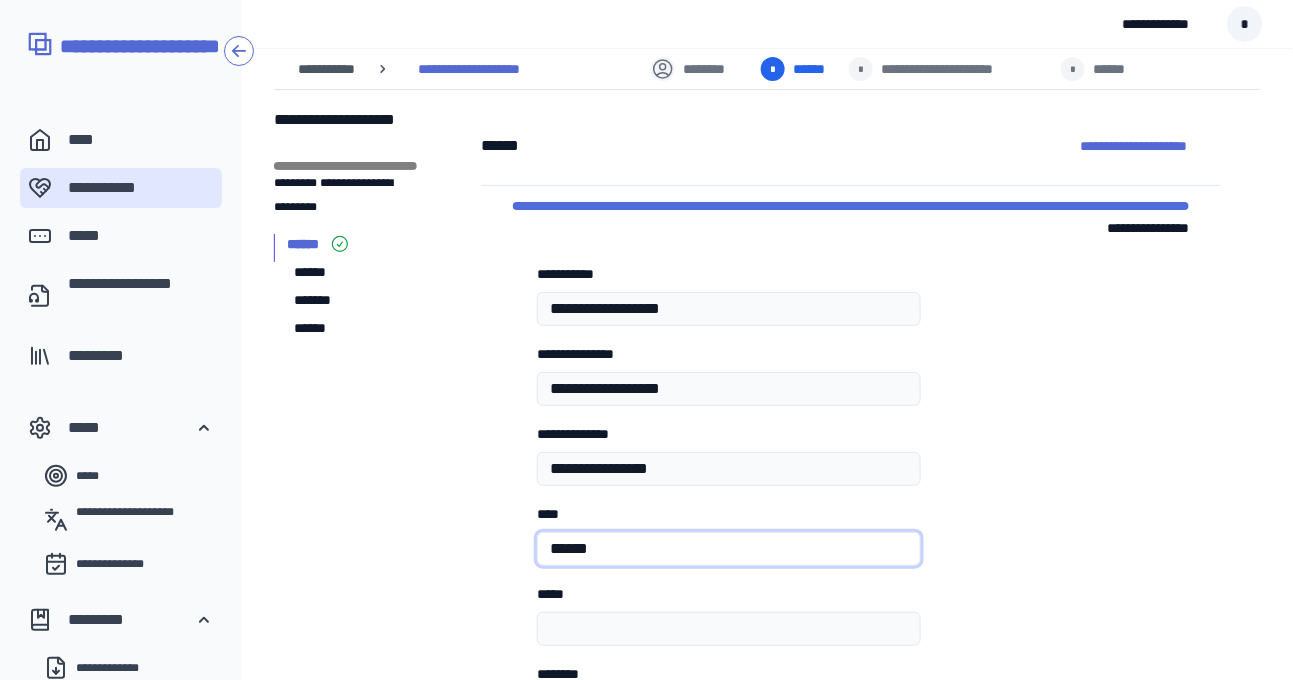 type on "******" 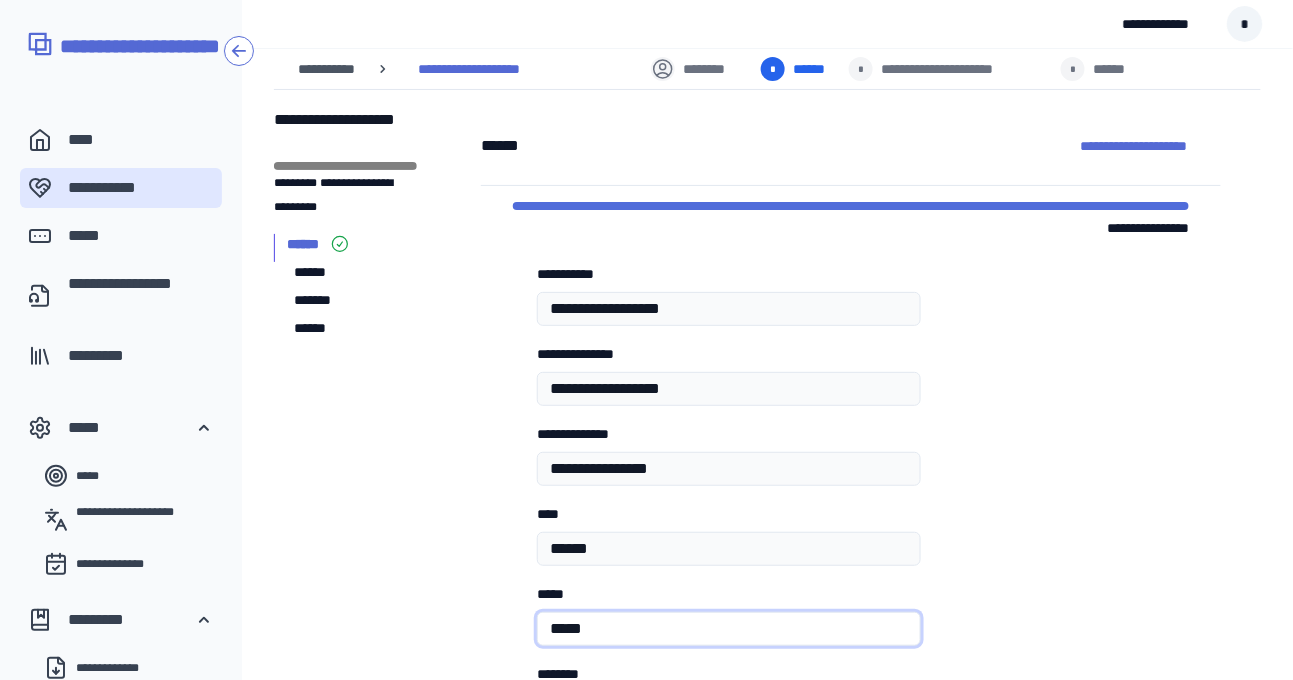 type on "*****" 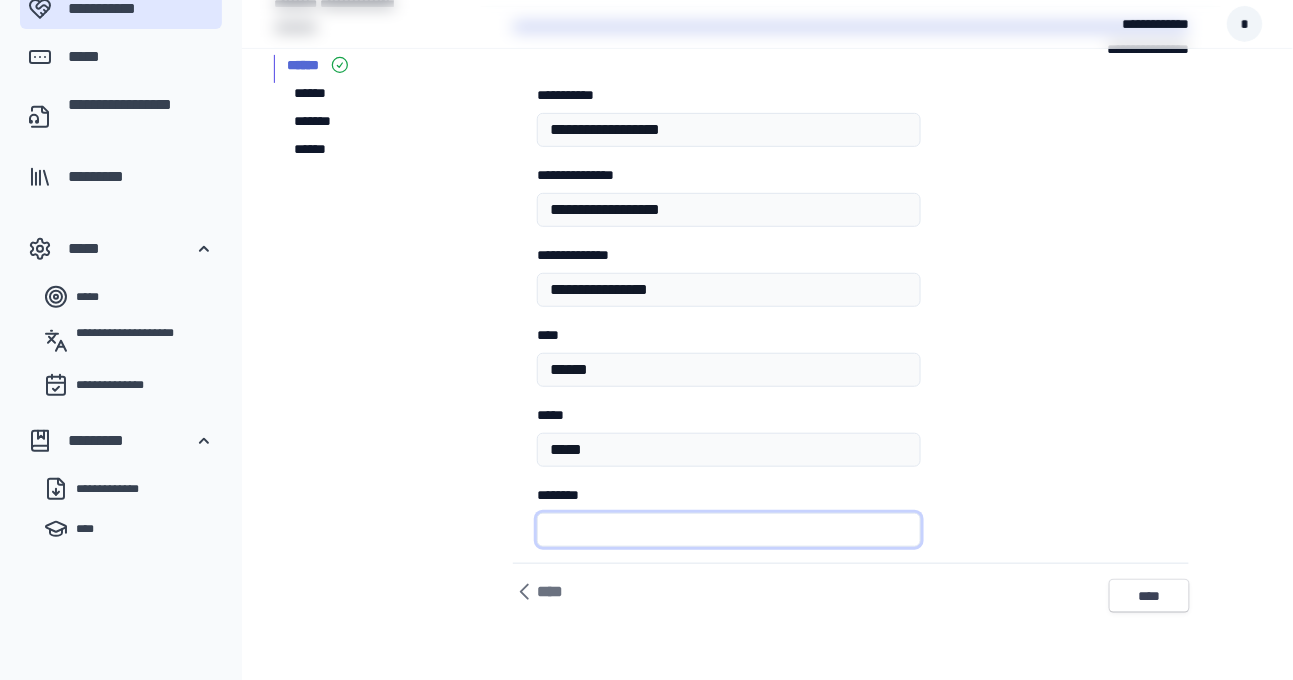 scroll, scrollTop: 367, scrollLeft: 0, axis: vertical 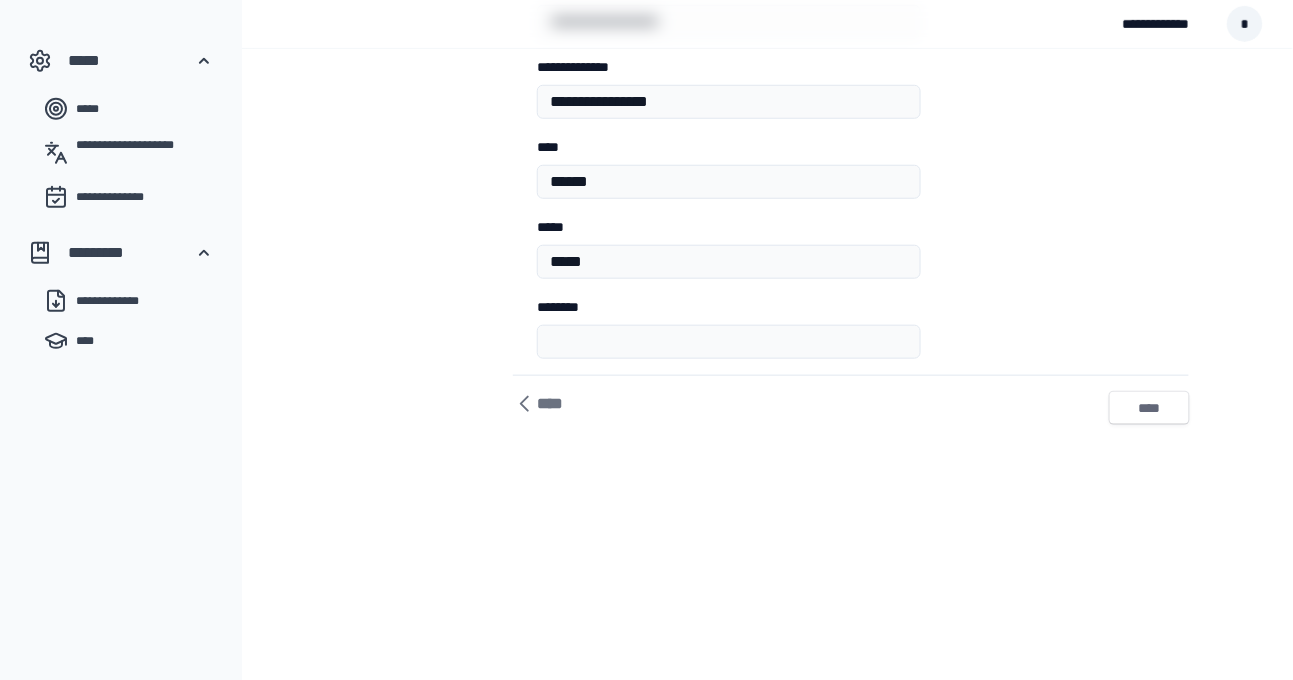 click on "****" at bounding box center (1149, 408) 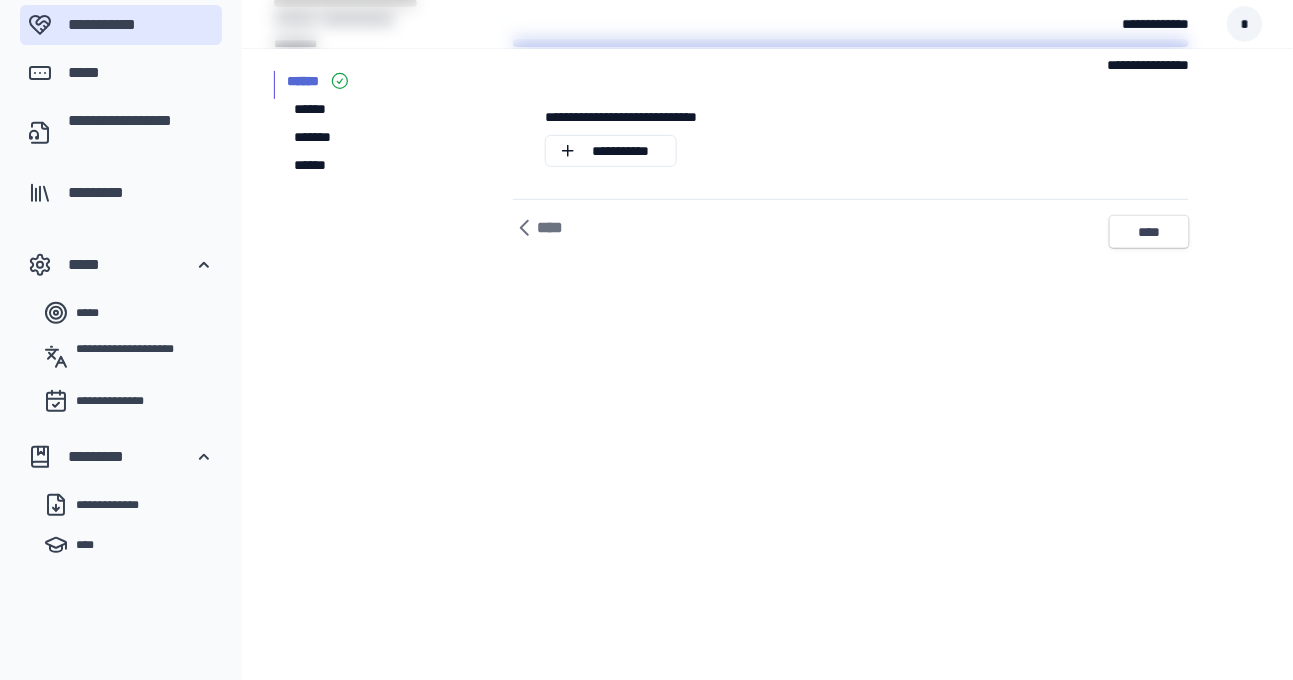 scroll, scrollTop: 0, scrollLeft: 0, axis: both 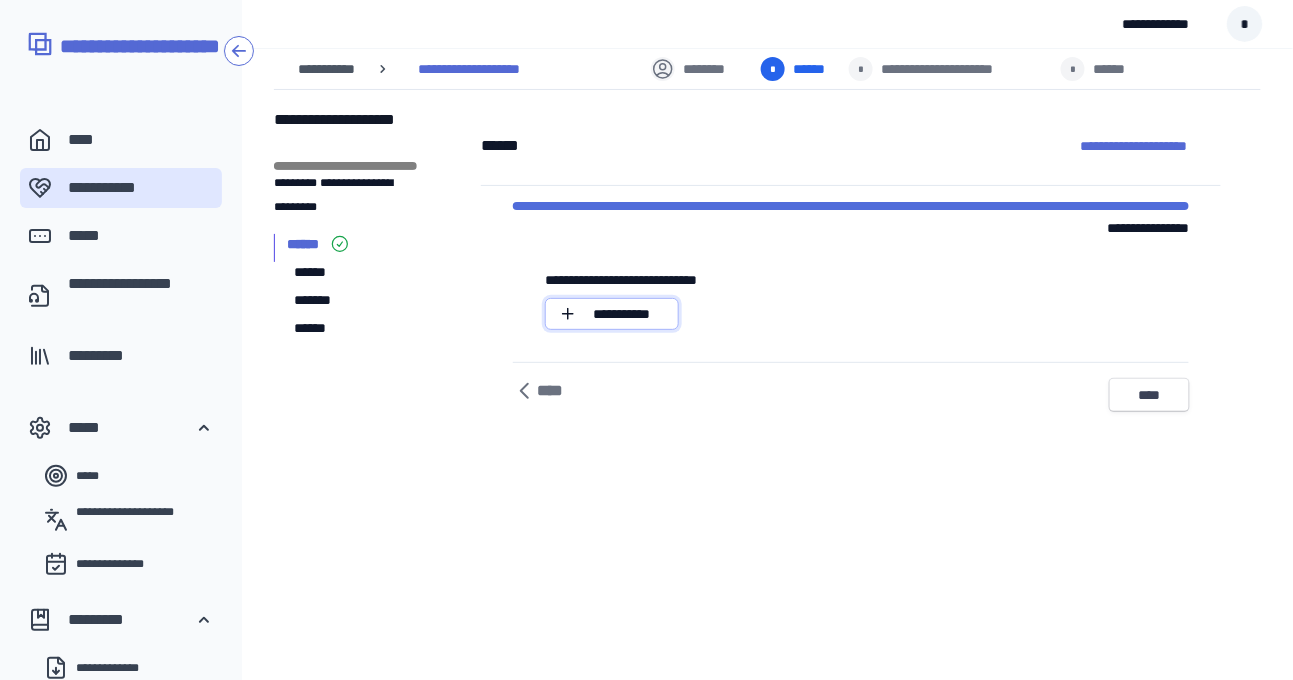 click on "***     *******" at bounding box center [622, 314] 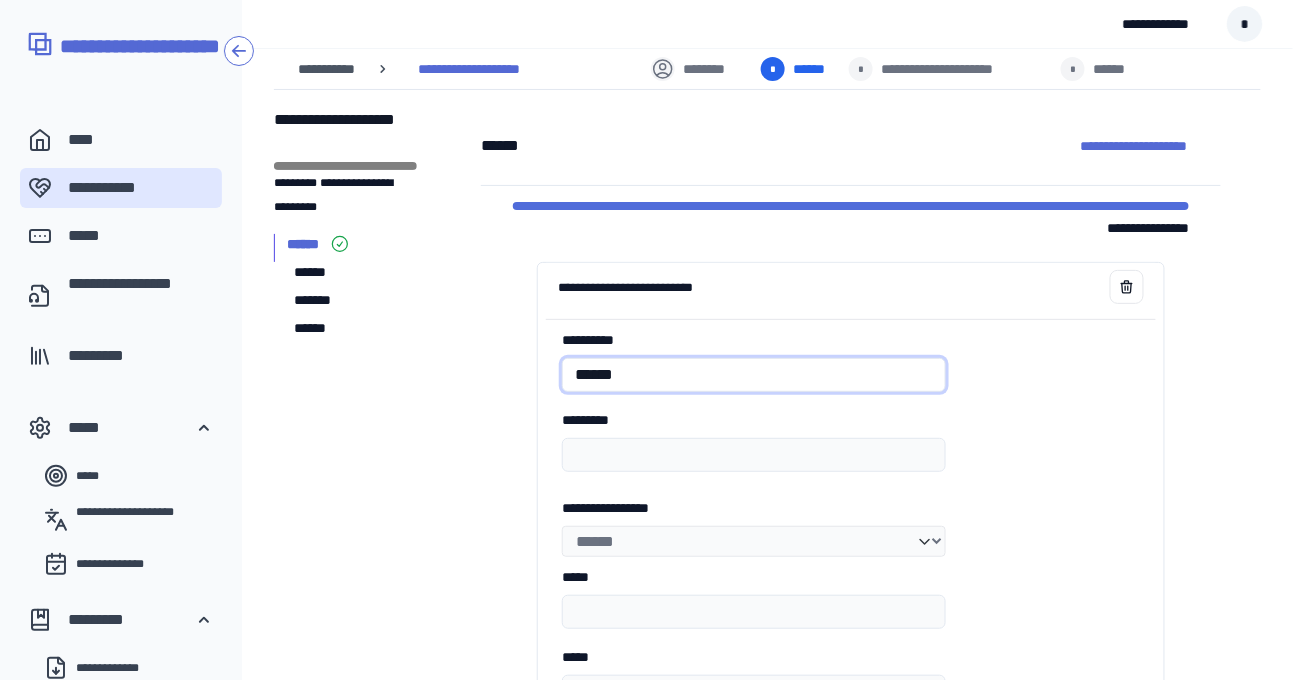 type on "******" 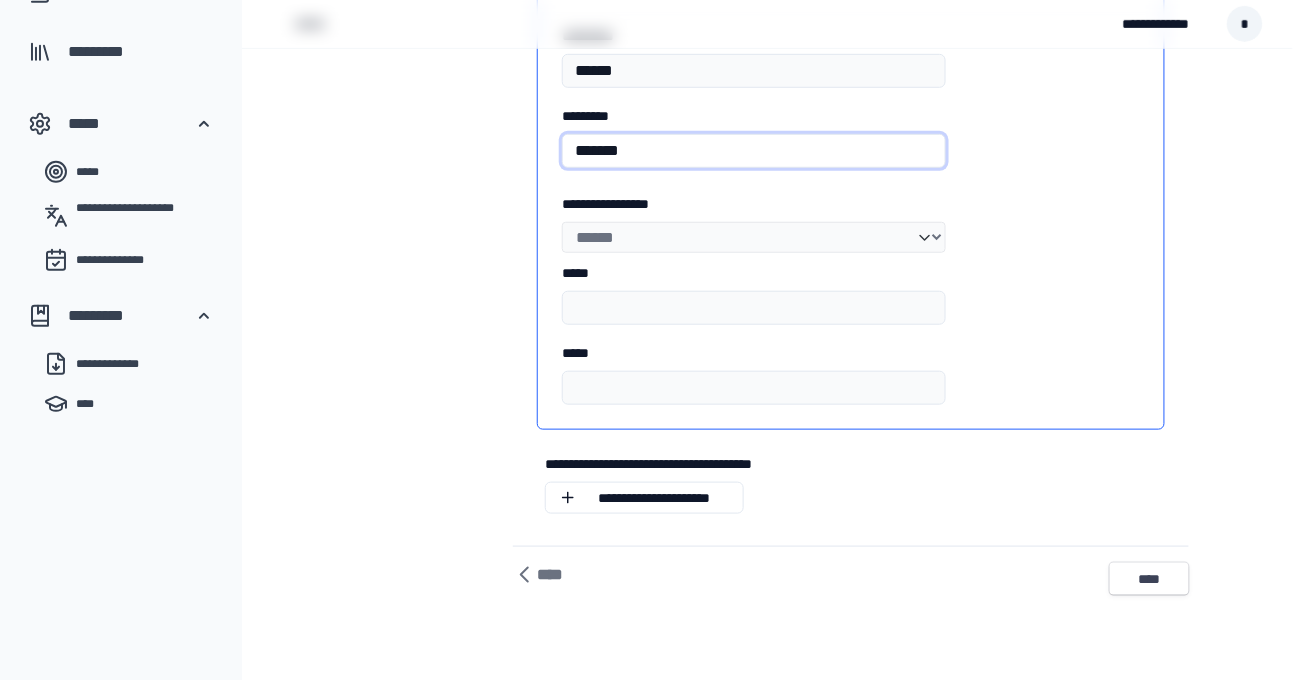 scroll, scrollTop: 303, scrollLeft: 0, axis: vertical 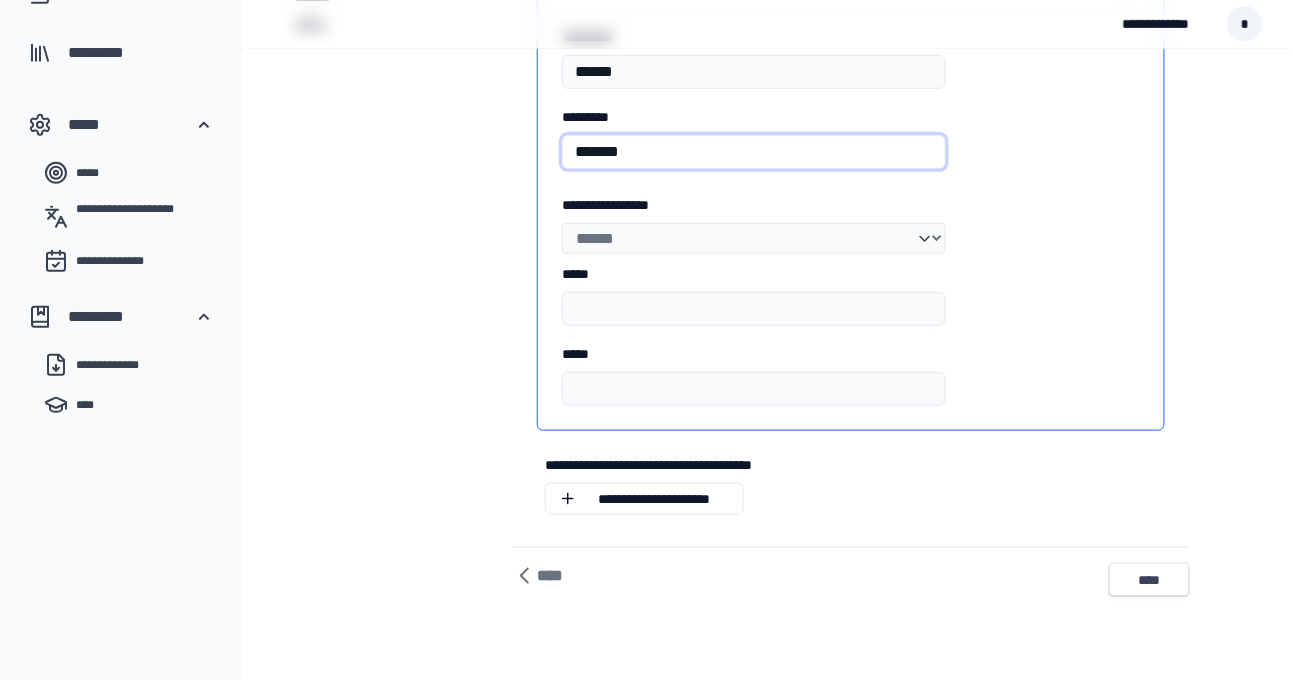 type on "*******" 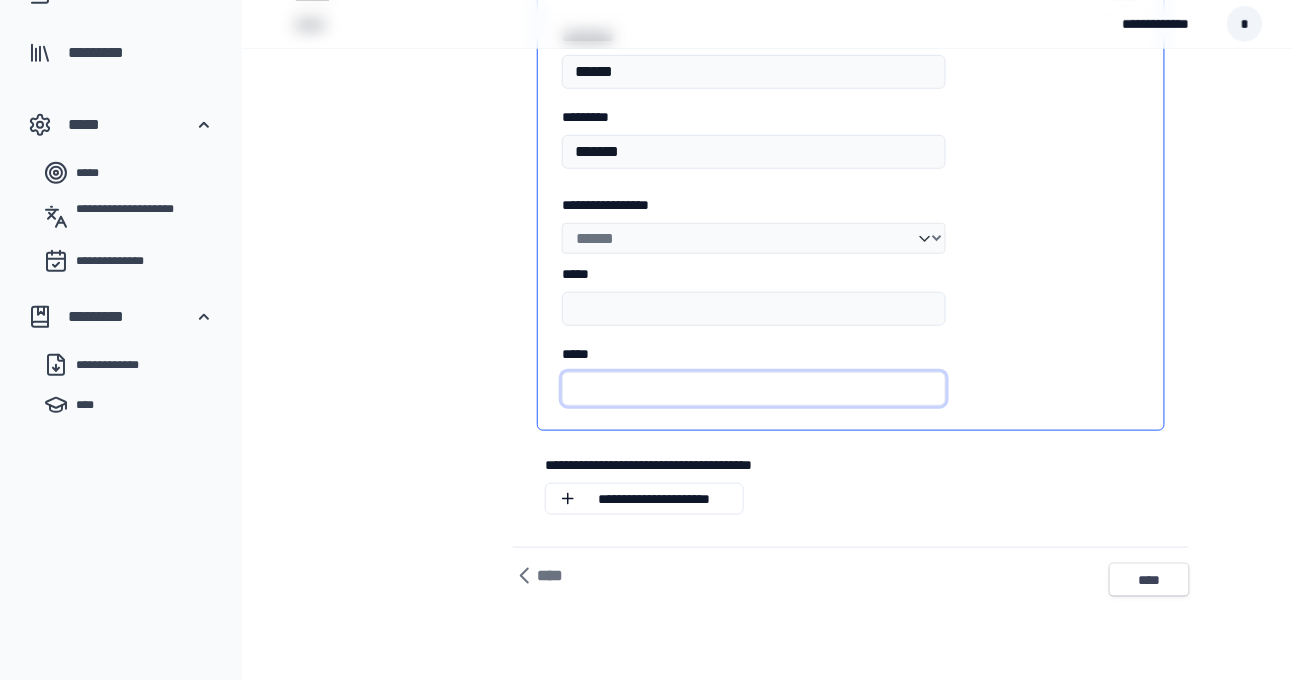 click on "*****" at bounding box center [754, 389] 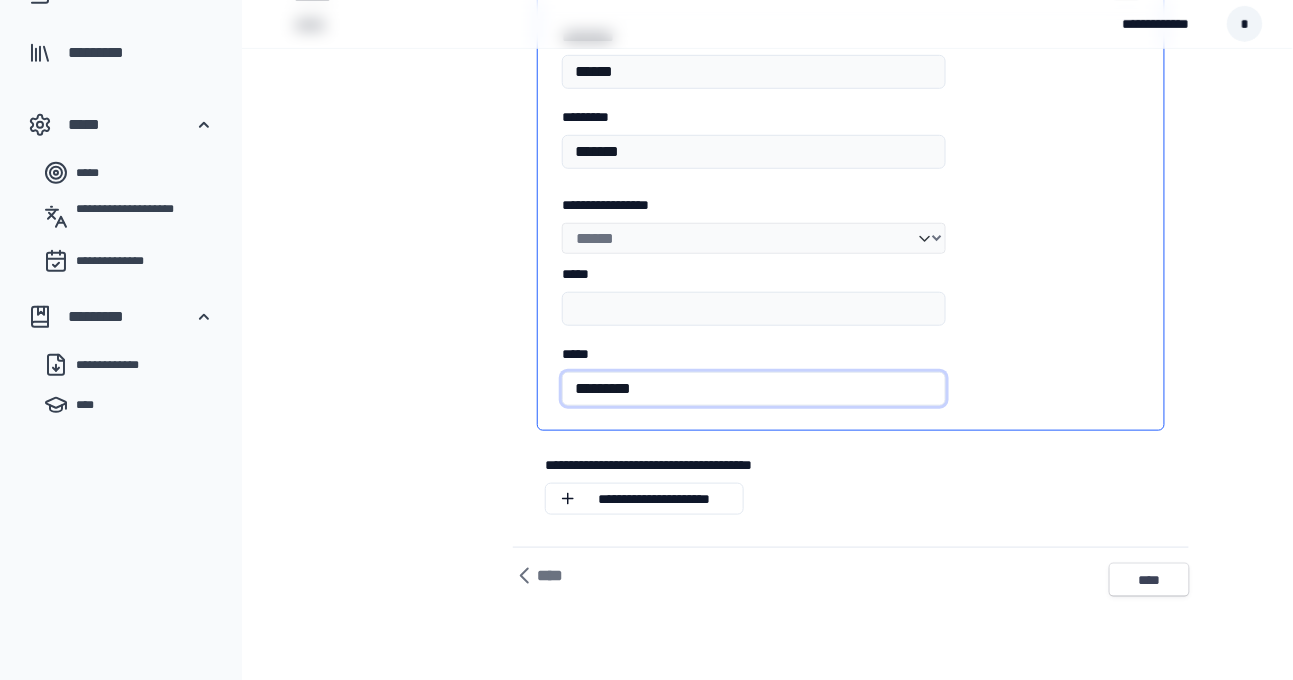 click on "*********" at bounding box center [754, 389] 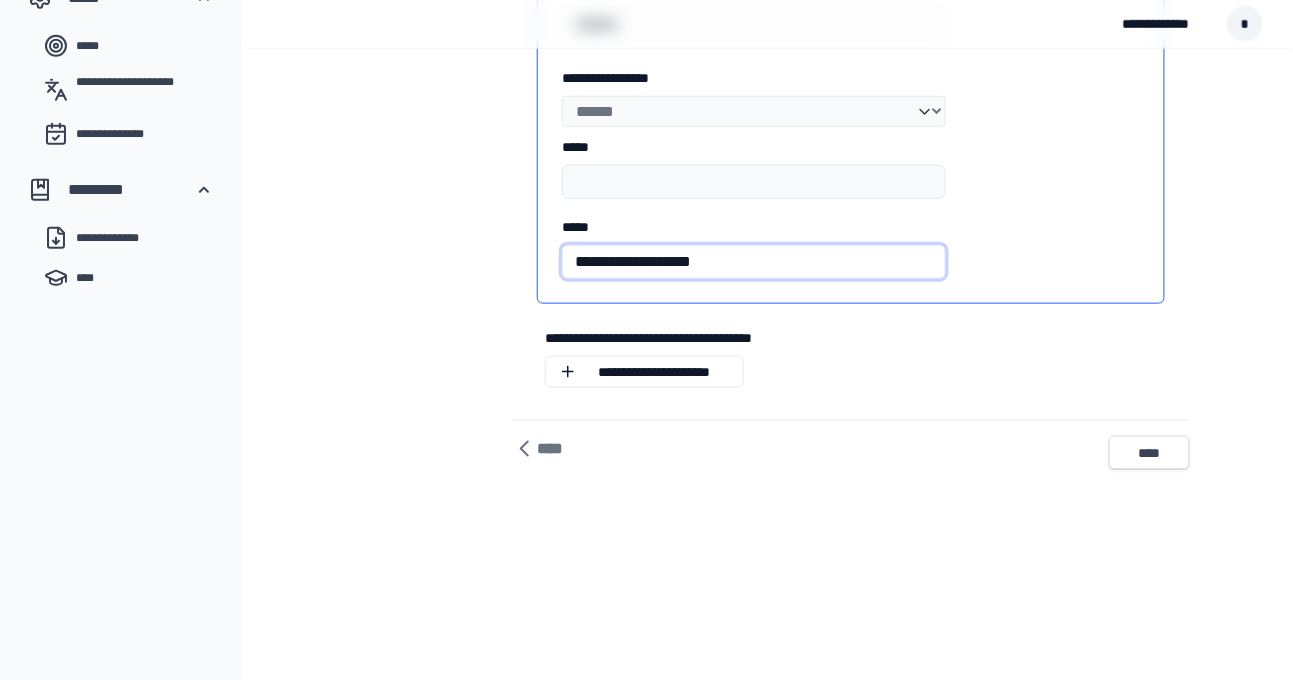 scroll, scrollTop: 436, scrollLeft: 0, axis: vertical 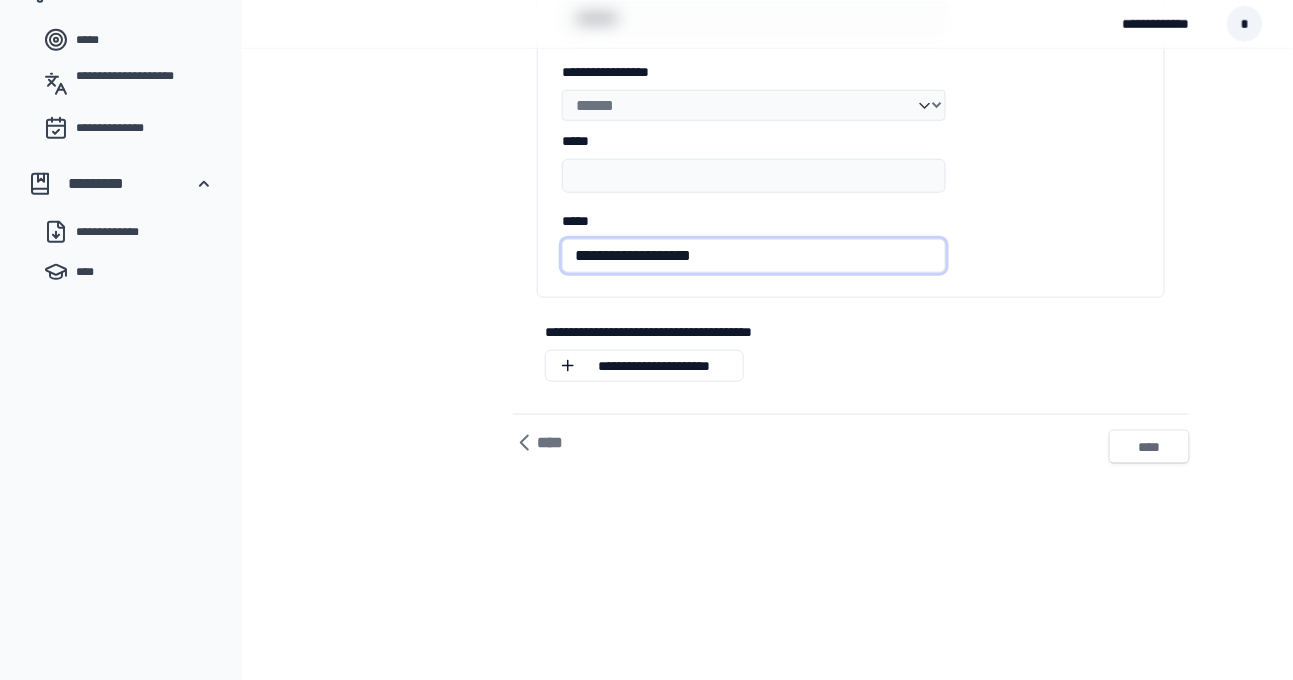 type on "**********" 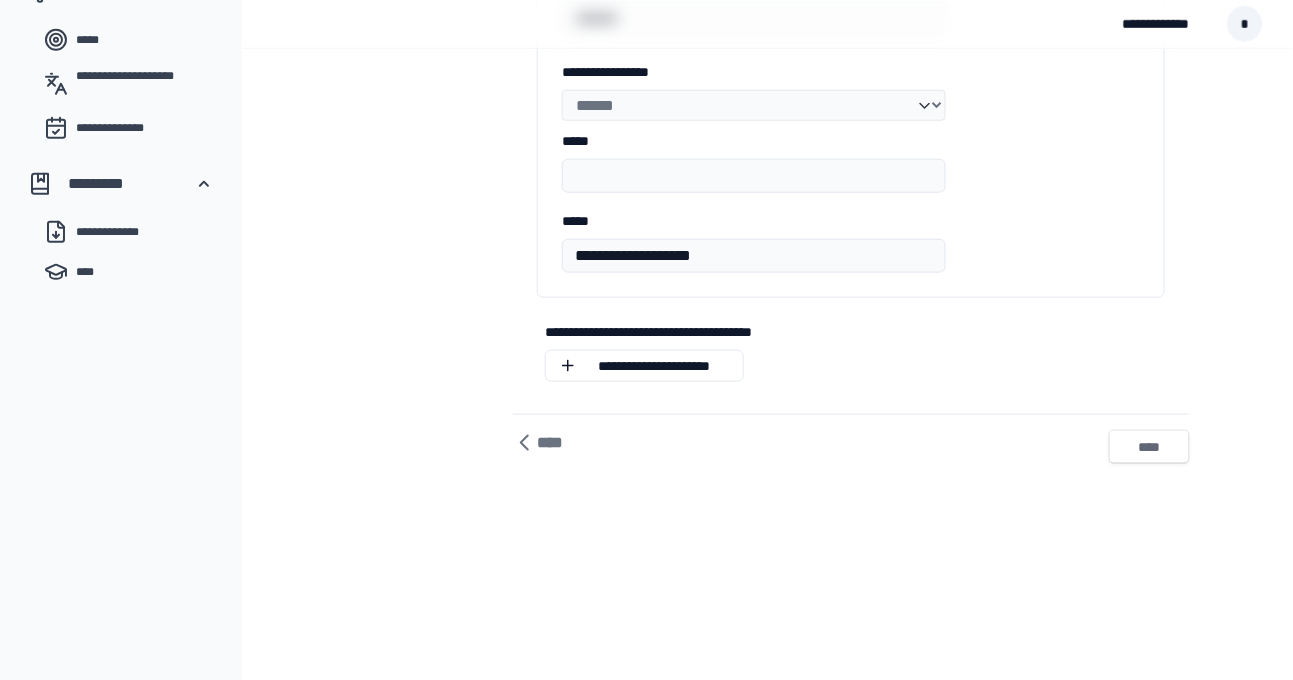 click on "****" at bounding box center [1149, 447] 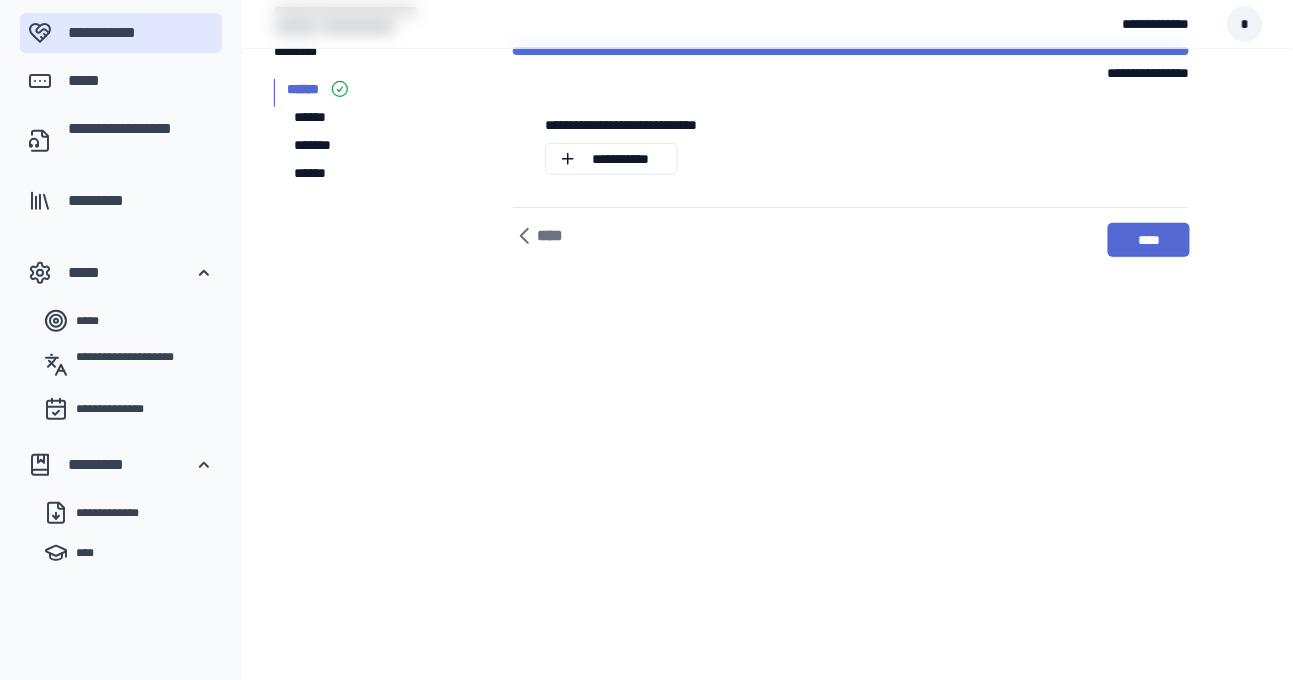 scroll, scrollTop: 0, scrollLeft: 0, axis: both 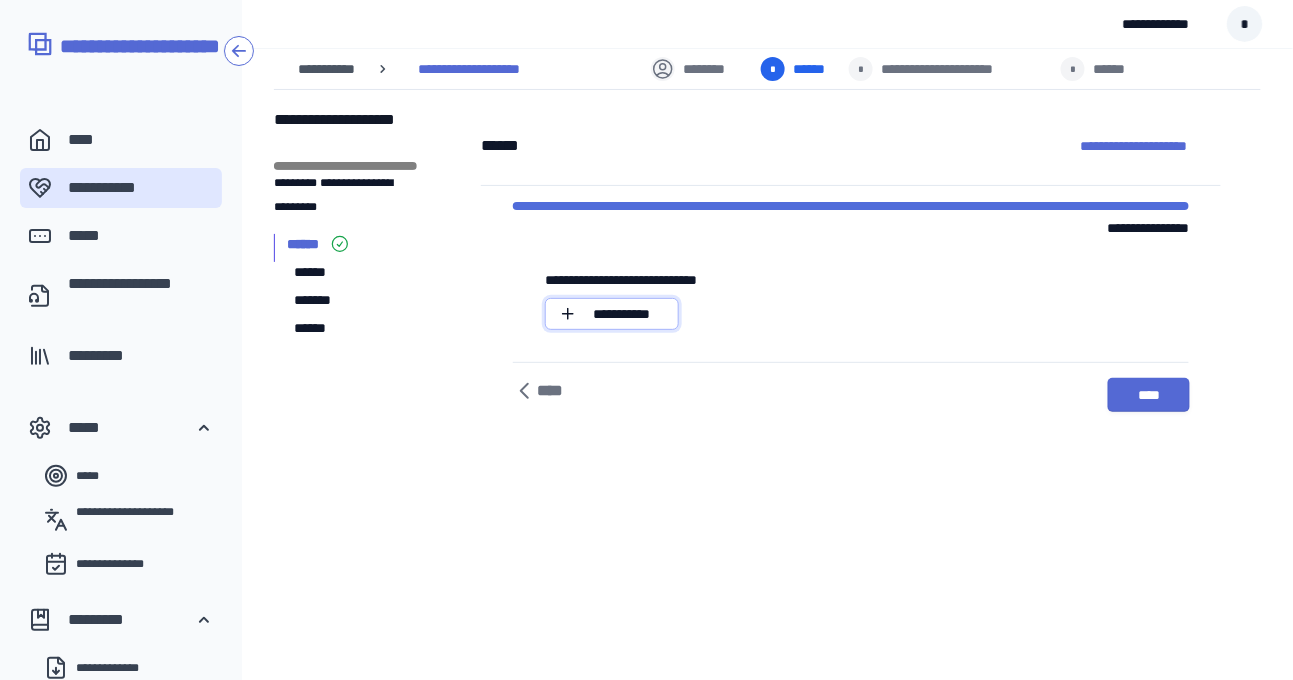 click on "***     *******" at bounding box center (622, 314) 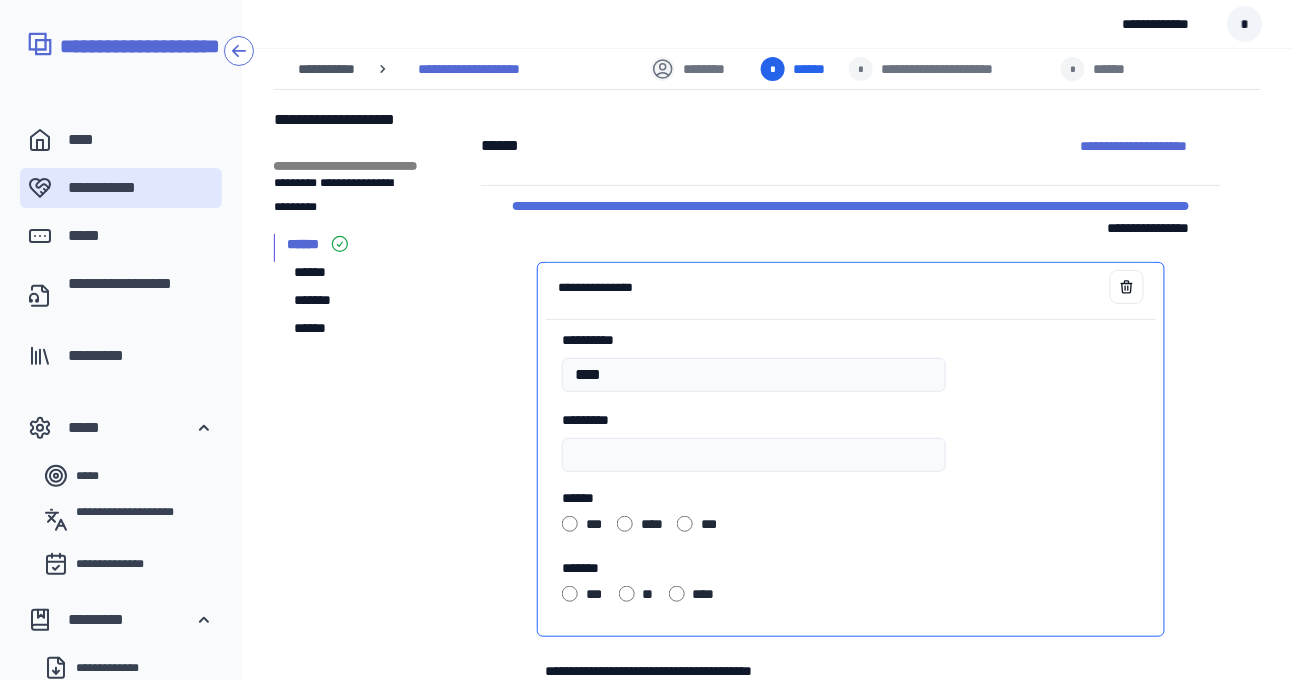 type on "****" 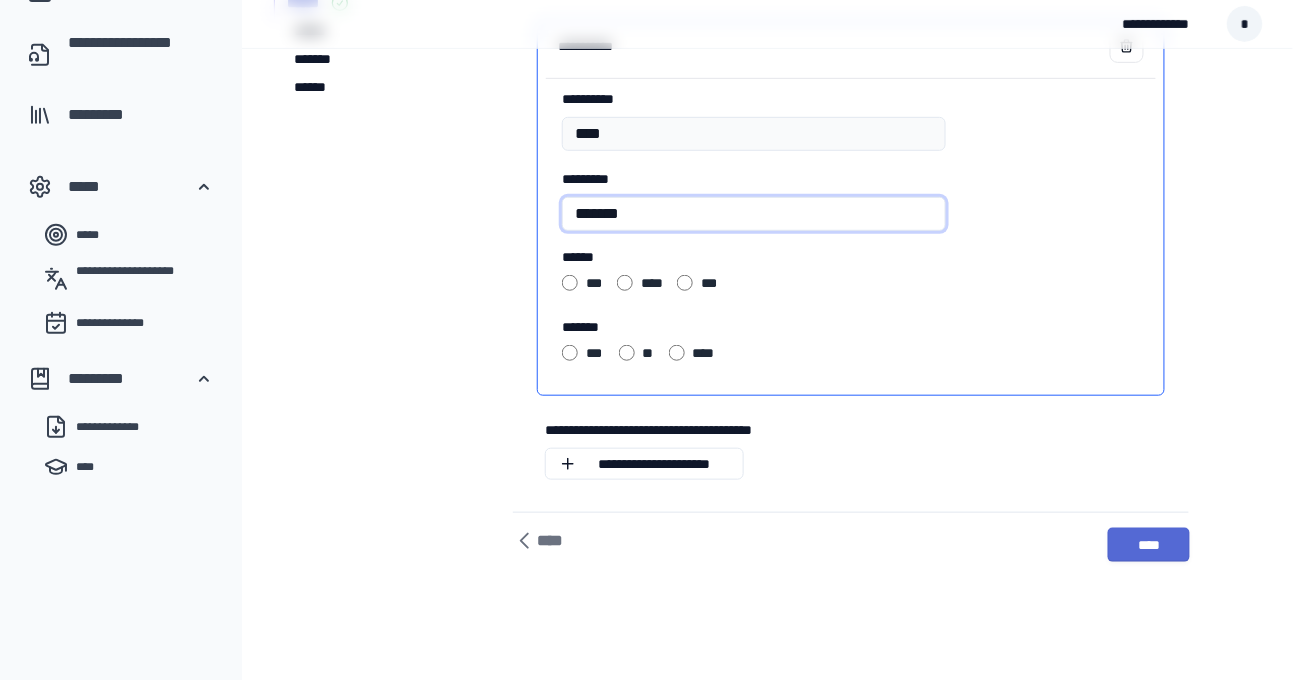 scroll, scrollTop: 250, scrollLeft: 0, axis: vertical 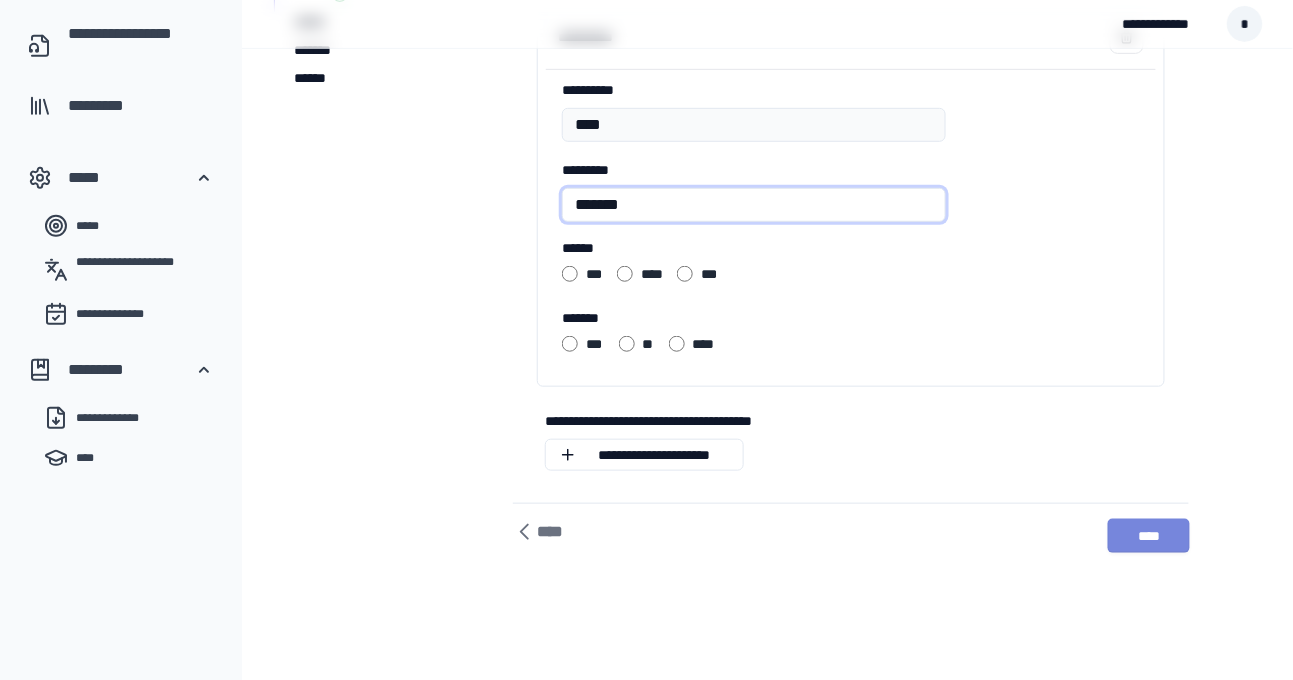 type on "*******" 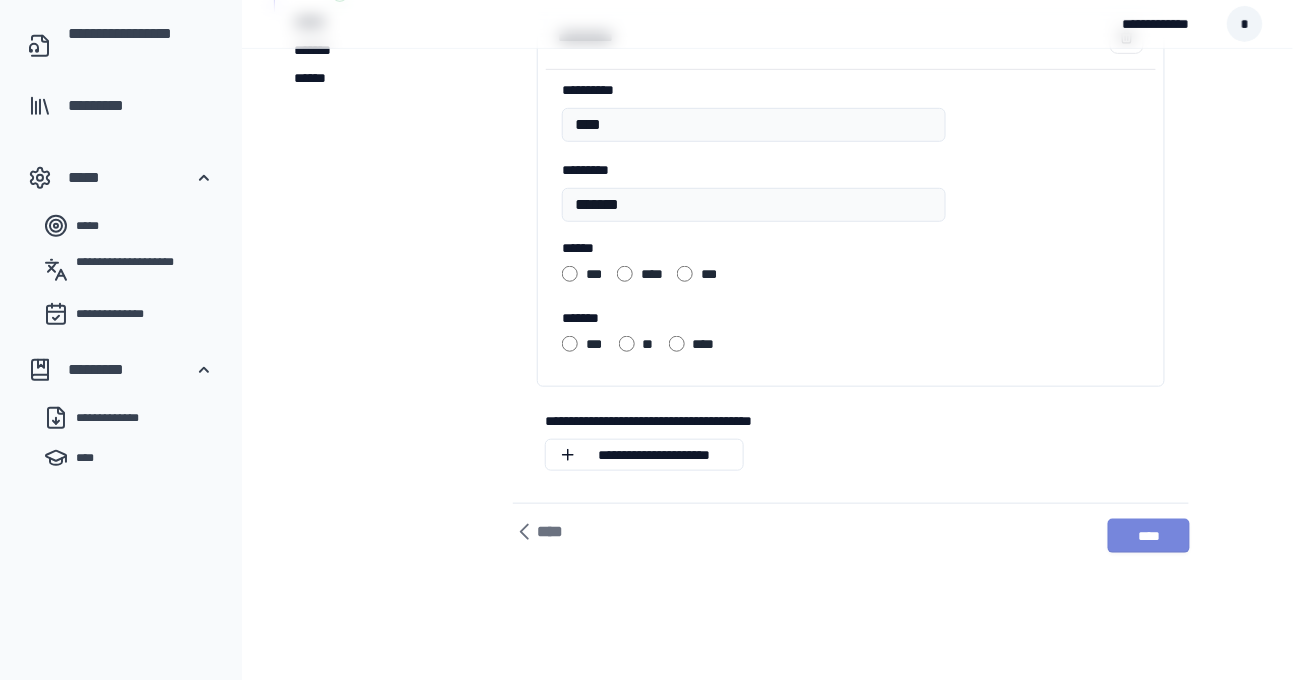 click on "****" at bounding box center (1149, 536) 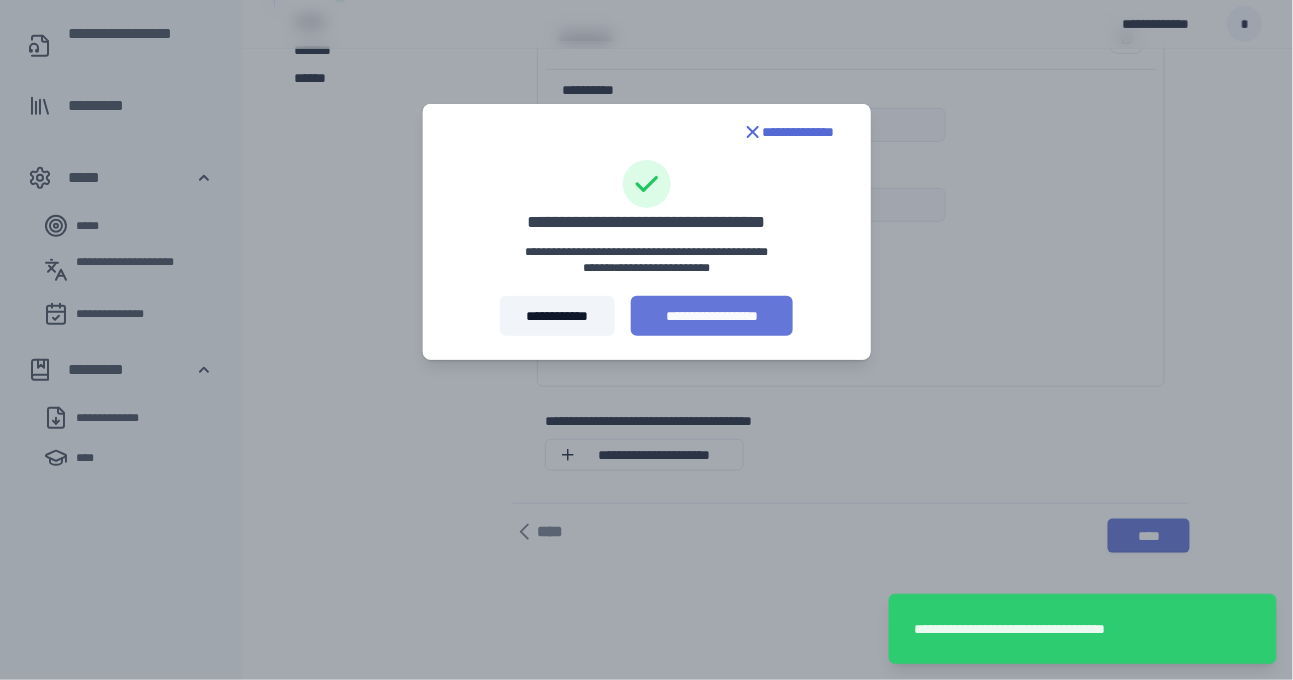 click on "**********" at bounding box center [712, 316] 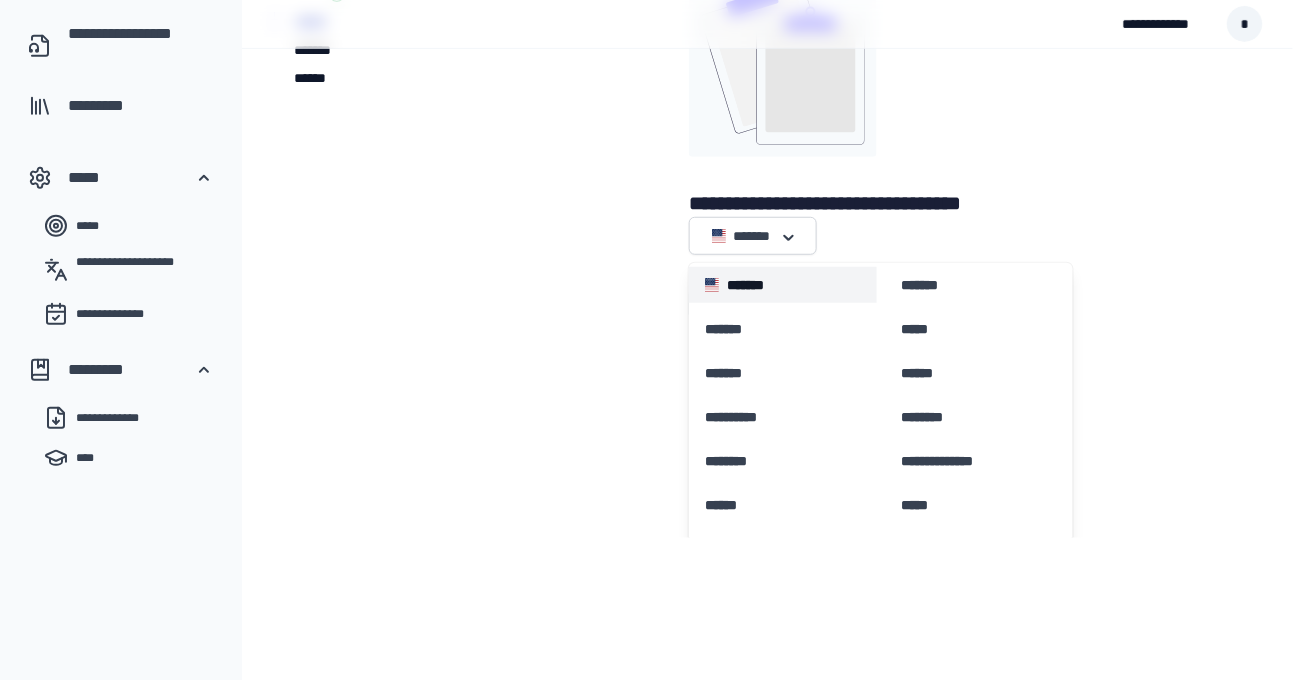 click on "*******" at bounding box center [979, 285] 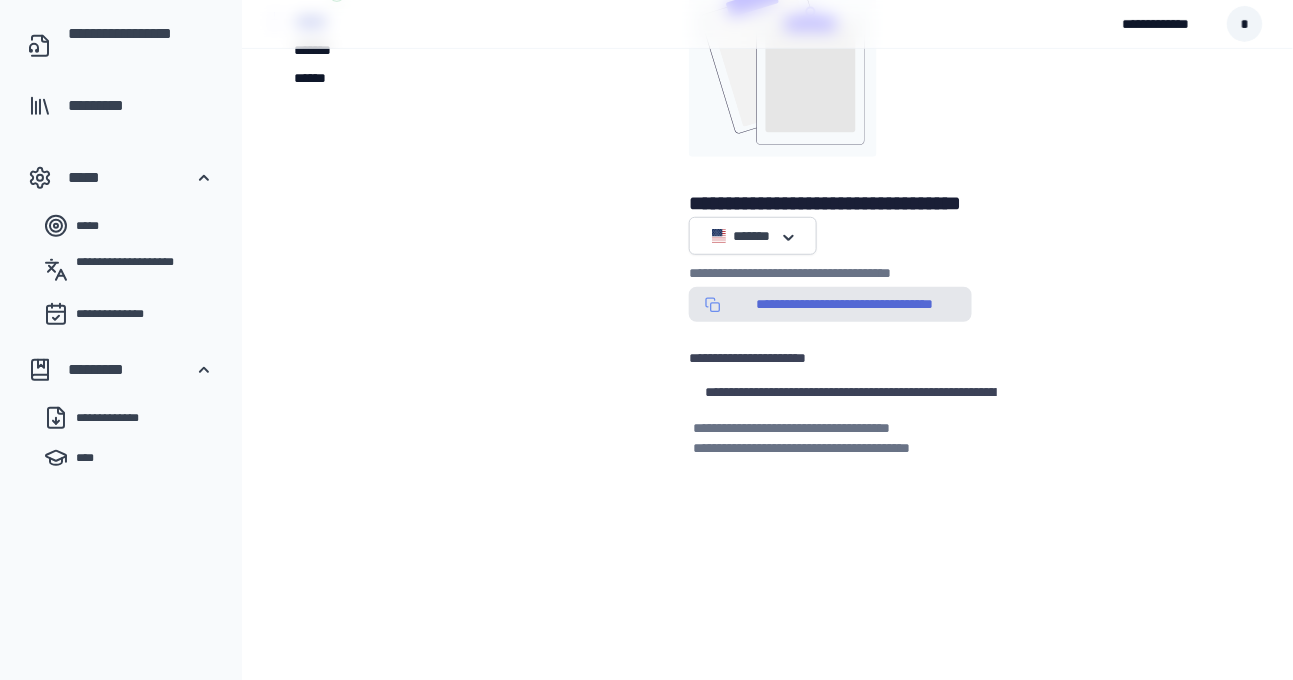 type on "**********" 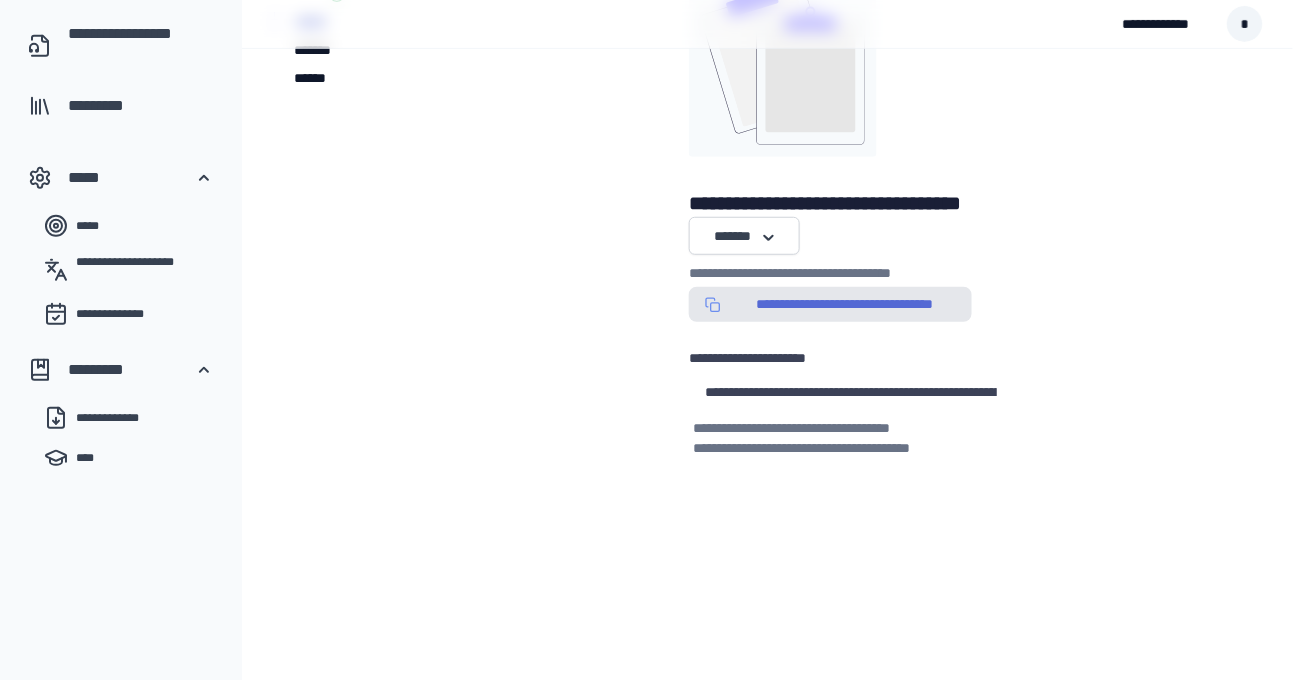 click on "**********" at bounding box center (844, 304) 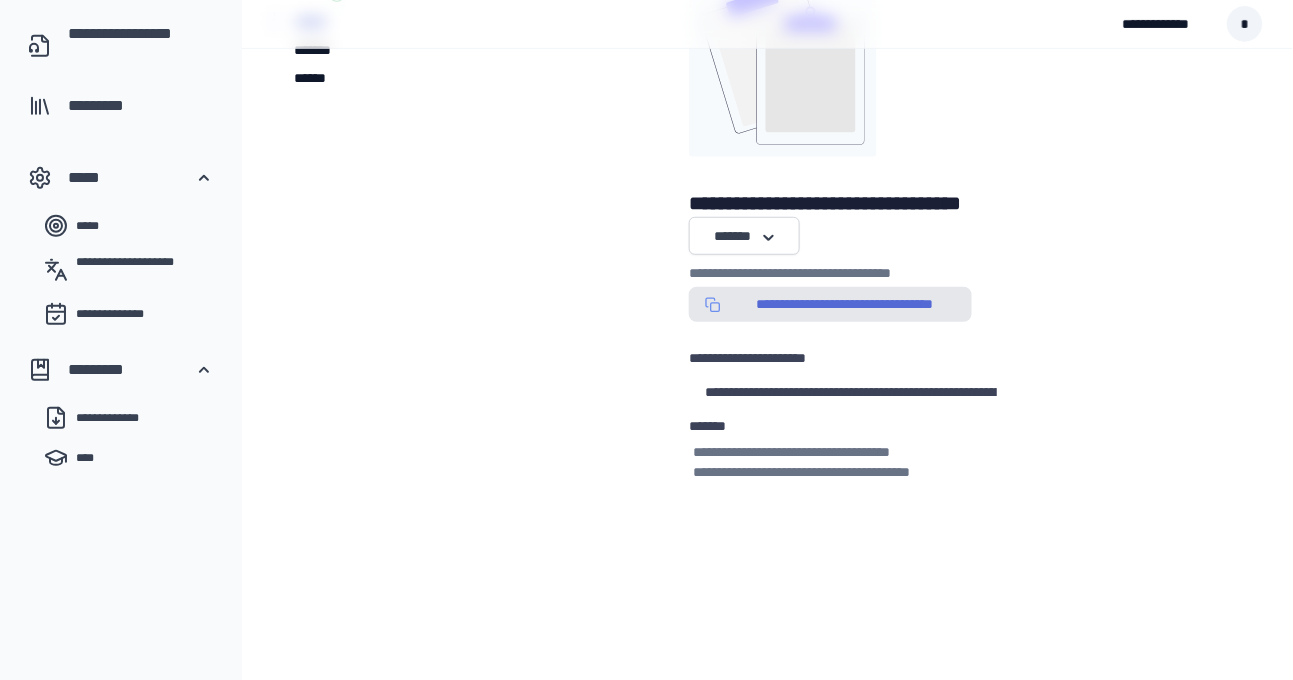 click on "**********" at bounding box center (844, 304) 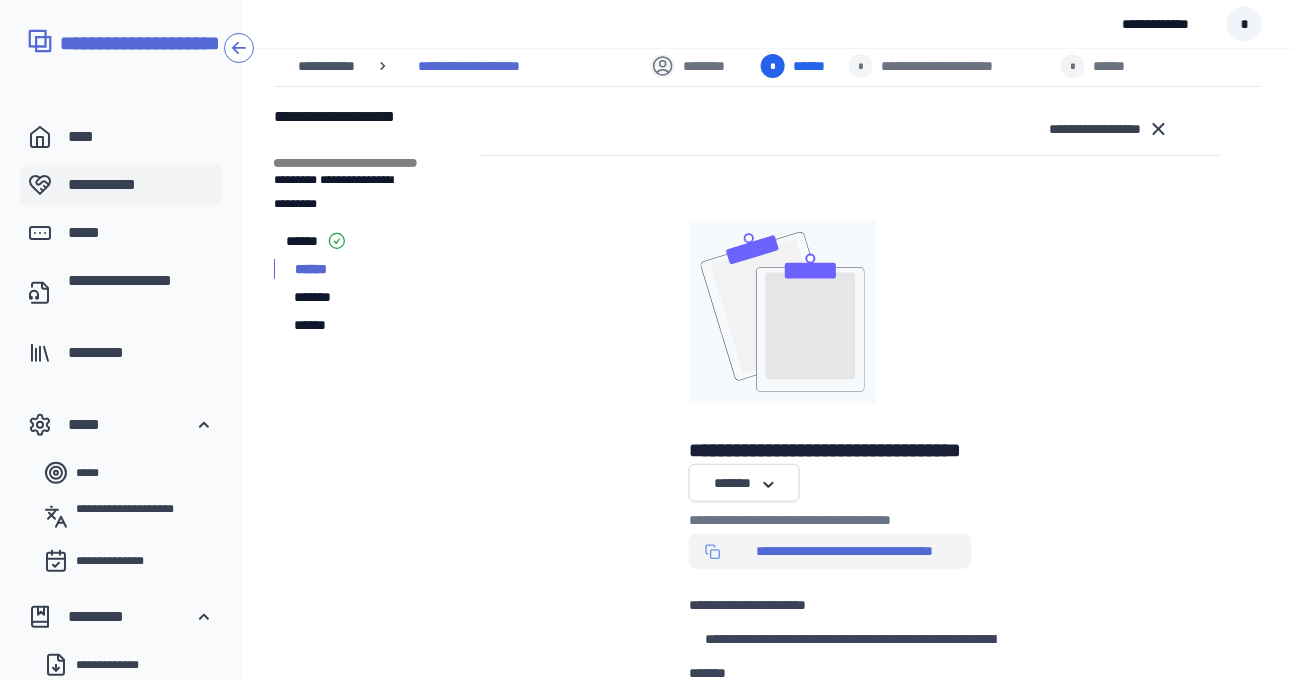scroll, scrollTop: 0, scrollLeft: 0, axis: both 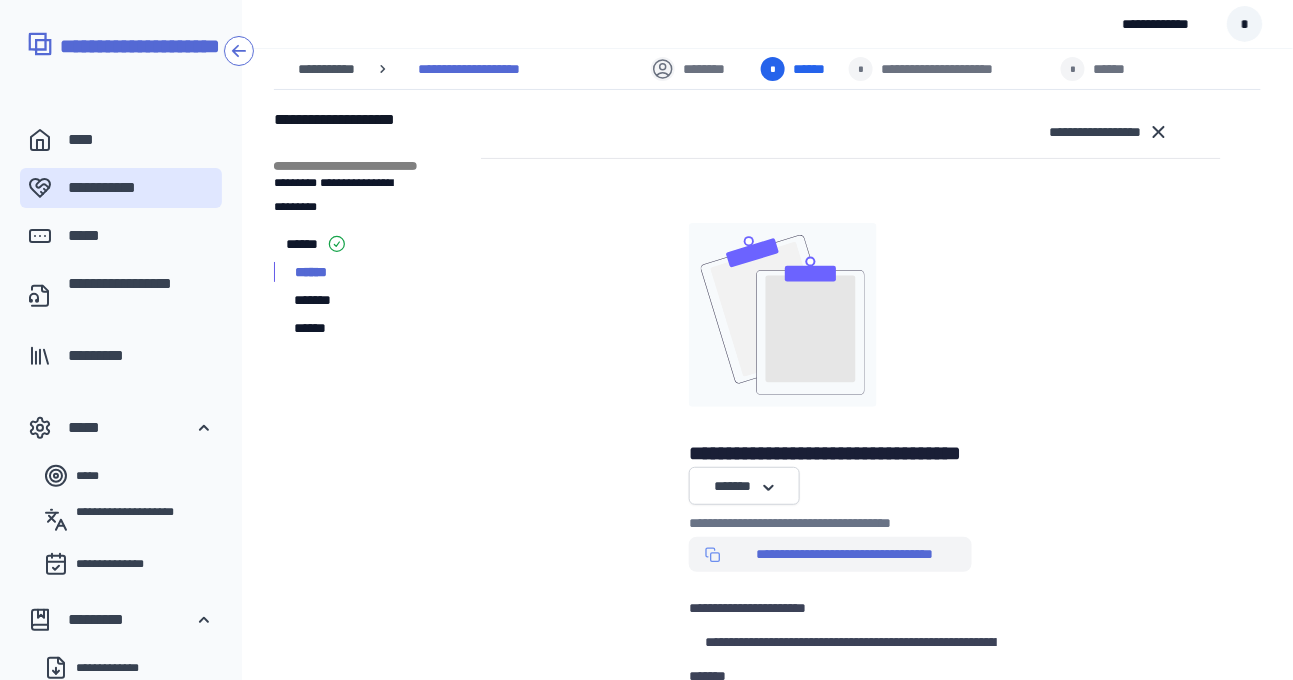 click on "******" at bounding box center (813, 69) 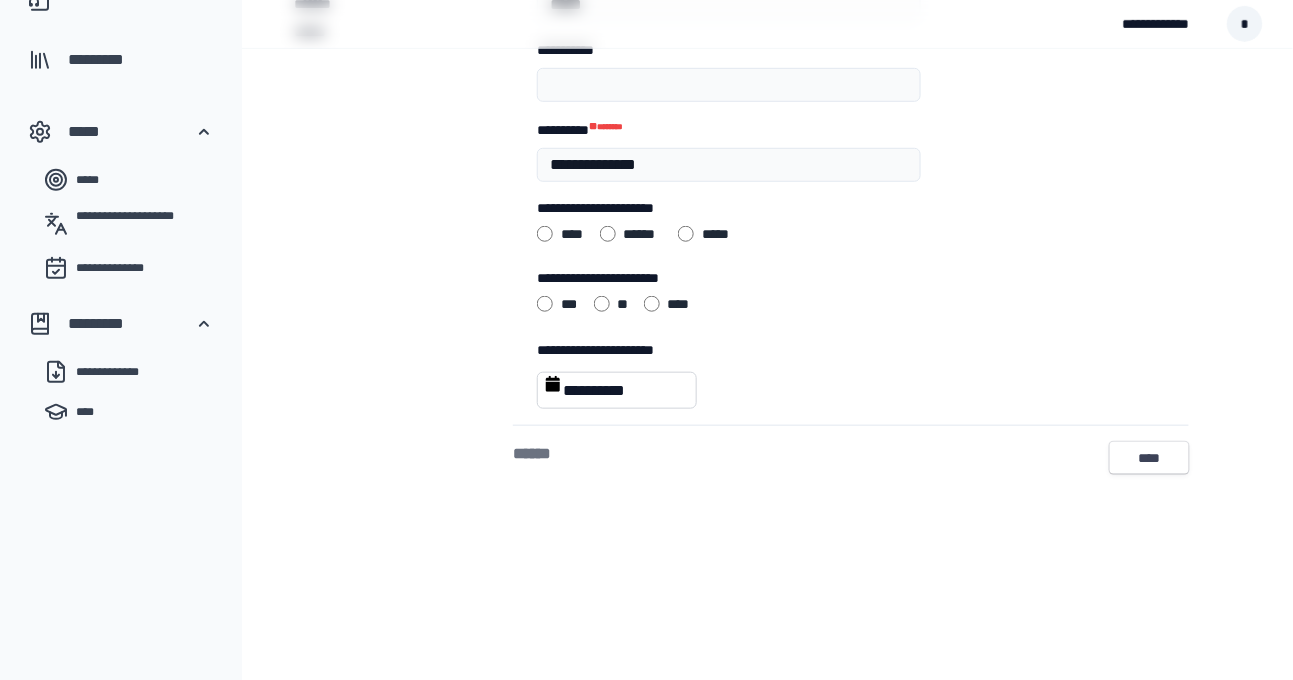 scroll, scrollTop: 198, scrollLeft: 0, axis: vertical 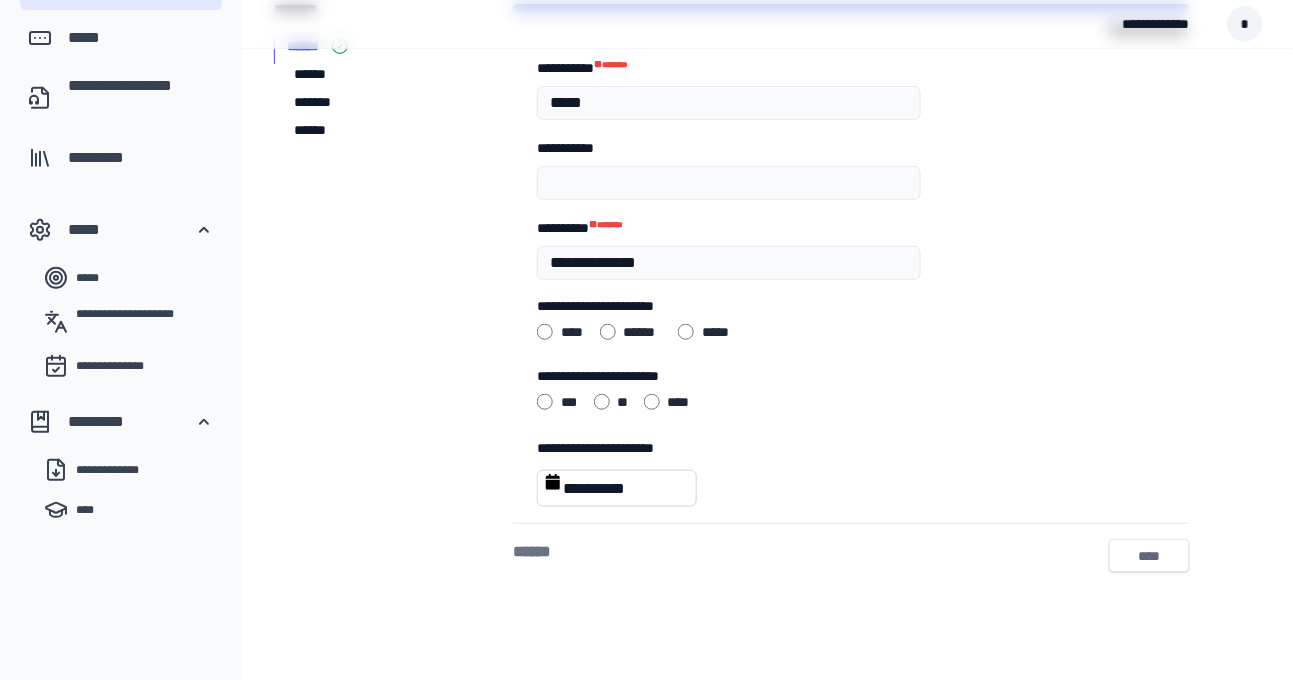 click on "****" at bounding box center (1149, 556) 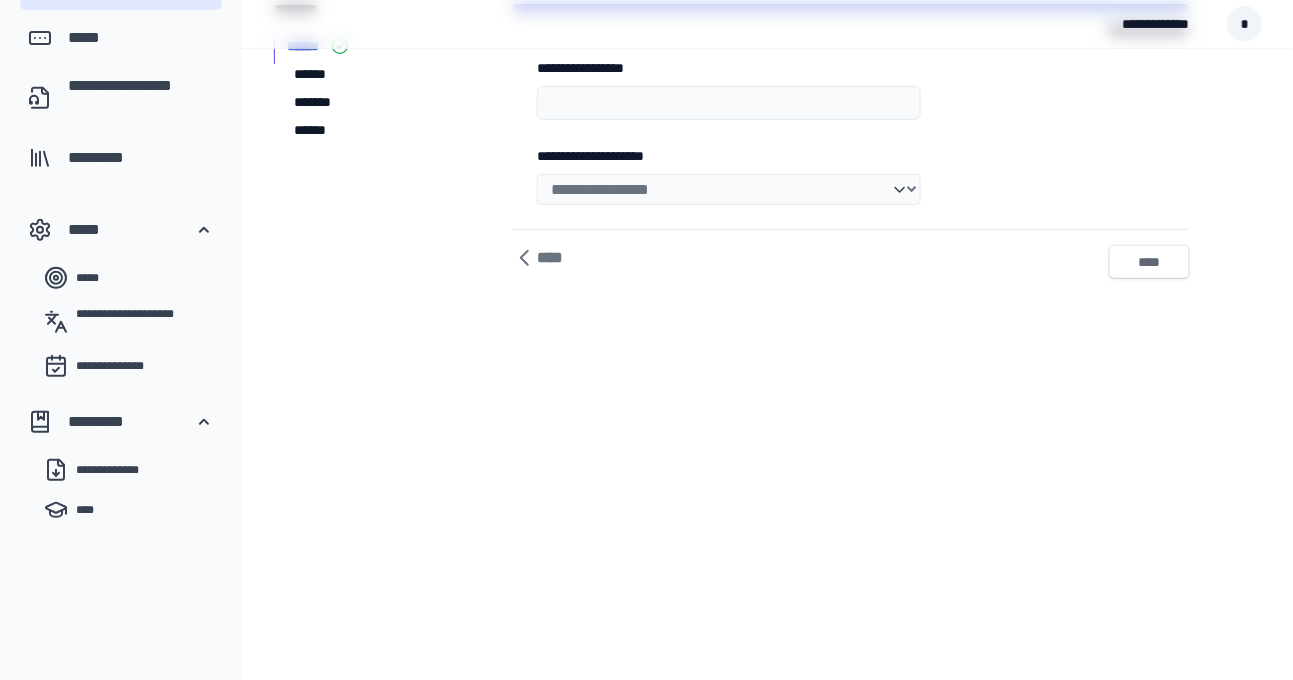 click on "****" at bounding box center (1149, 262) 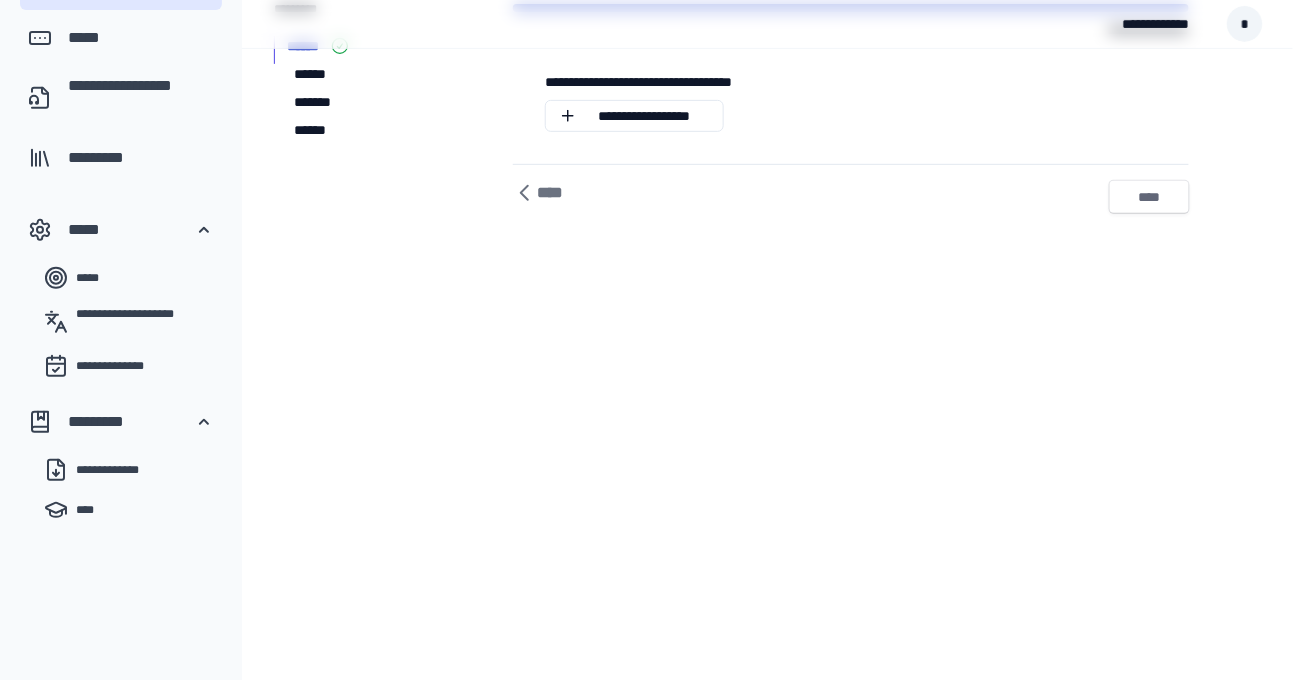 click on "****" at bounding box center [1149, 197] 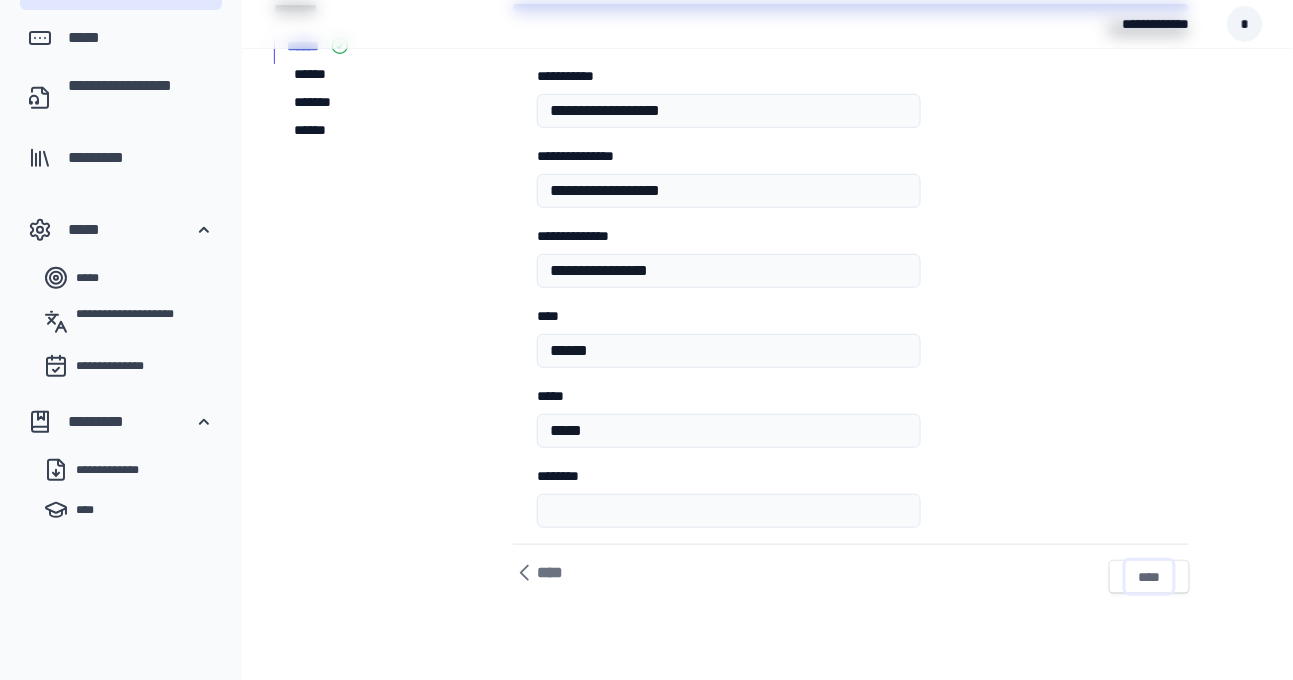 click on "****" at bounding box center (1149, 577) 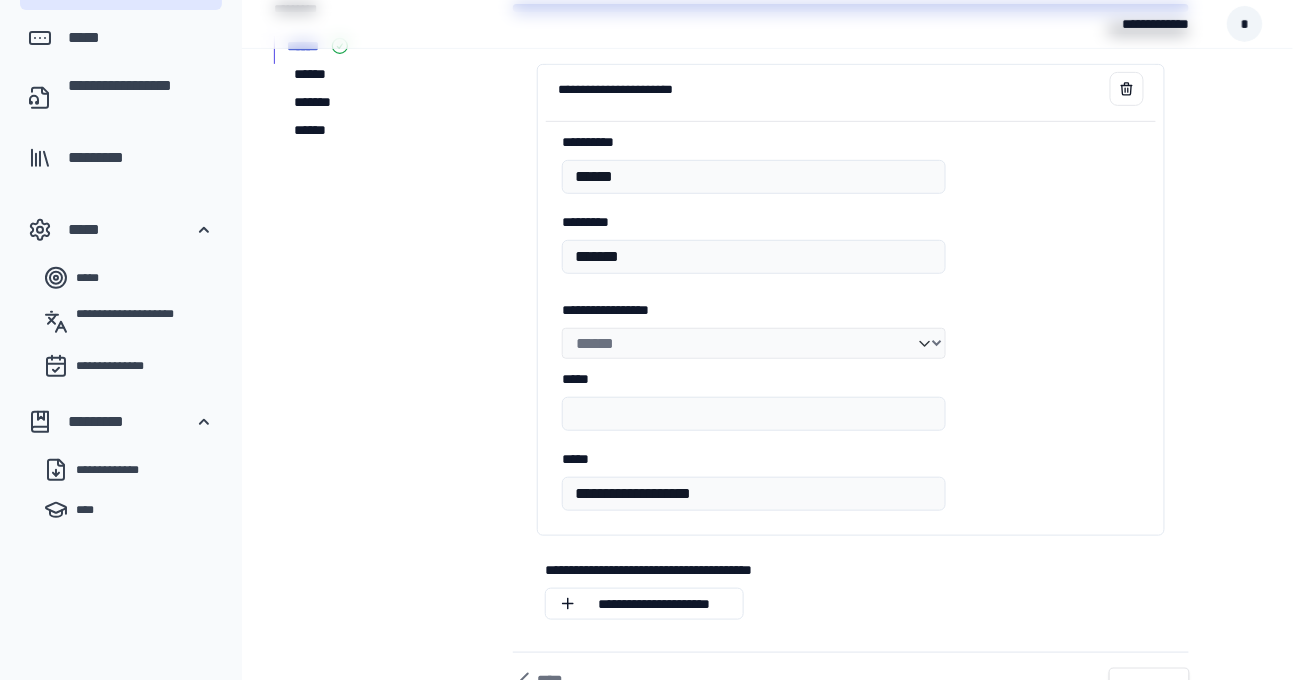 click on "**********" at bounding box center [851, 570] 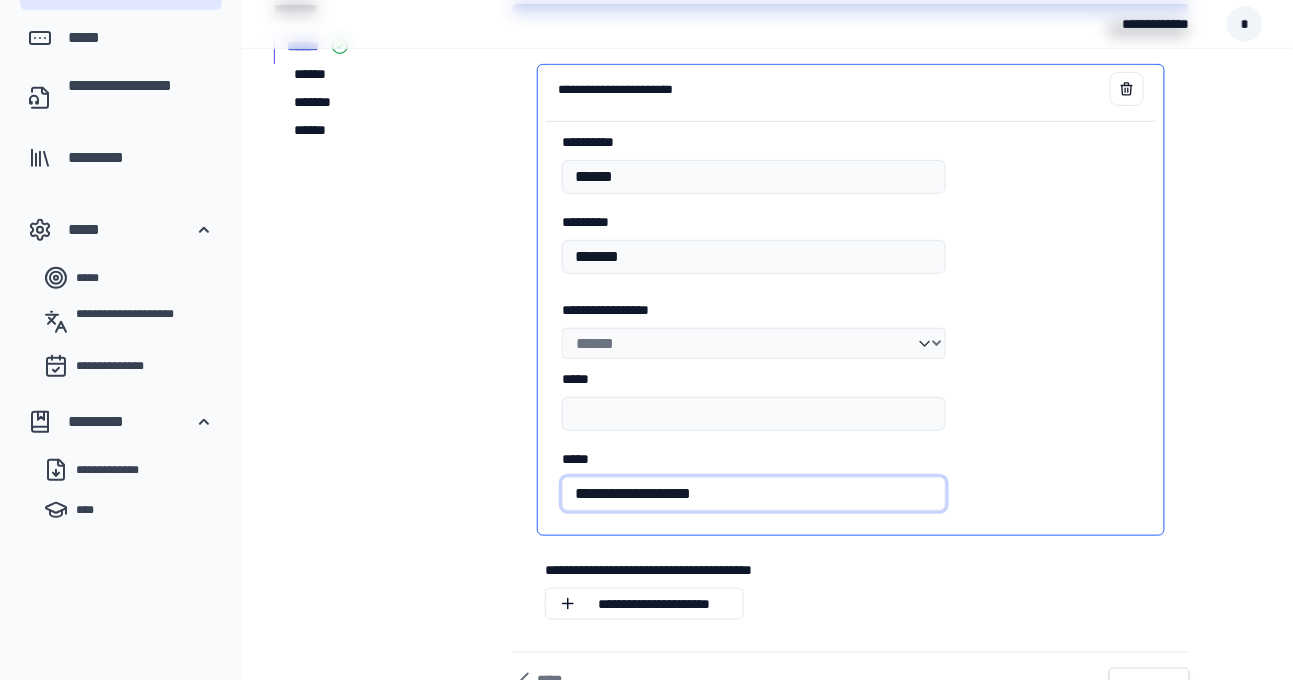 drag, startPoint x: 745, startPoint y: 491, endPoint x: 558, endPoint y: 485, distance: 187.09624 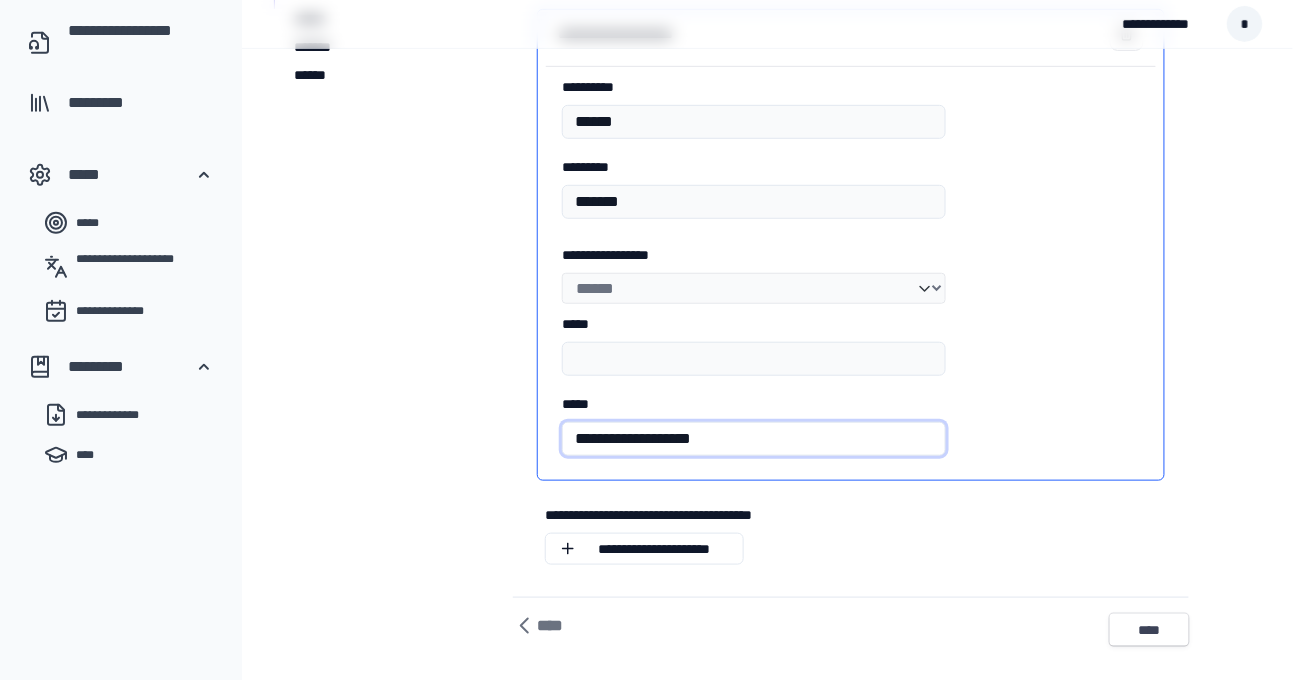 scroll, scrollTop: 267, scrollLeft: 0, axis: vertical 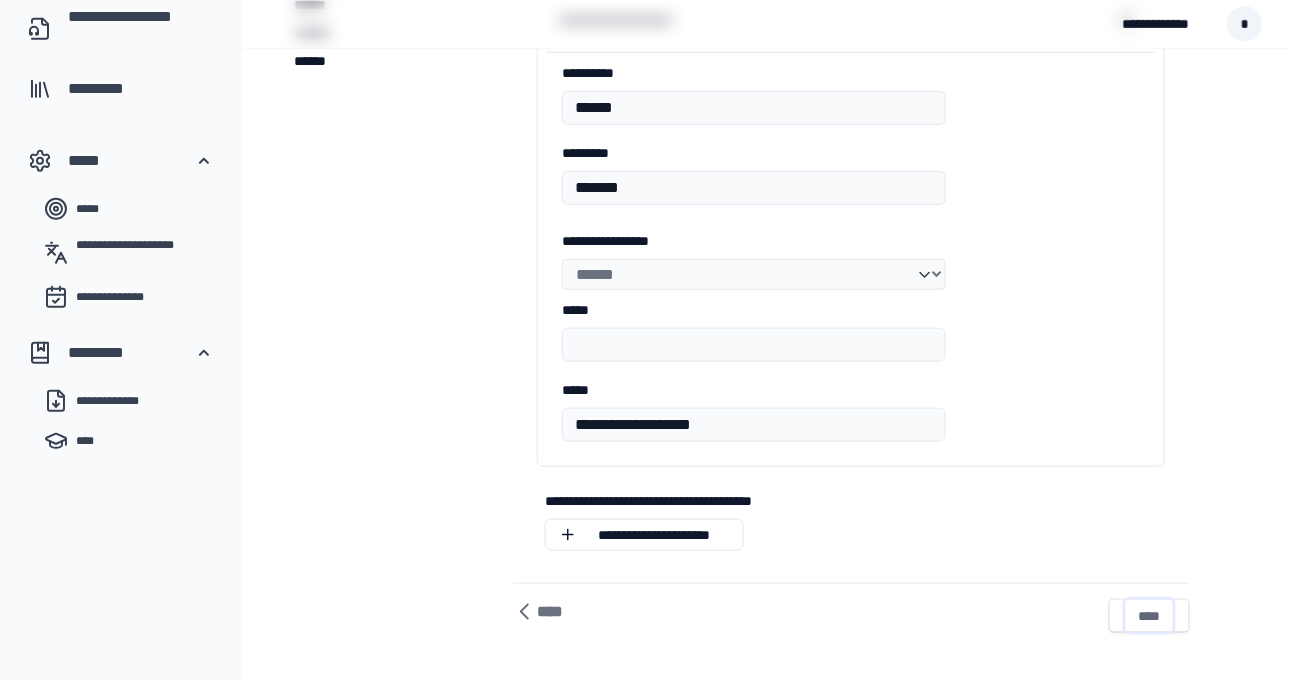 click on "****" at bounding box center (1149, 616) 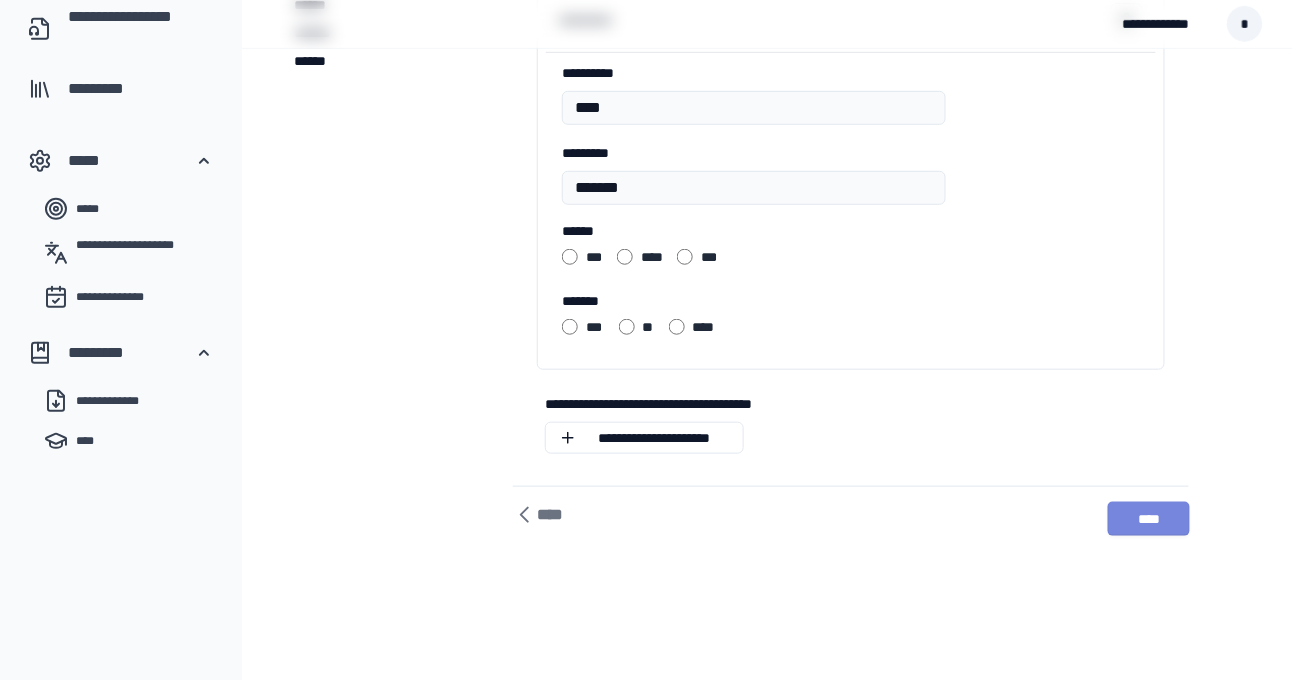 click on "****" at bounding box center (1149, 519) 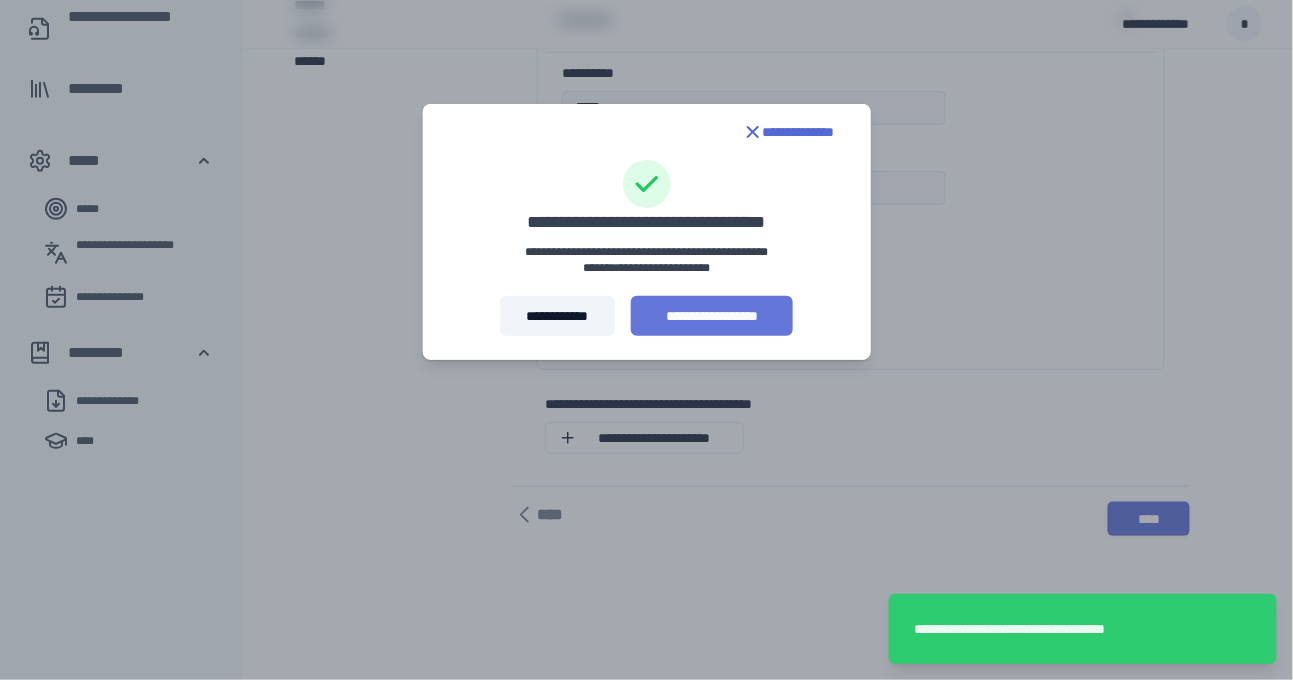 click on "**********" at bounding box center [712, 316] 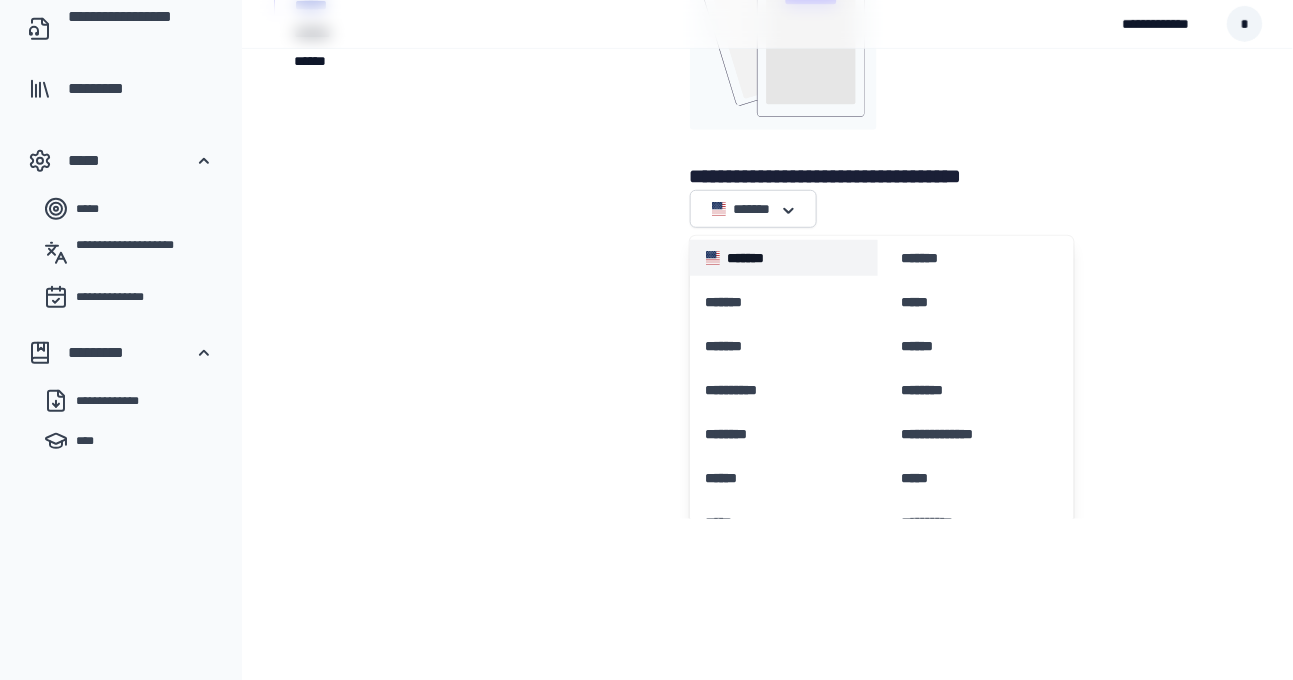 scroll, scrollTop: 0, scrollLeft: 0, axis: both 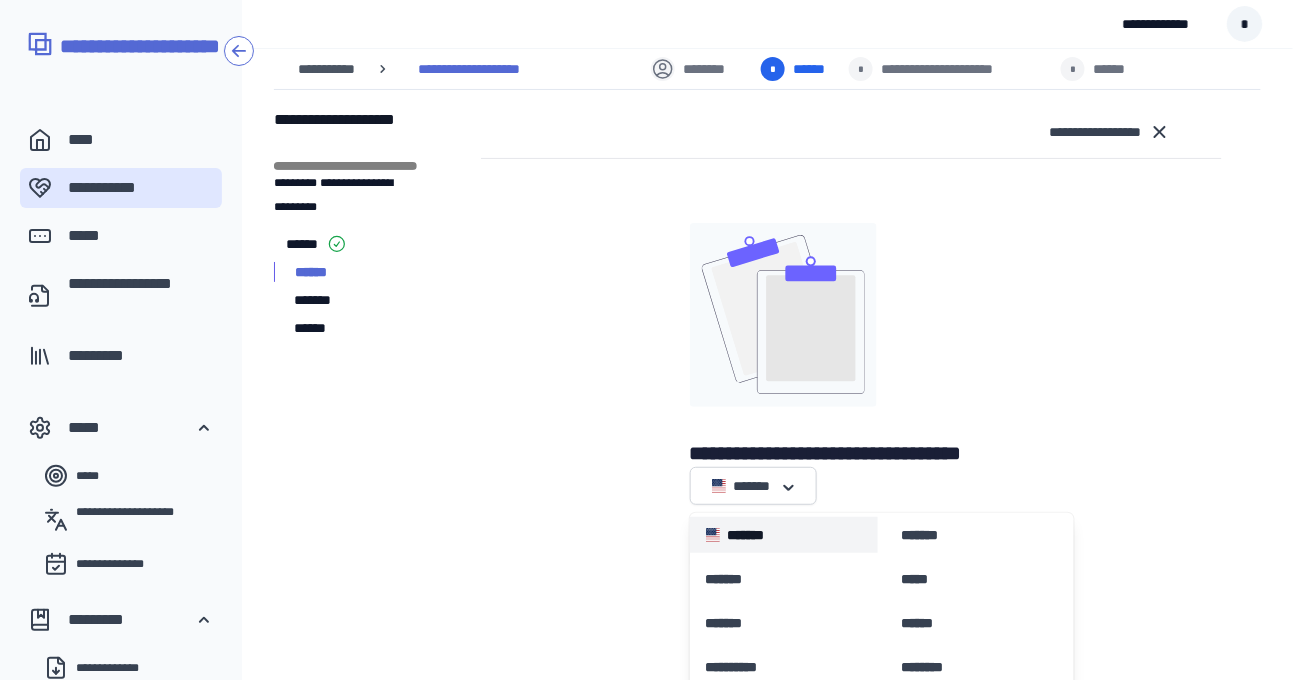 click on "*******" at bounding box center [316, 300] 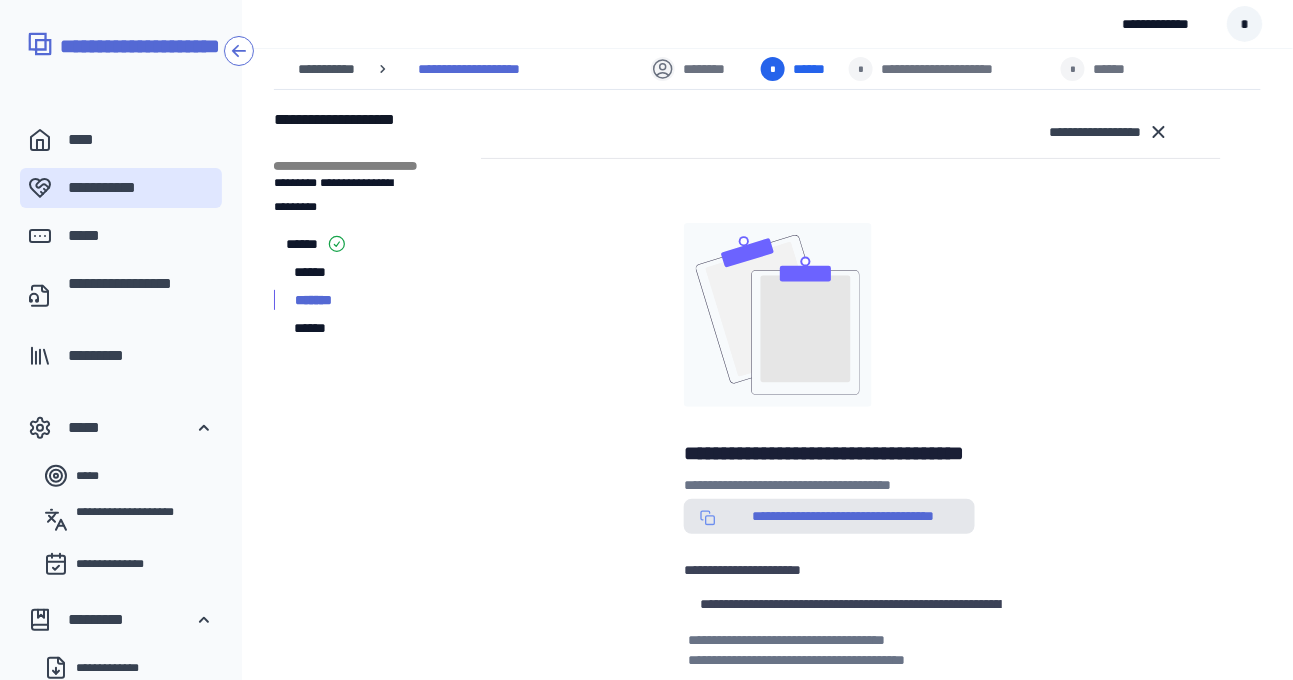 click on "**********" at bounding box center [843, 516] 